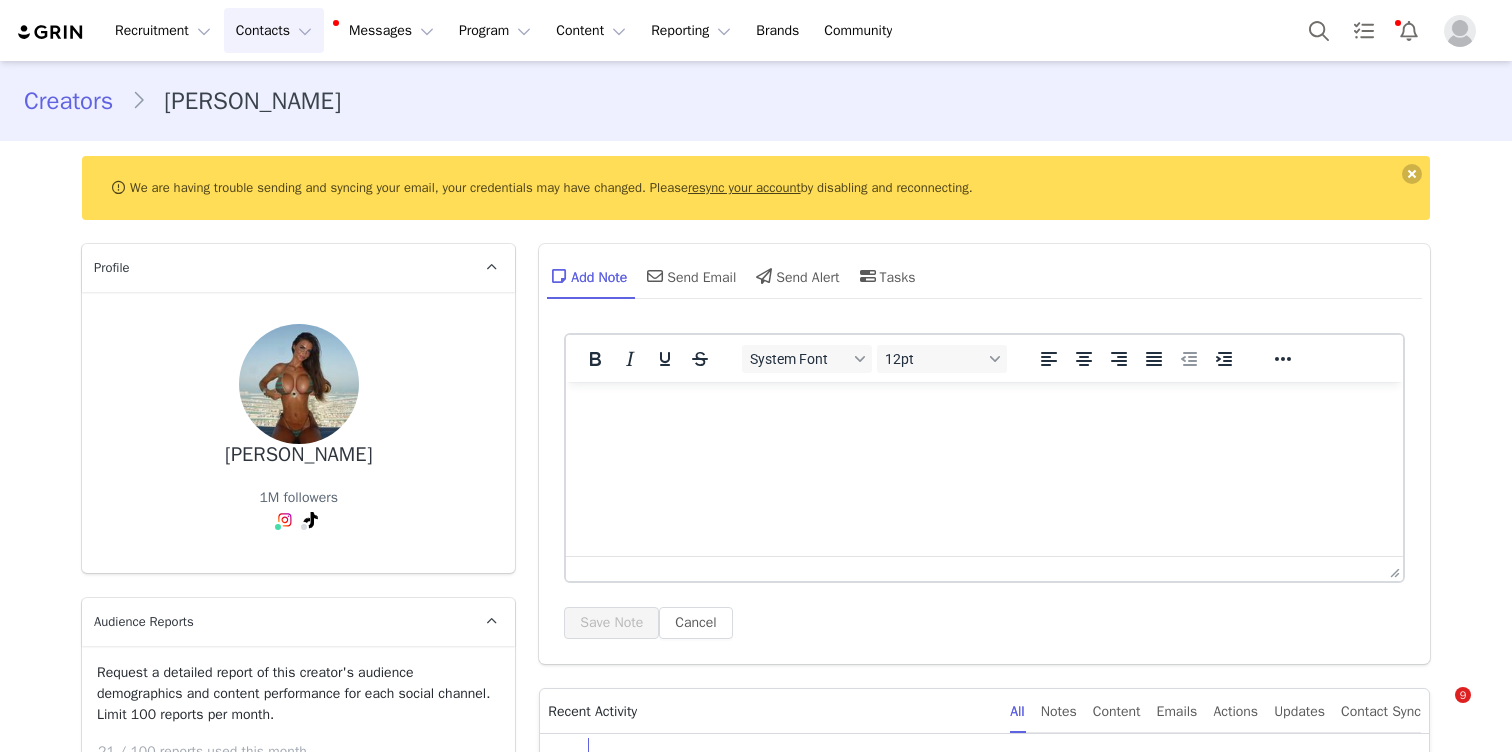 scroll, scrollTop: 0, scrollLeft: 0, axis: both 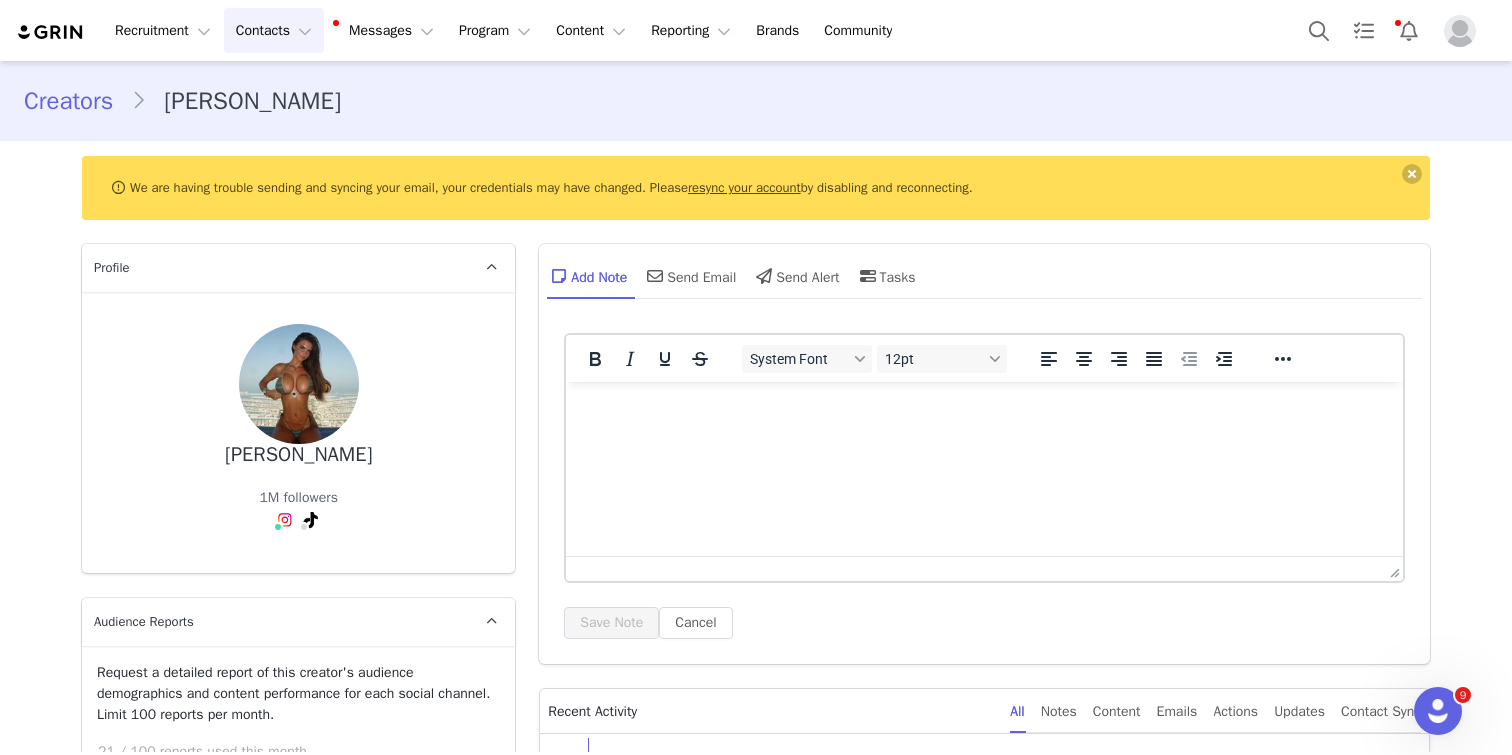 click on "Contacts Contacts" at bounding box center (274, 30) 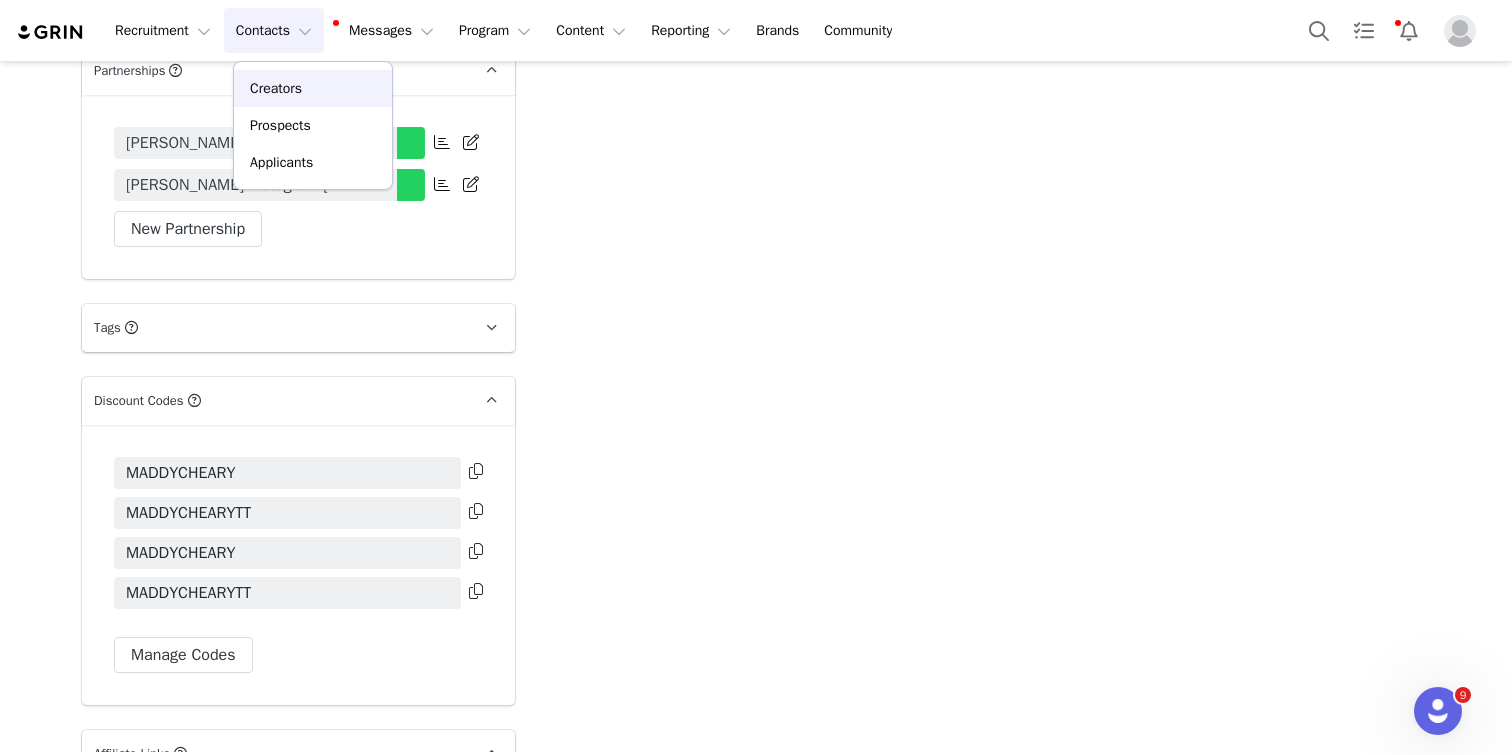 click on "Creators" at bounding box center [276, 88] 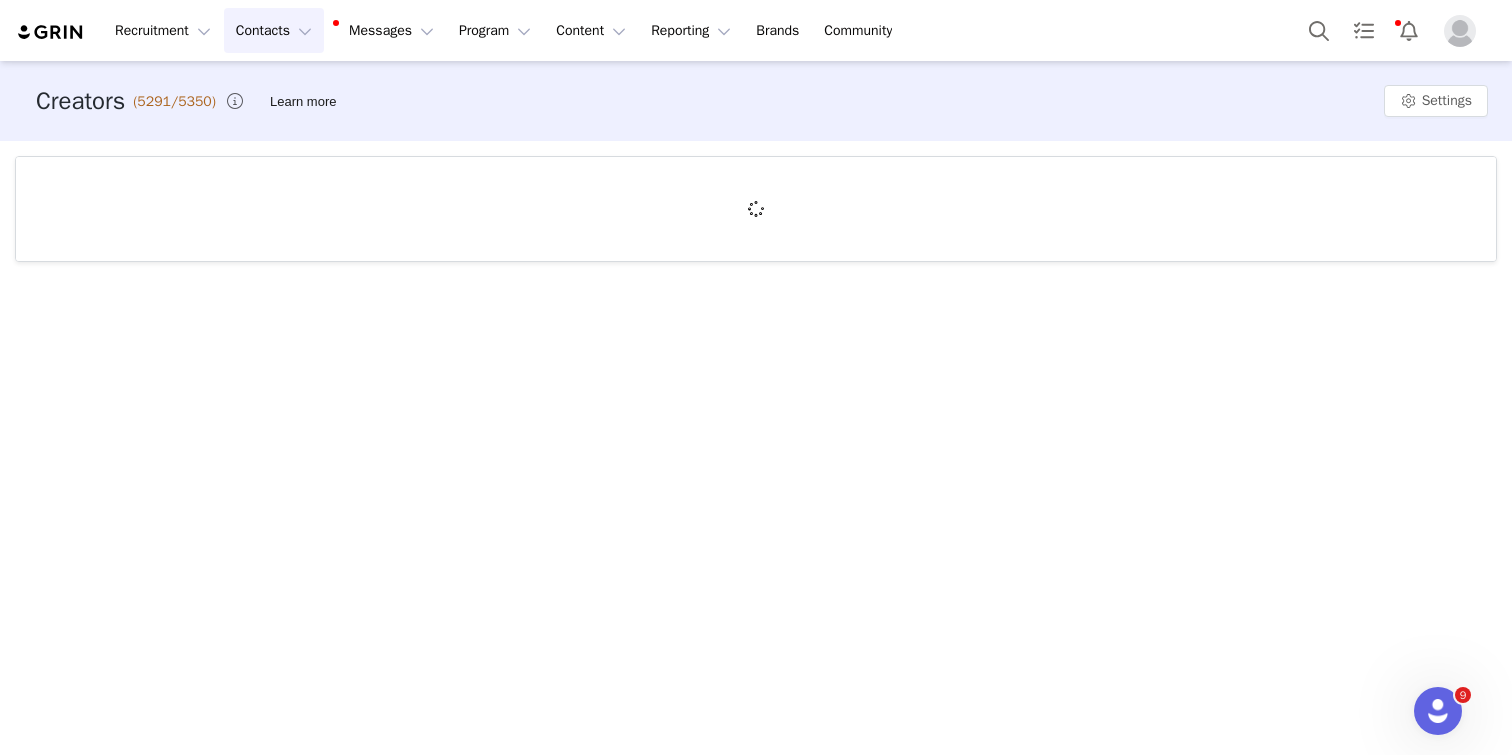 scroll, scrollTop: 0, scrollLeft: 0, axis: both 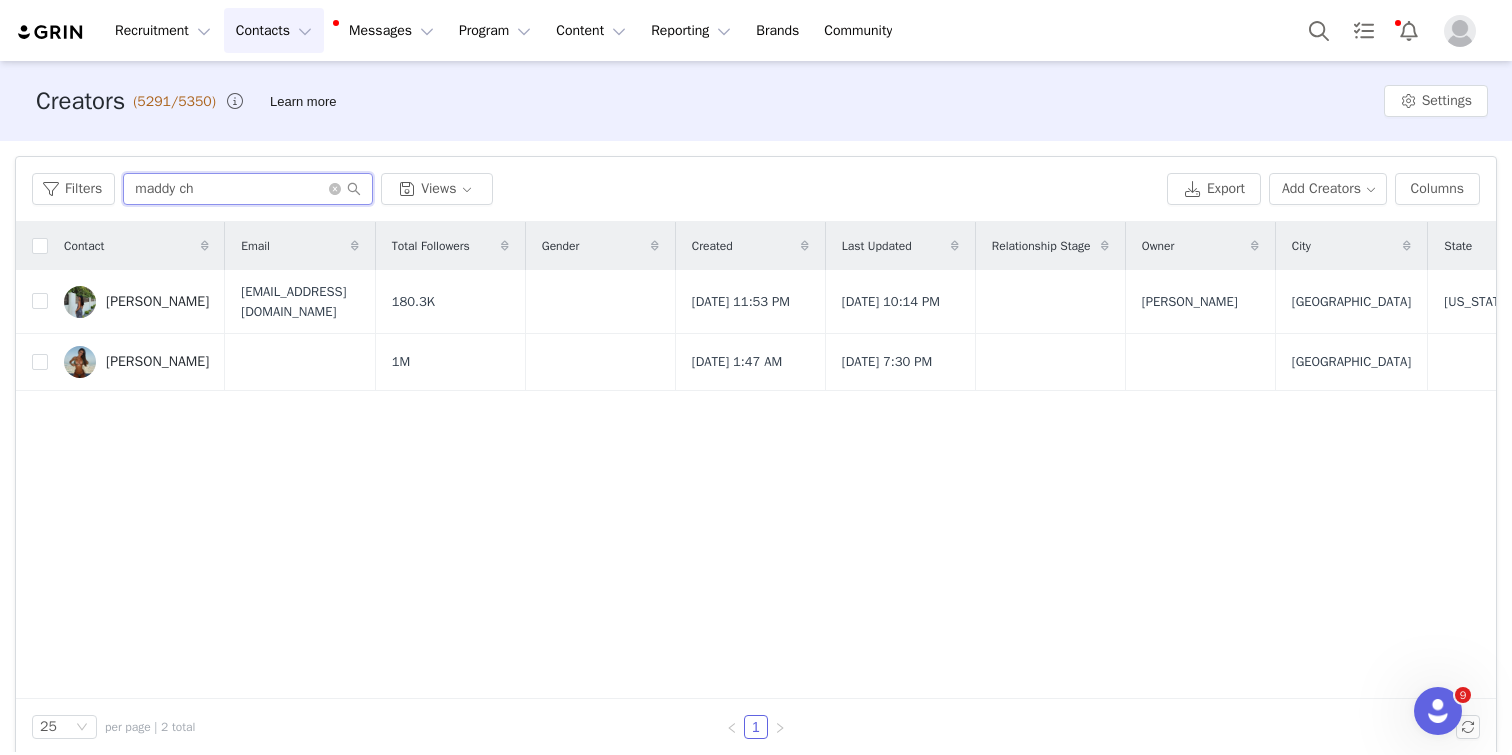 drag, startPoint x: 223, startPoint y: 195, endPoint x: 118, endPoint y: 195, distance: 105 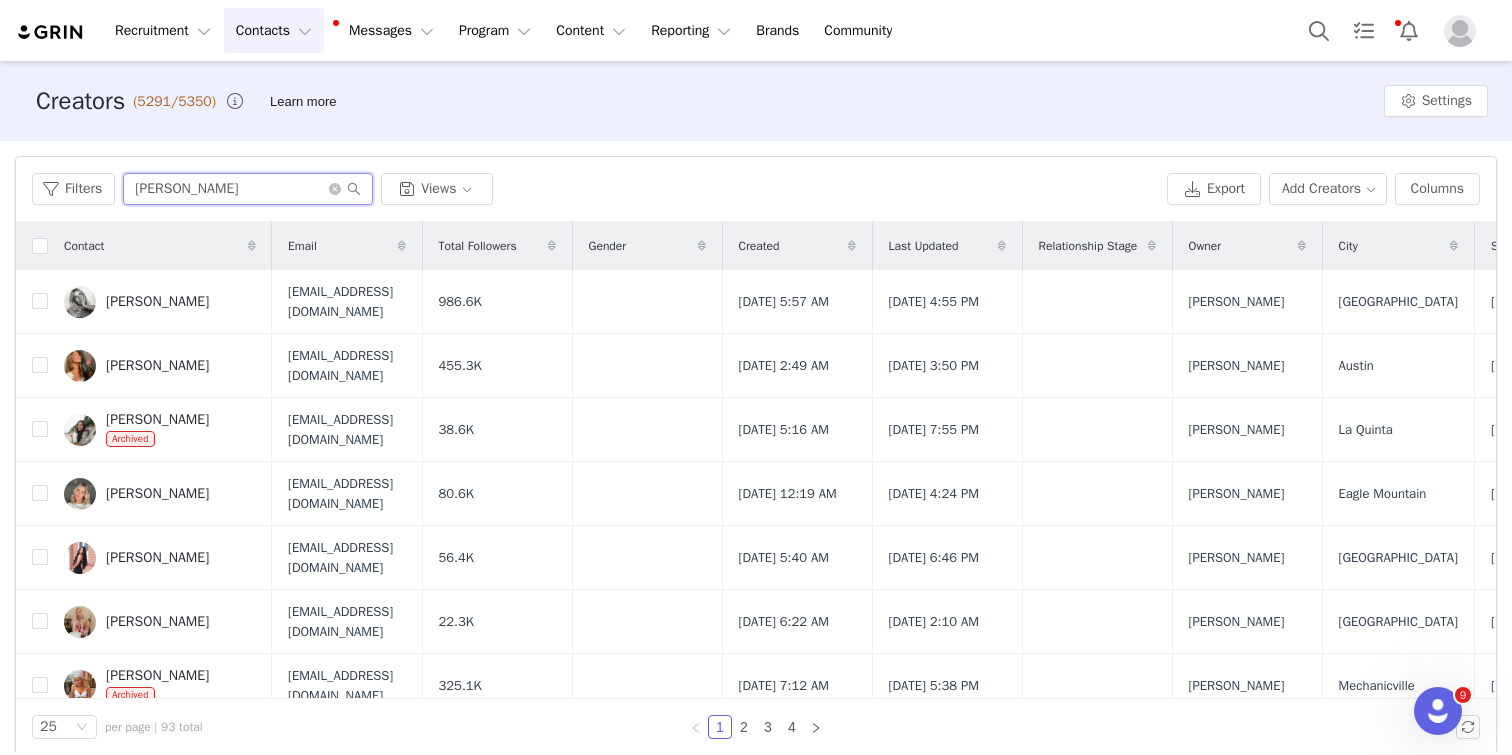 click on "[PERSON_NAME]" at bounding box center [248, 189] 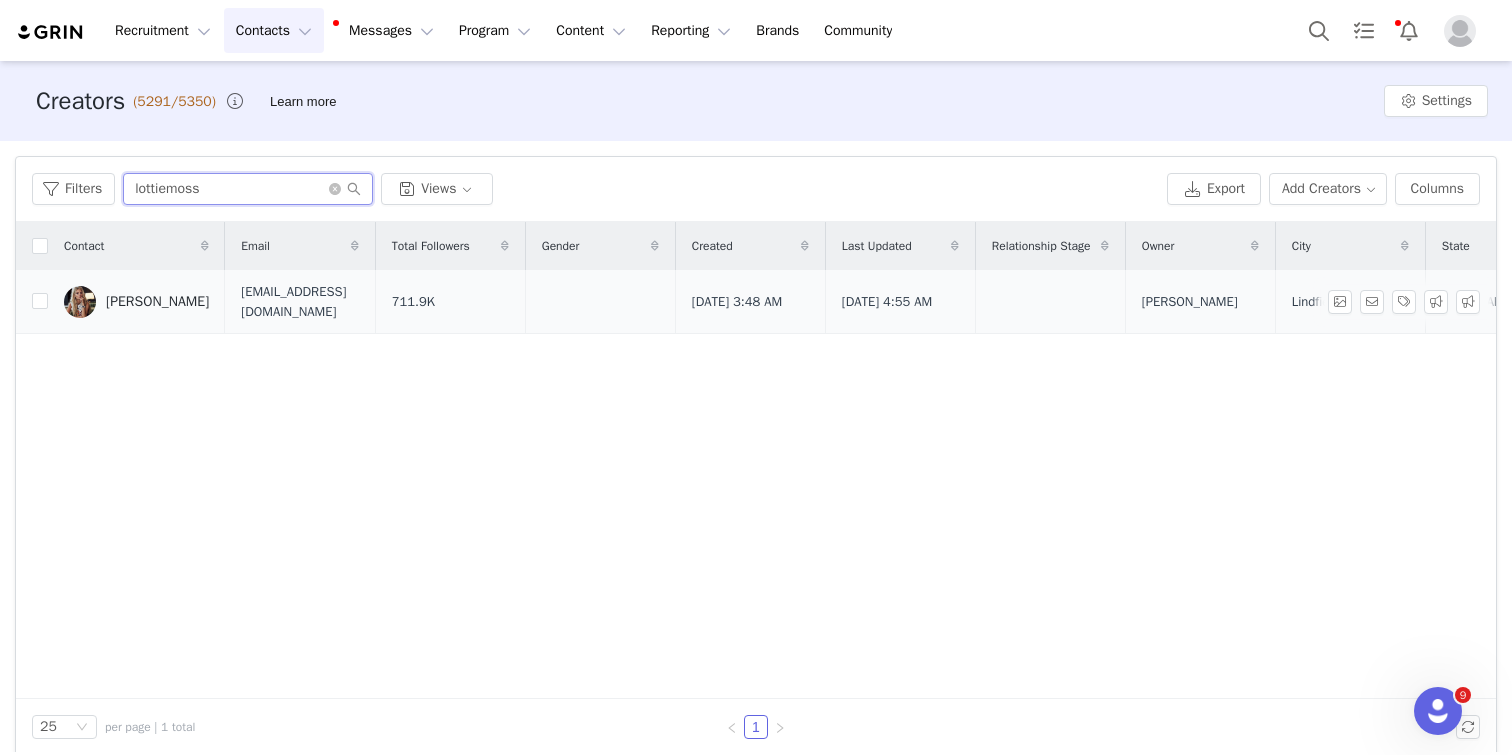 type on "lottiemoss" 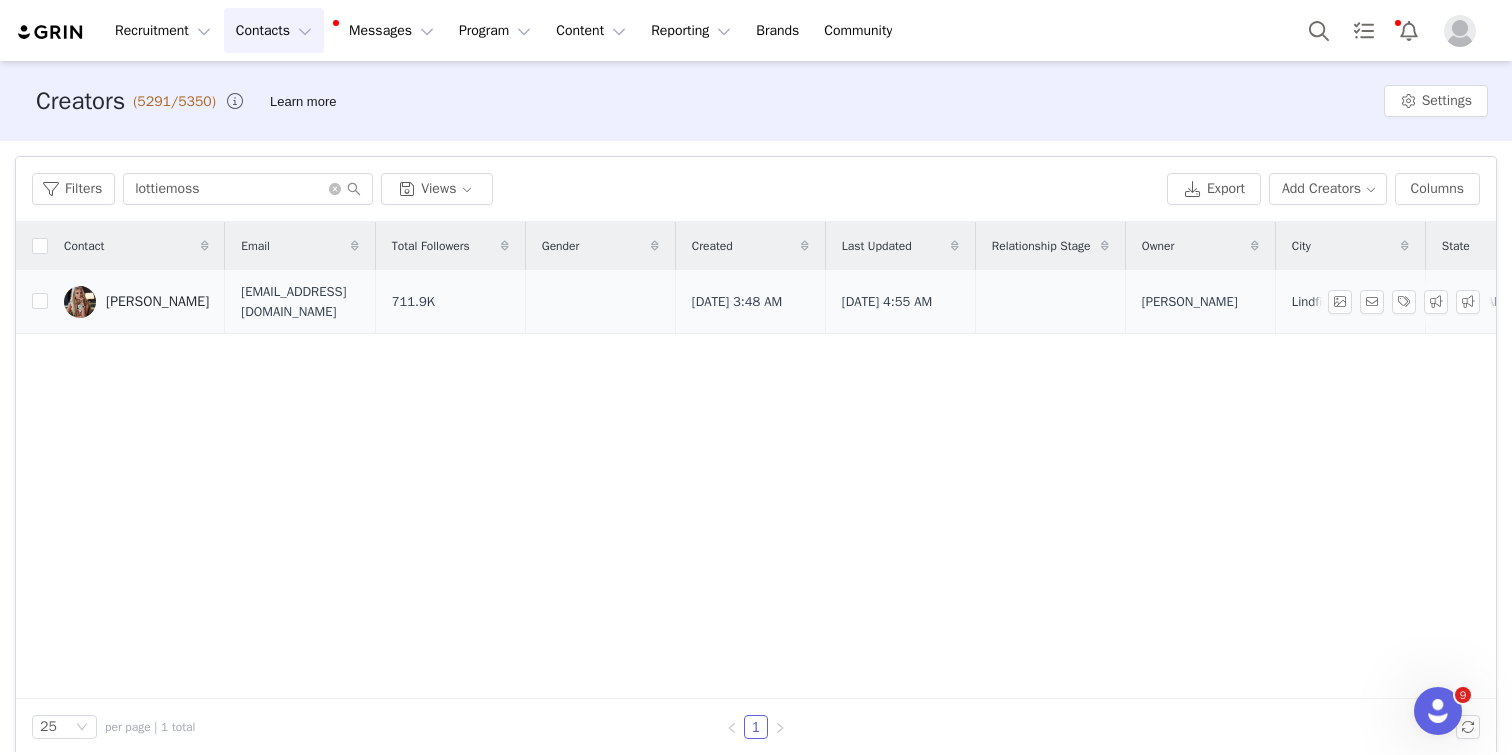 click on "[PERSON_NAME]" at bounding box center (157, 302) 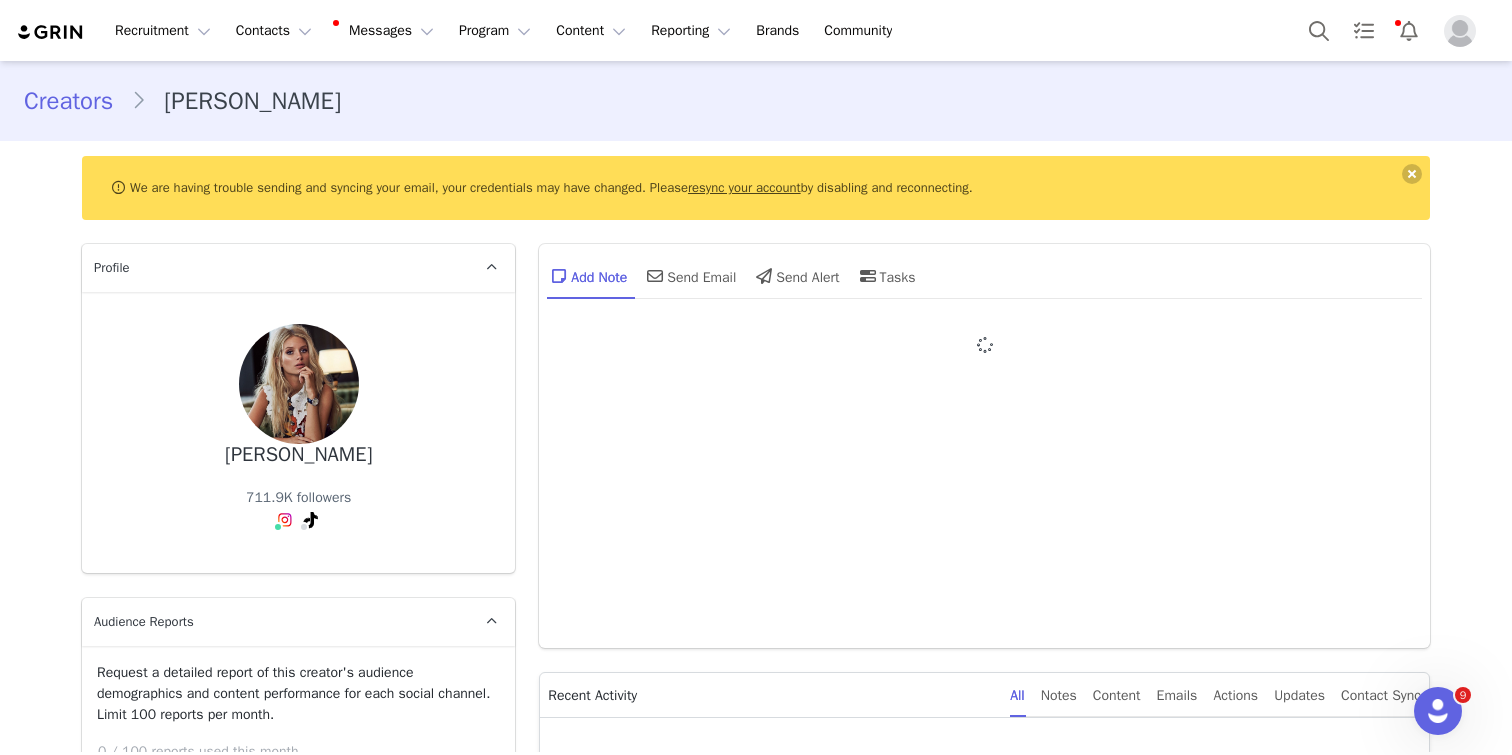type on "+44 ([GEOGRAPHIC_DATA])" 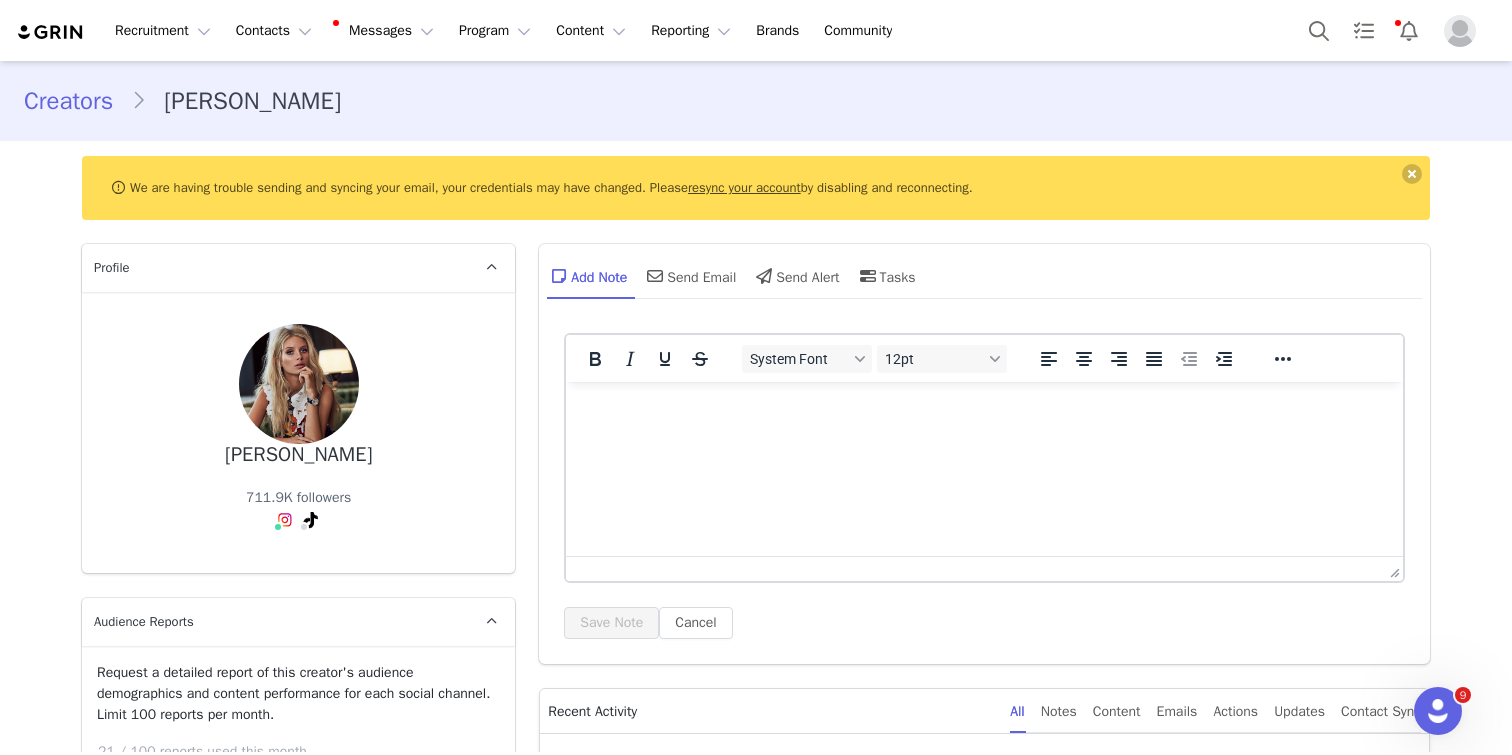 scroll, scrollTop: 0, scrollLeft: 0, axis: both 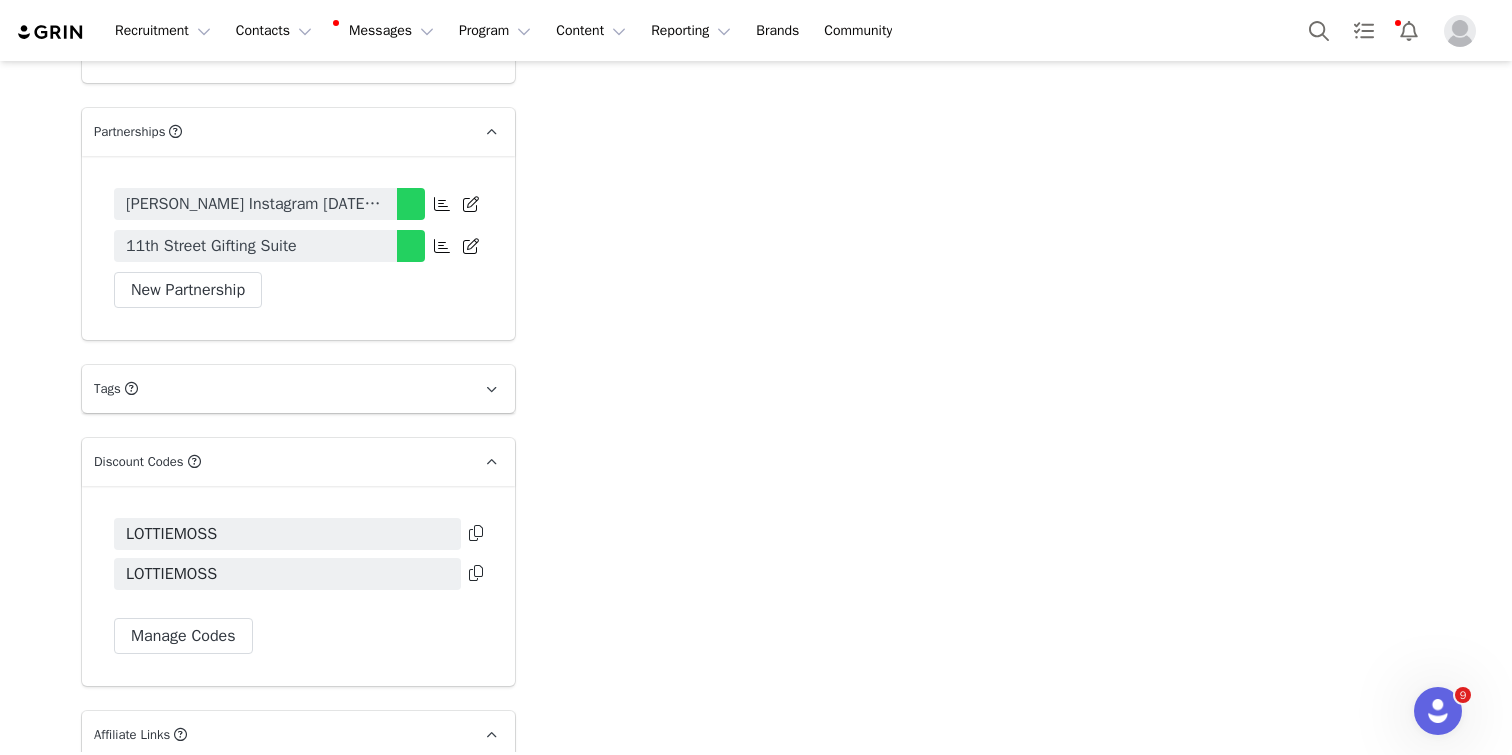 click at bounding box center (476, 533) 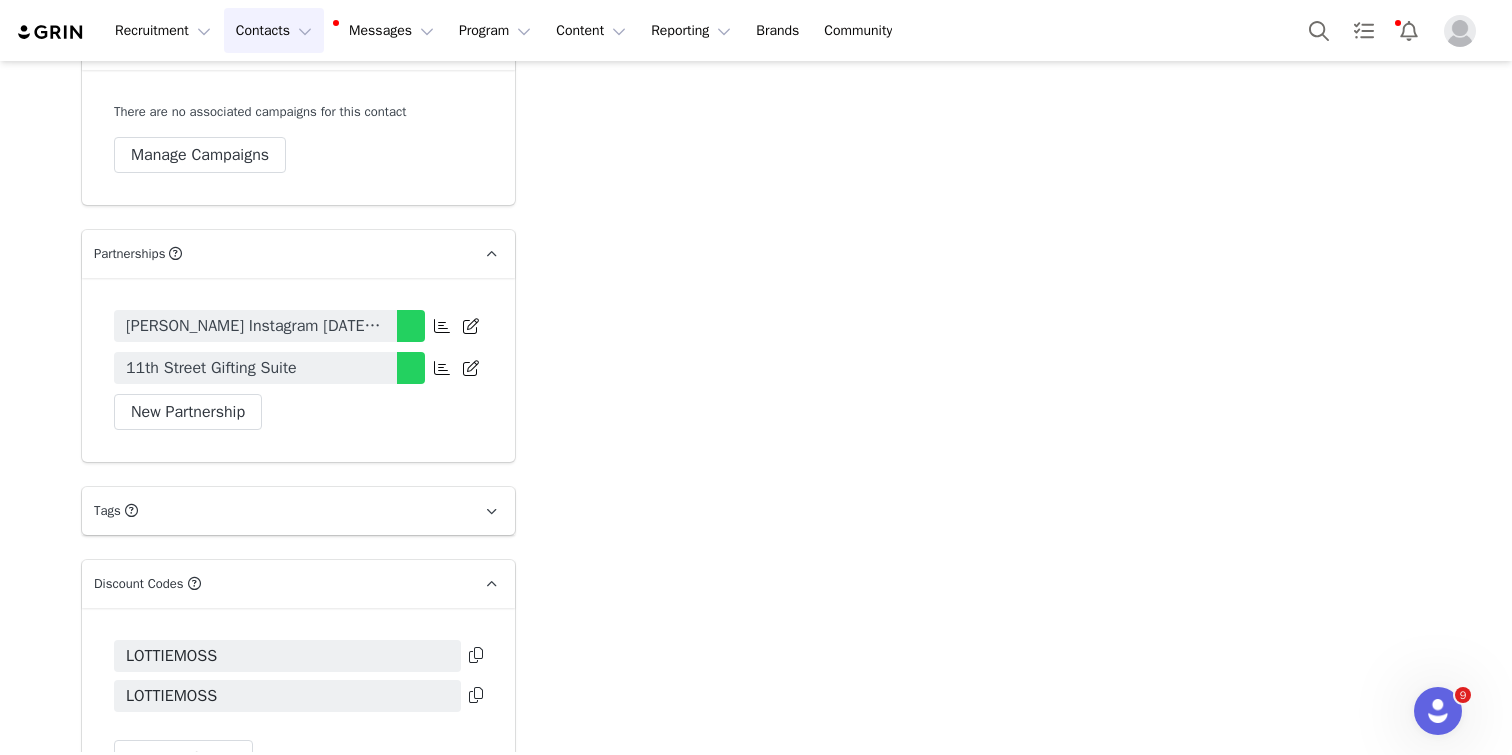 click on "Contacts Contacts" at bounding box center [274, 30] 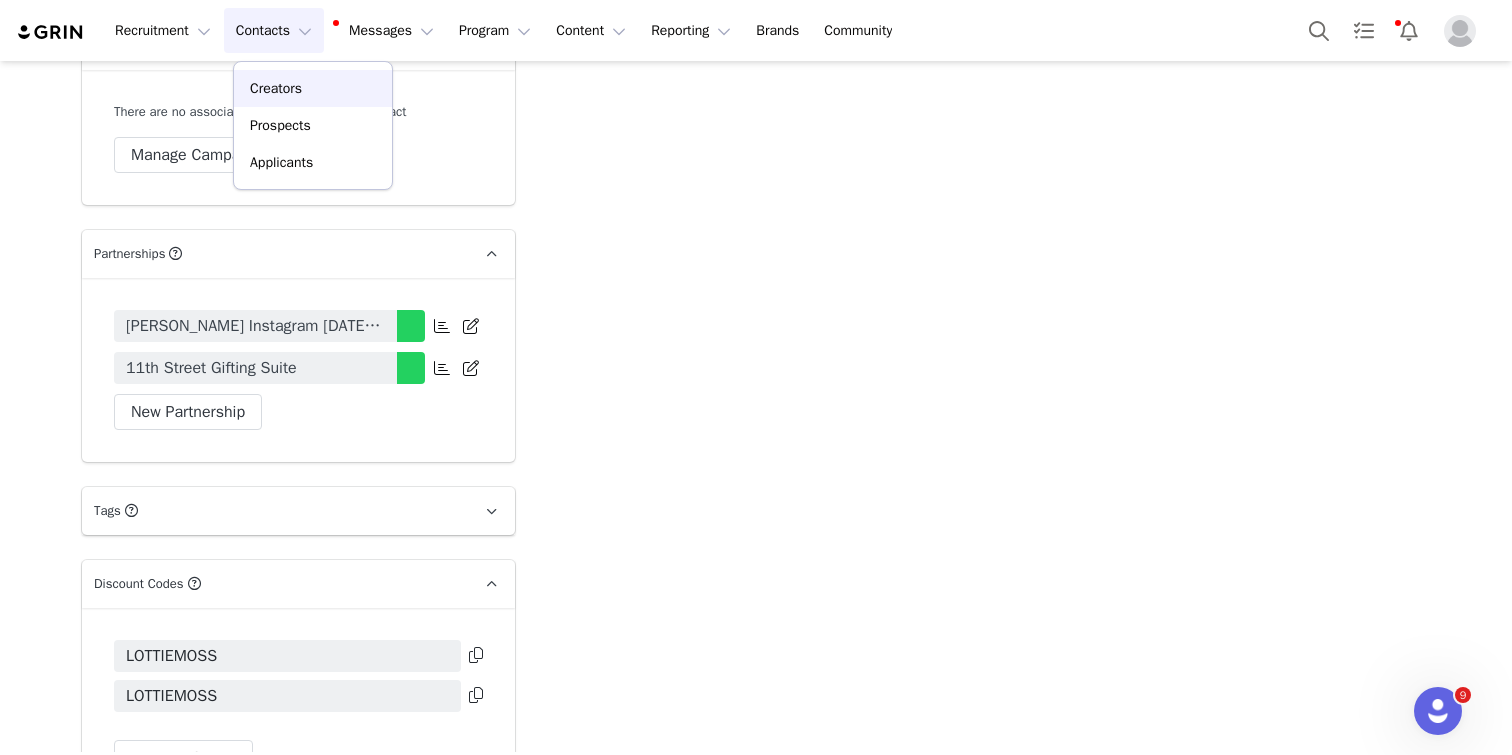click on "Creators" at bounding box center [313, 88] 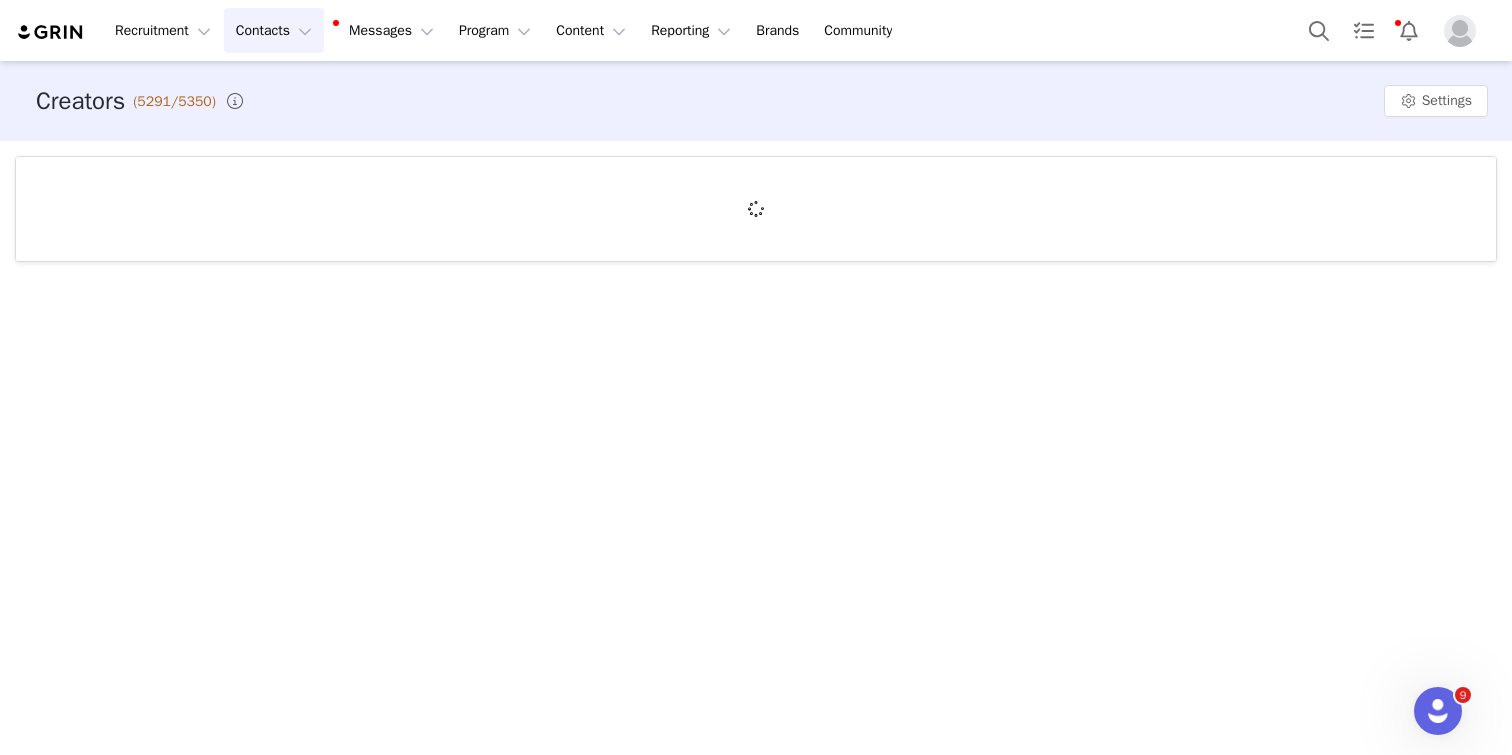 scroll, scrollTop: 0, scrollLeft: 0, axis: both 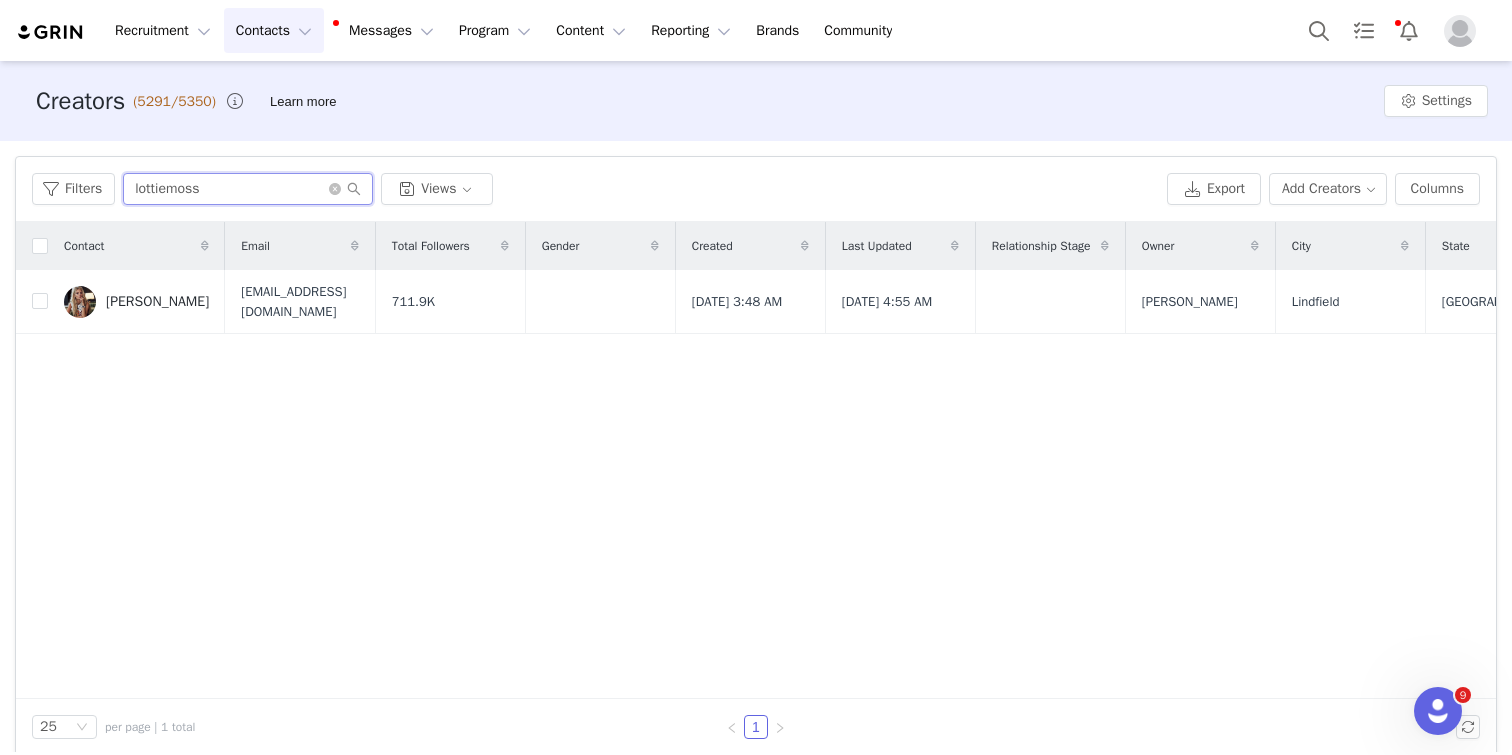 click on "lottiemoss" at bounding box center [248, 189] 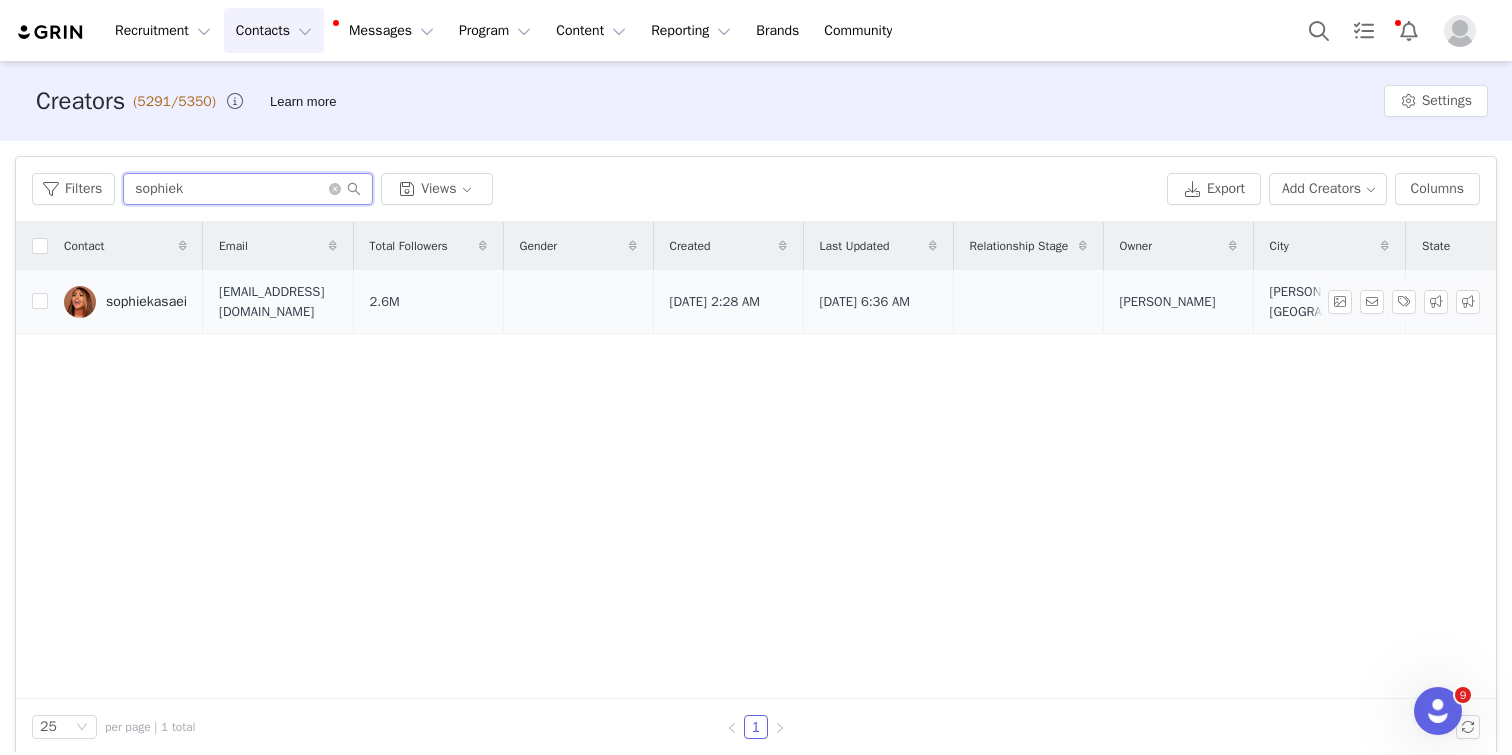 type on "sophiek" 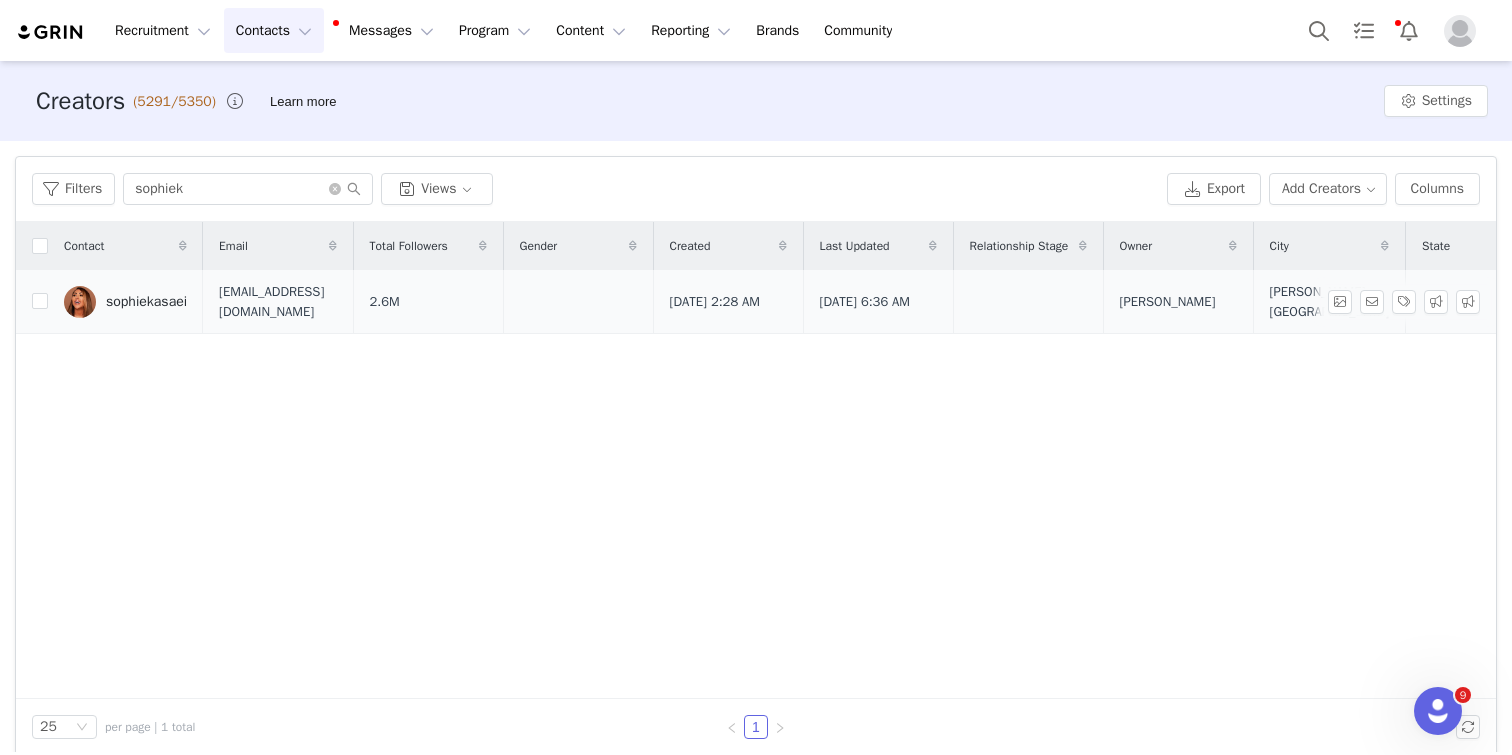 click on "sophiekasaei" at bounding box center [125, 302] 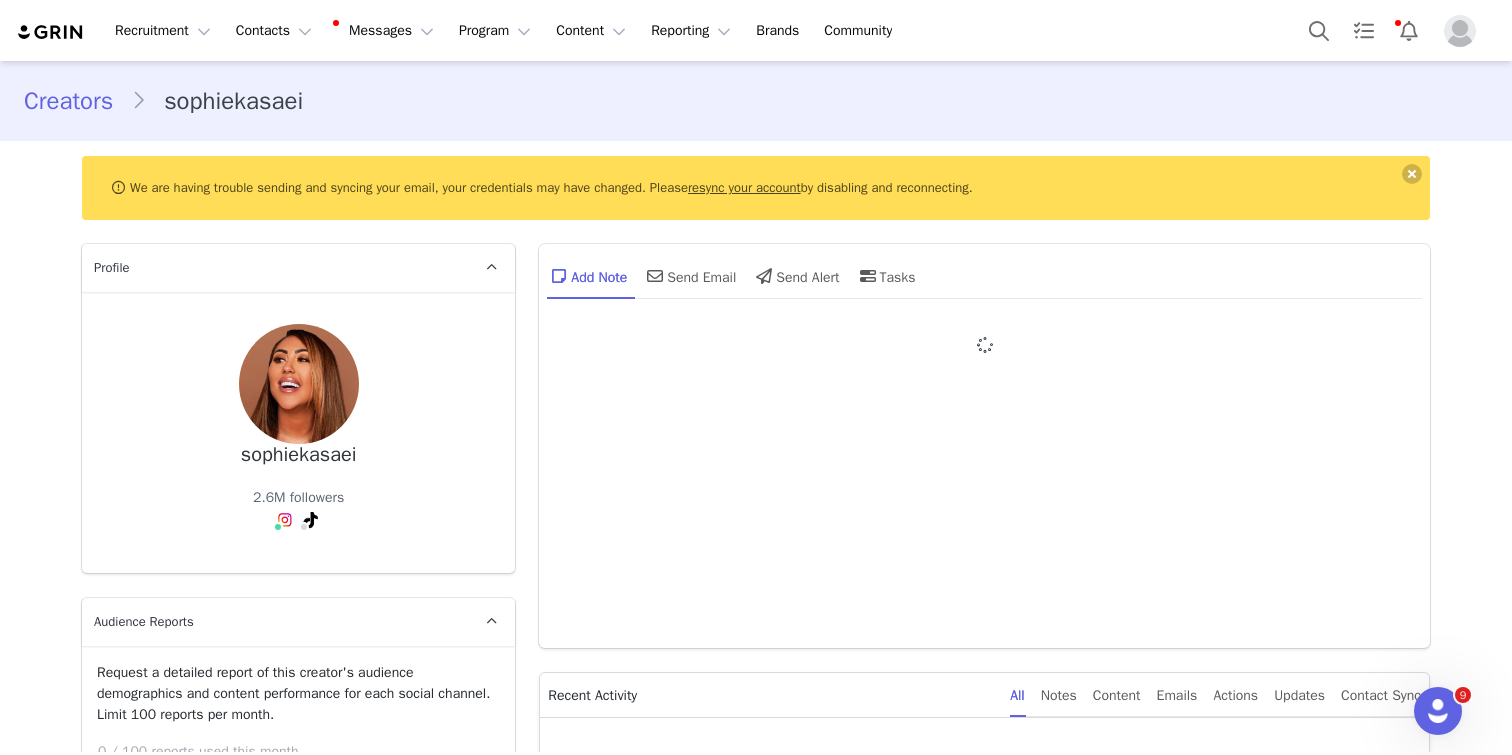 type on "+1 ([GEOGRAPHIC_DATA])" 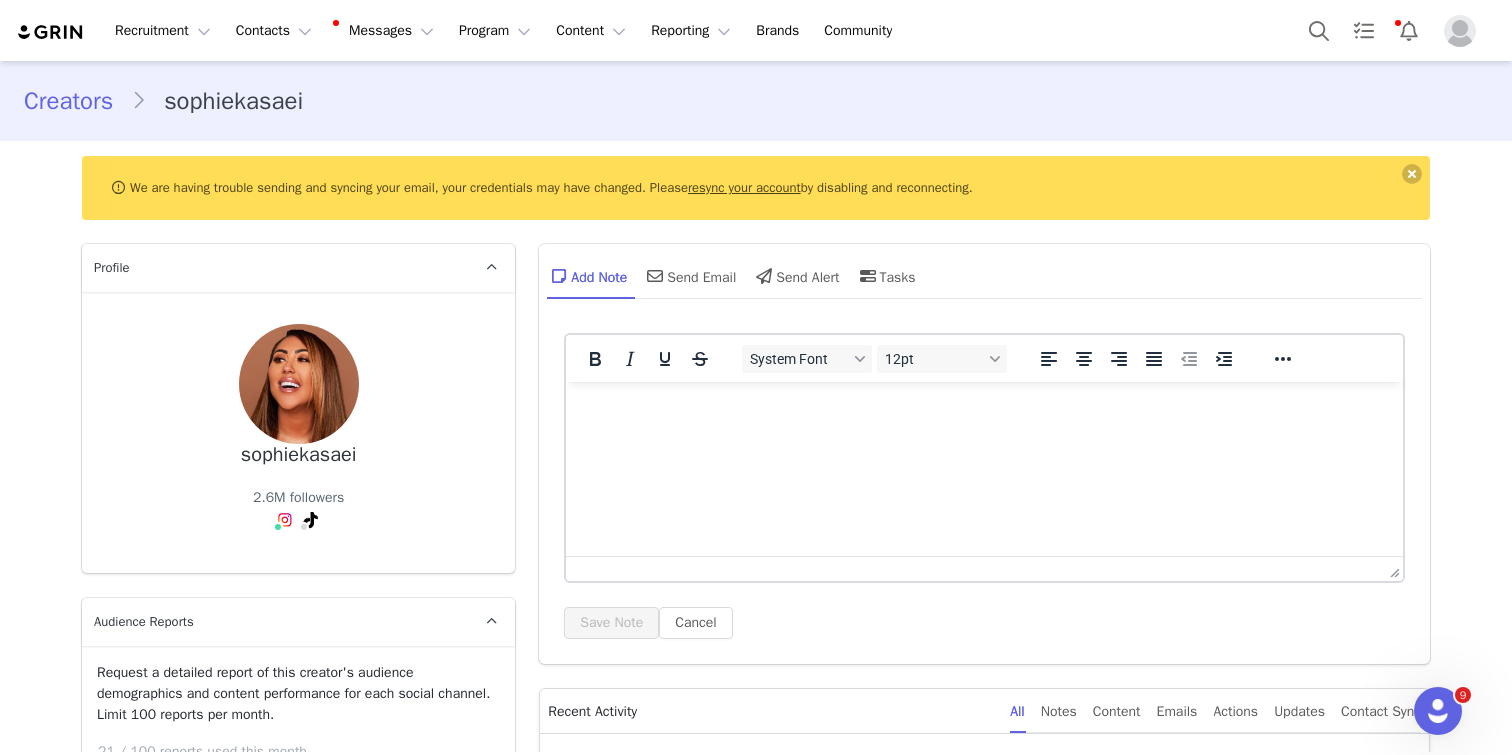 scroll, scrollTop: 0, scrollLeft: 0, axis: both 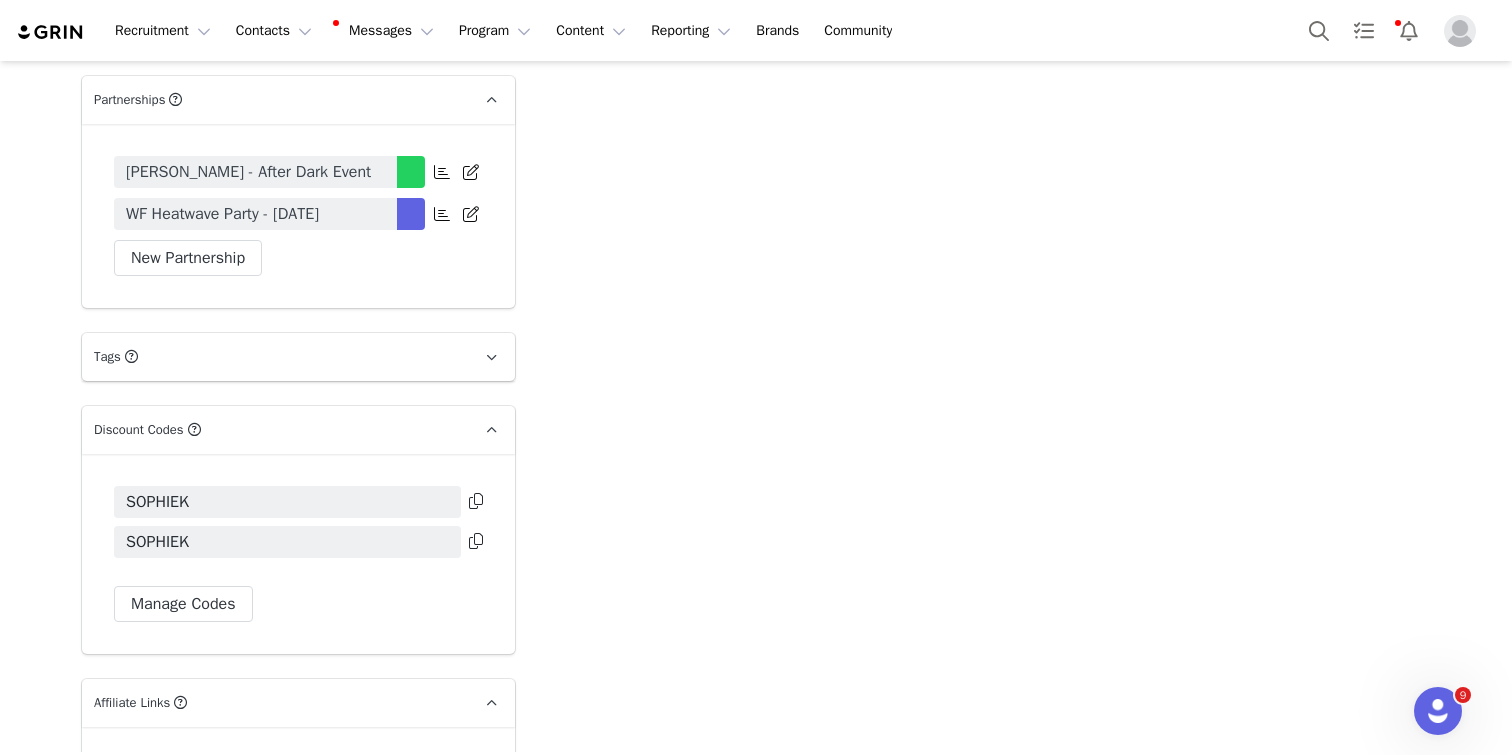 click at bounding box center [476, 501] 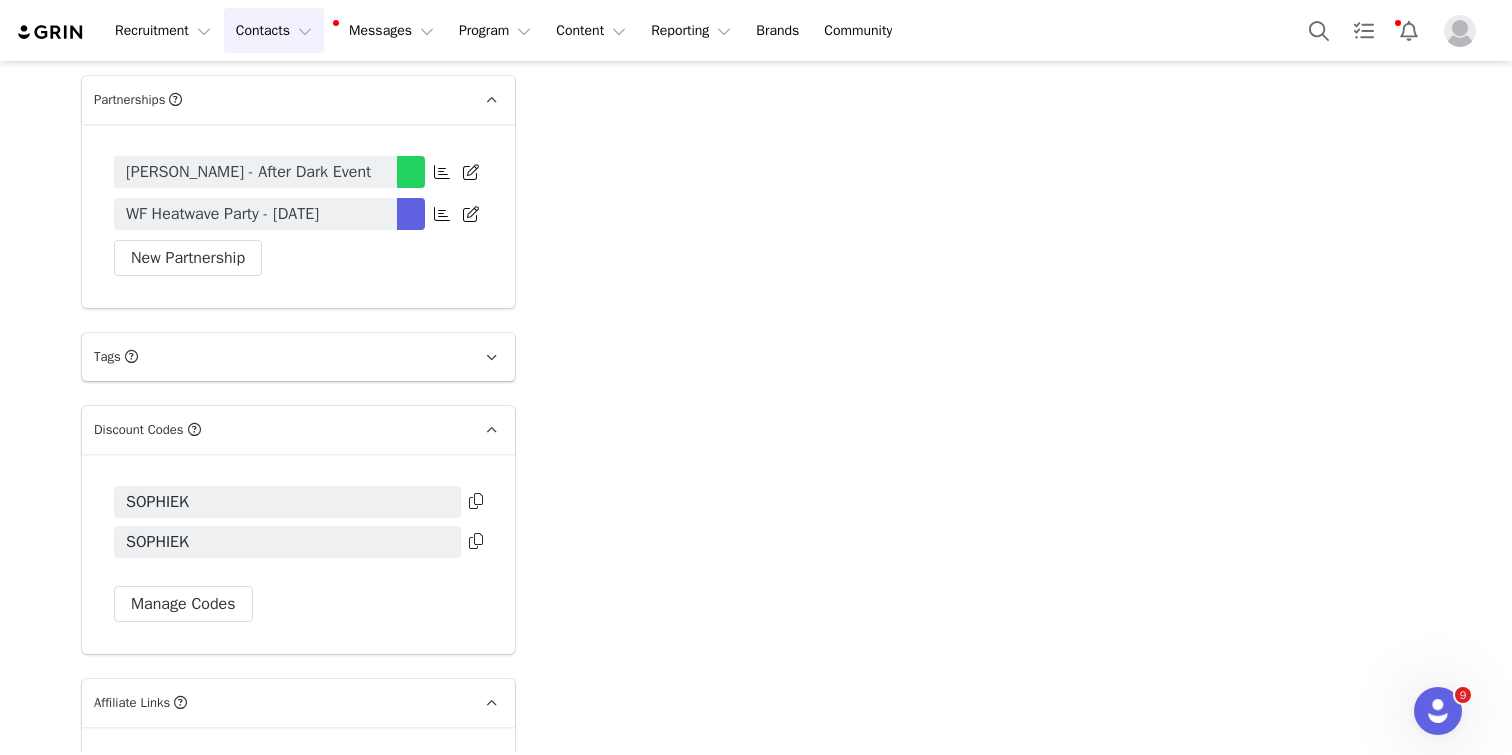click on "Contacts Contacts" at bounding box center [274, 30] 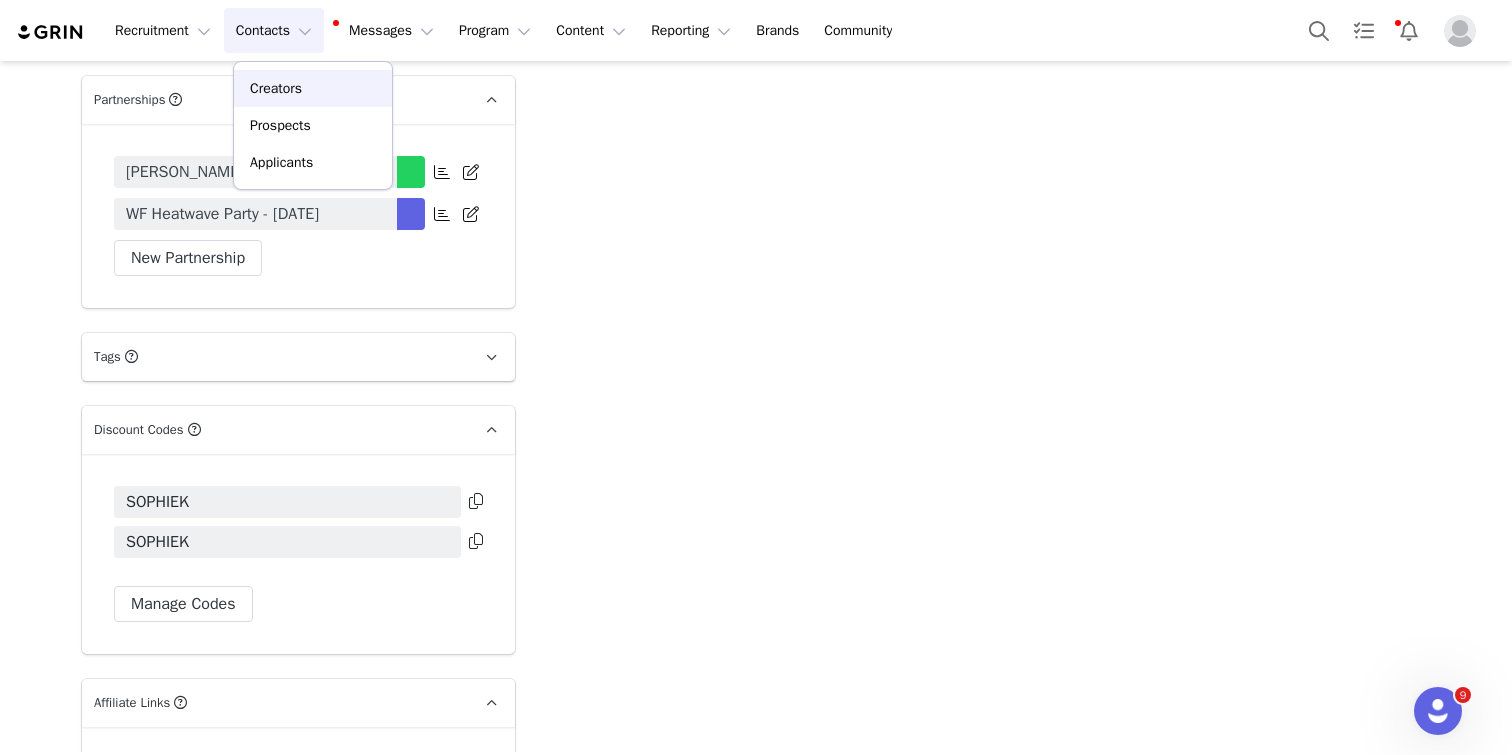 click on "Creators" at bounding box center [313, 88] 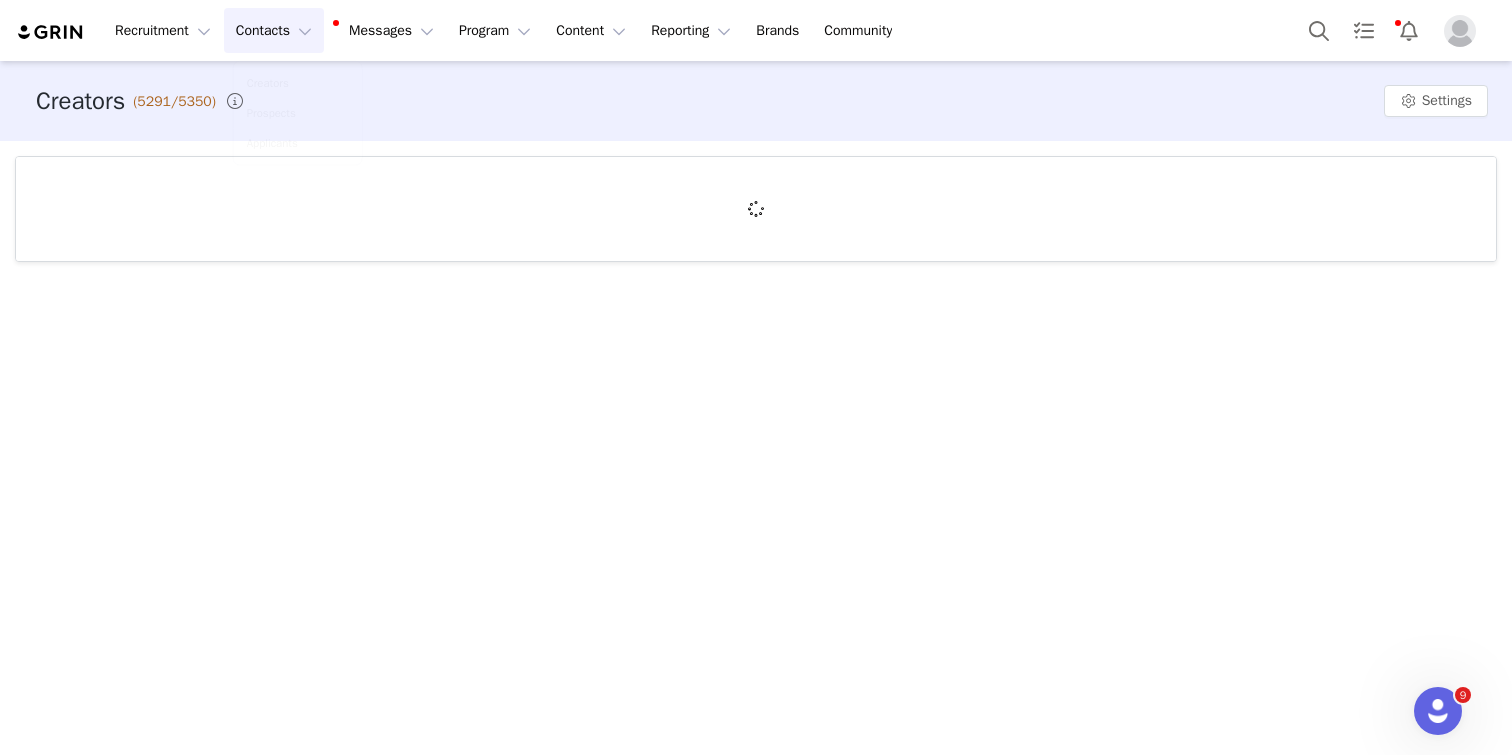 scroll, scrollTop: 0, scrollLeft: 0, axis: both 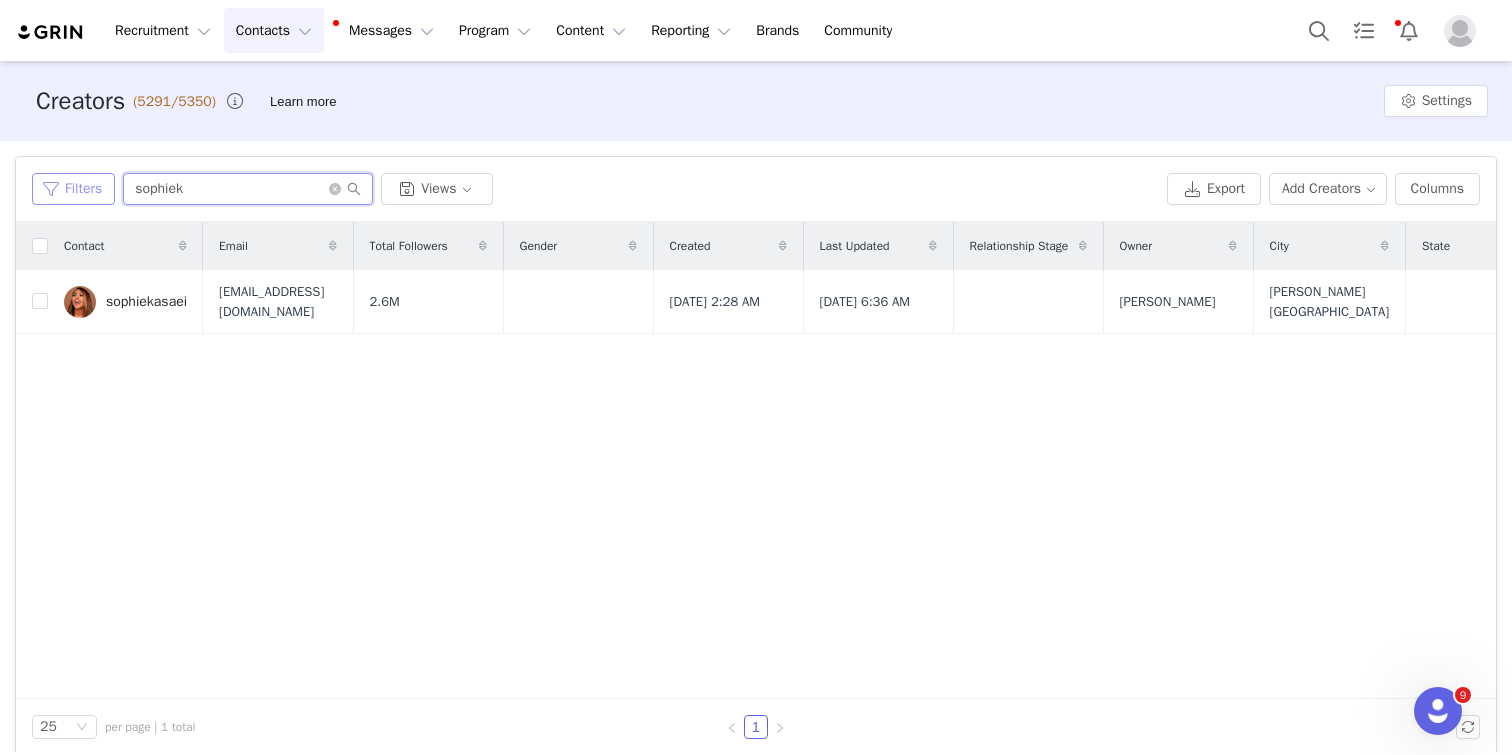drag, startPoint x: 199, startPoint y: 189, endPoint x: 100, endPoint y: 189, distance: 99 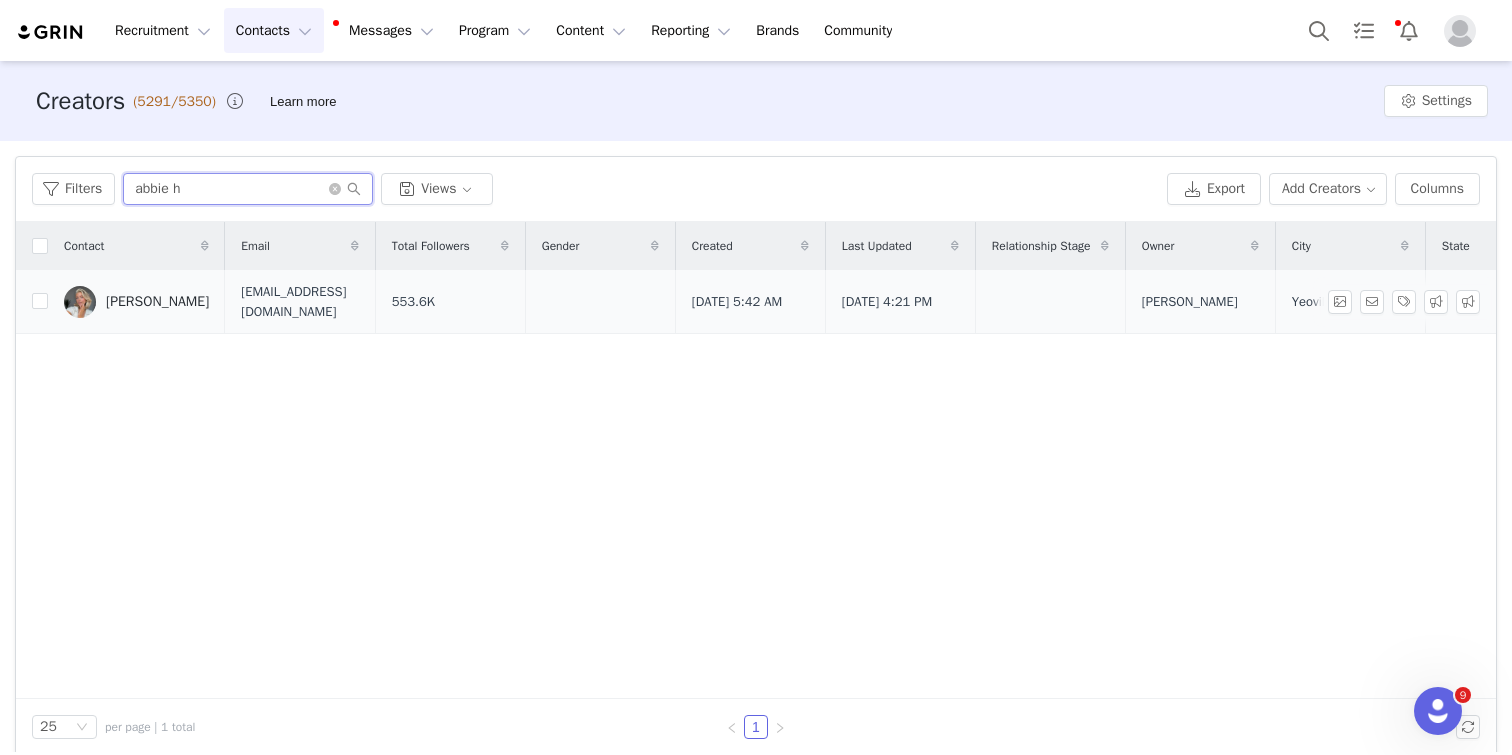 type on "abbie h" 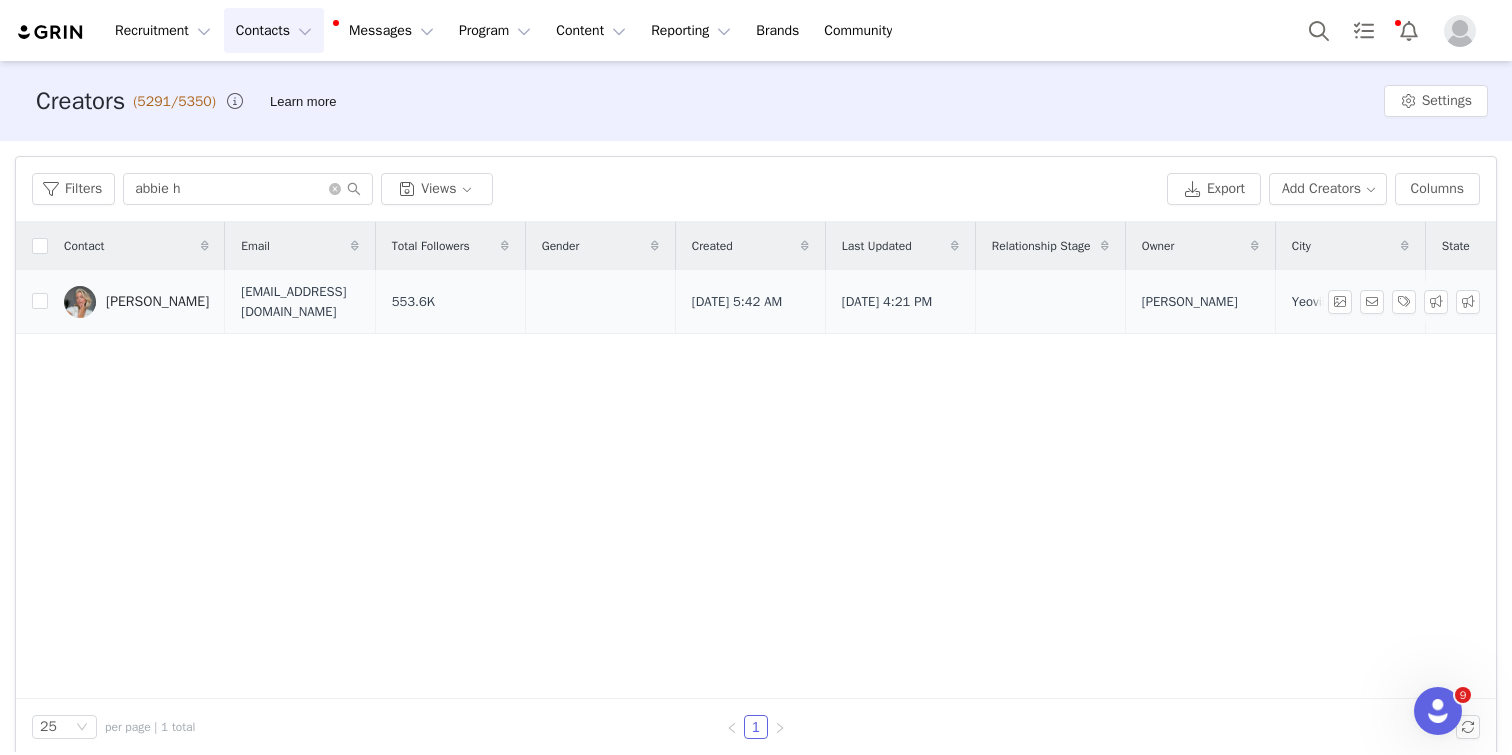 click on "[PERSON_NAME]" at bounding box center (136, 302) 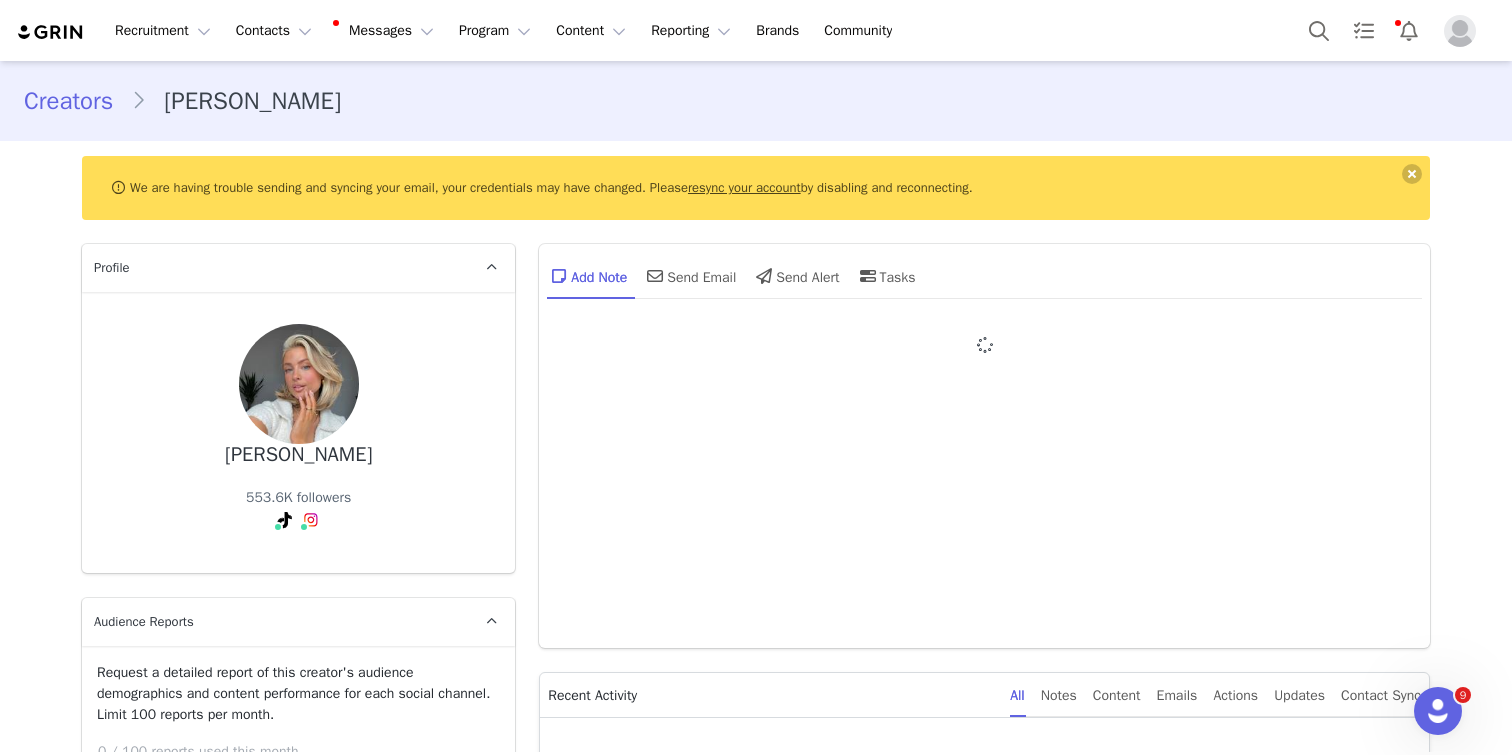 type on "+44 ([GEOGRAPHIC_DATA])" 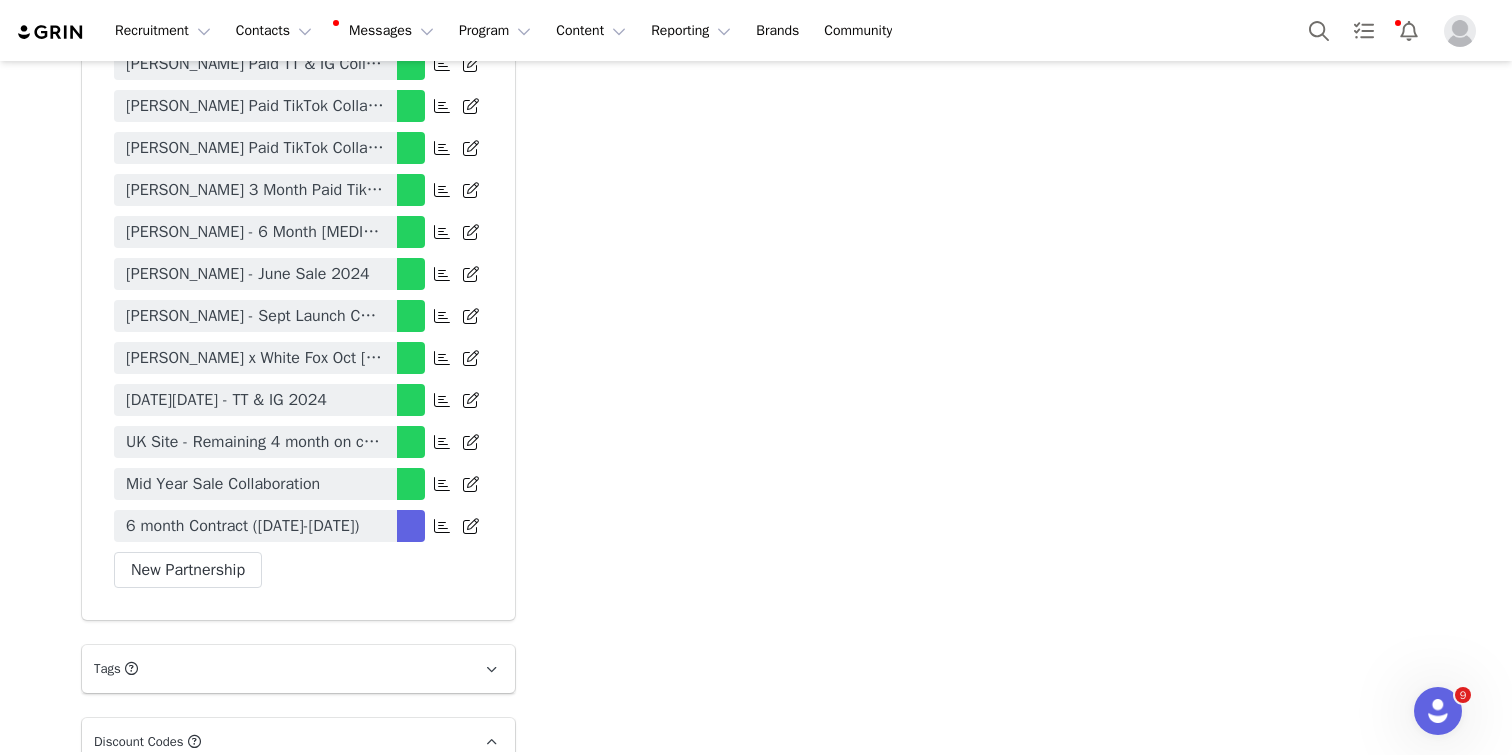 scroll, scrollTop: 4349, scrollLeft: 0, axis: vertical 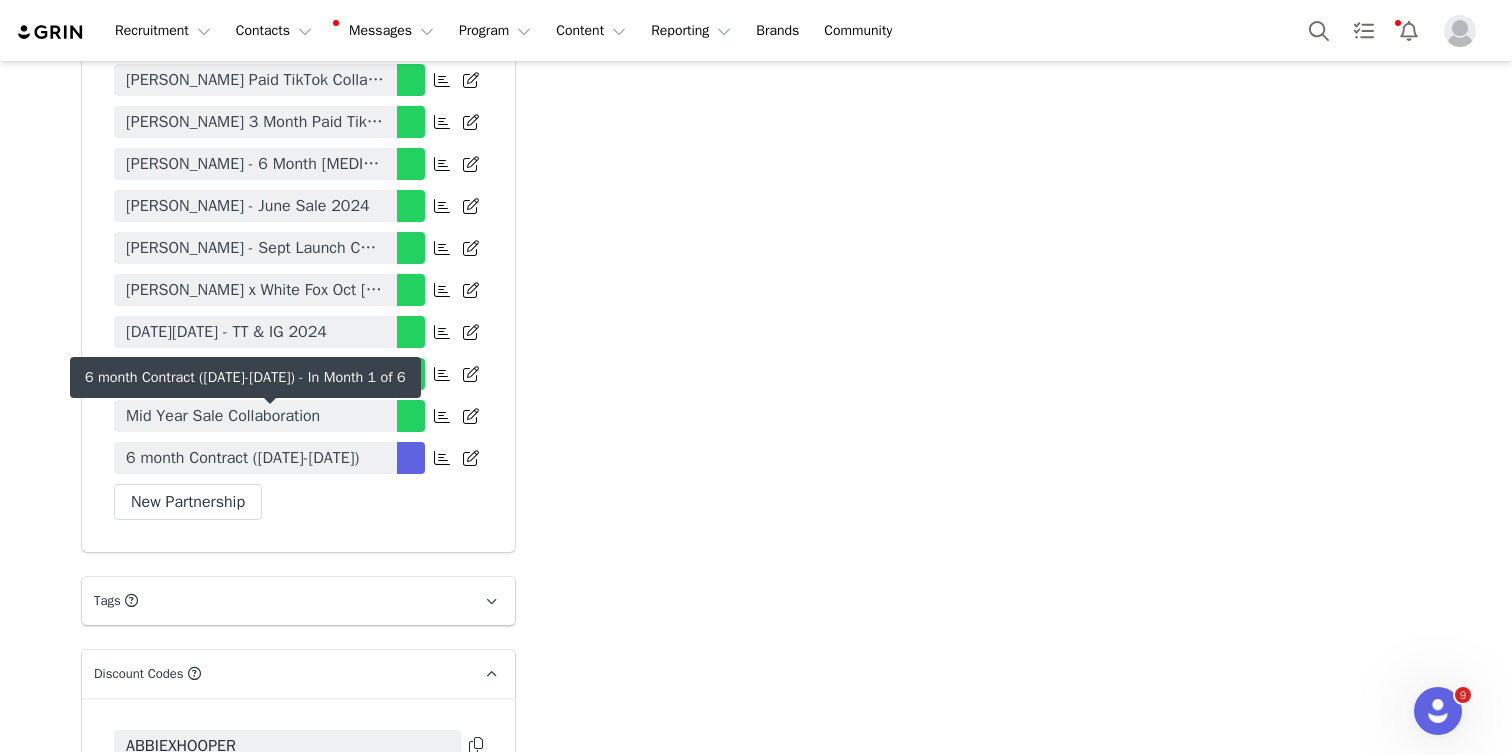 click on "6 month Contract ([DATE]-[DATE])" at bounding box center (242, 458) 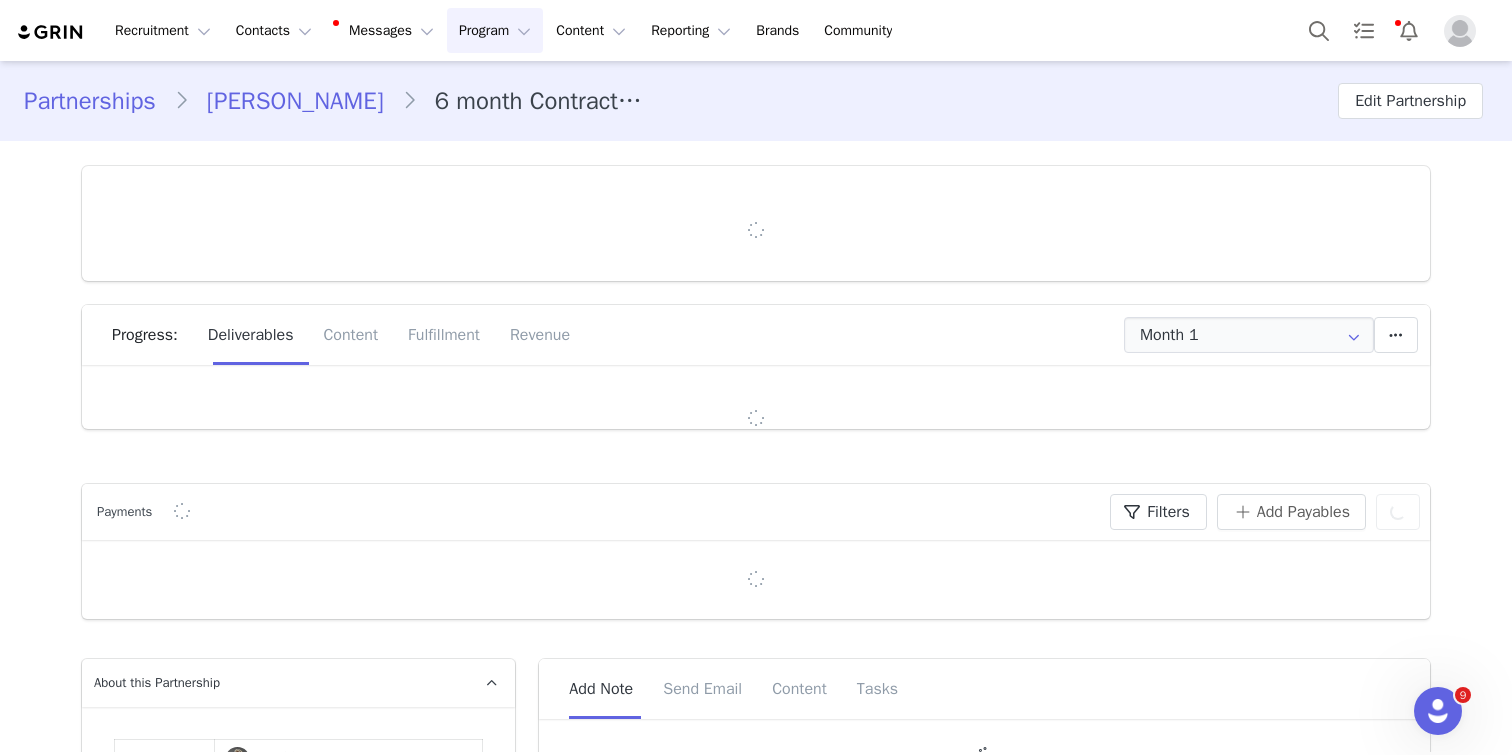 type on "+44 ([GEOGRAPHIC_DATA])" 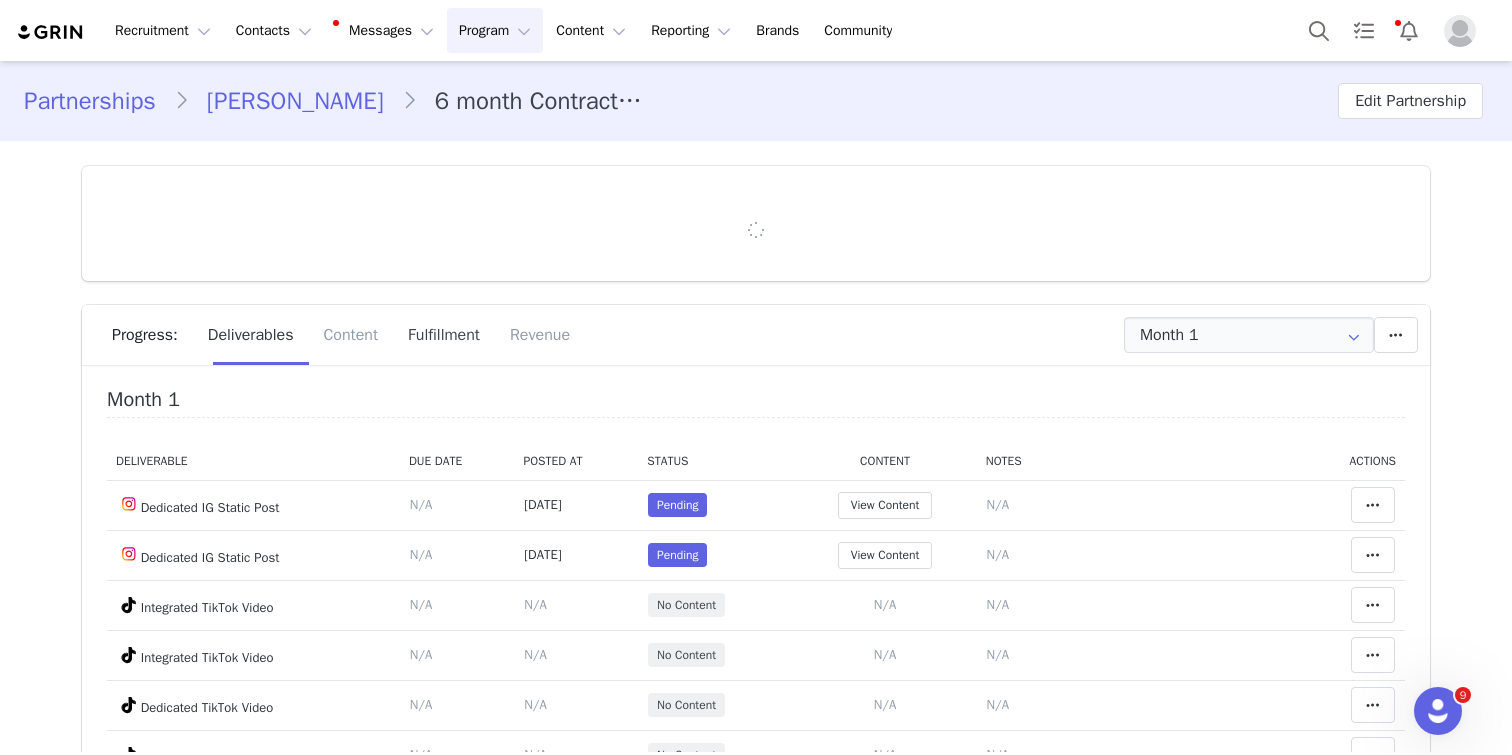 click on "Fulfillment" at bounding box center (444, 335) 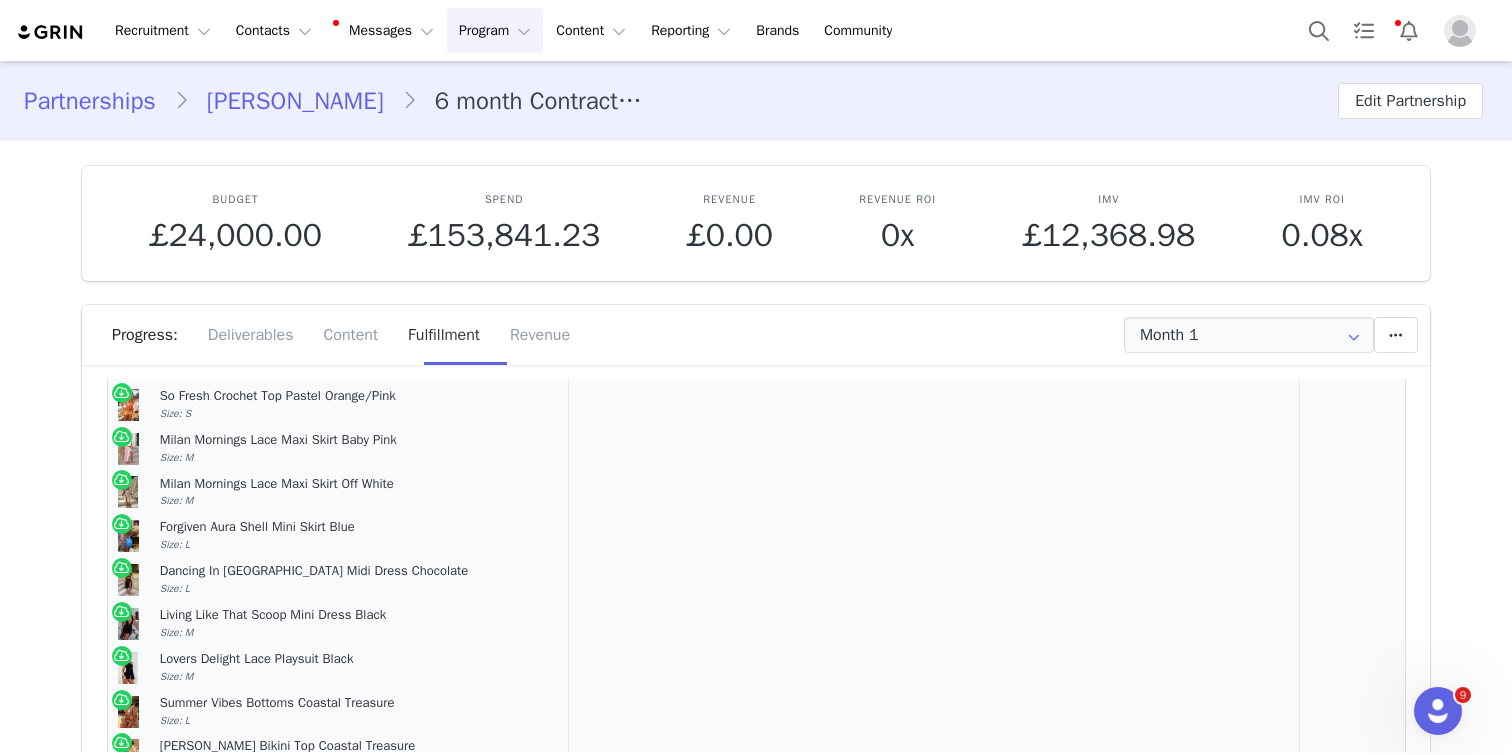 scroll, scrollTop: 228, scrollLeft: 0, axis: vertical 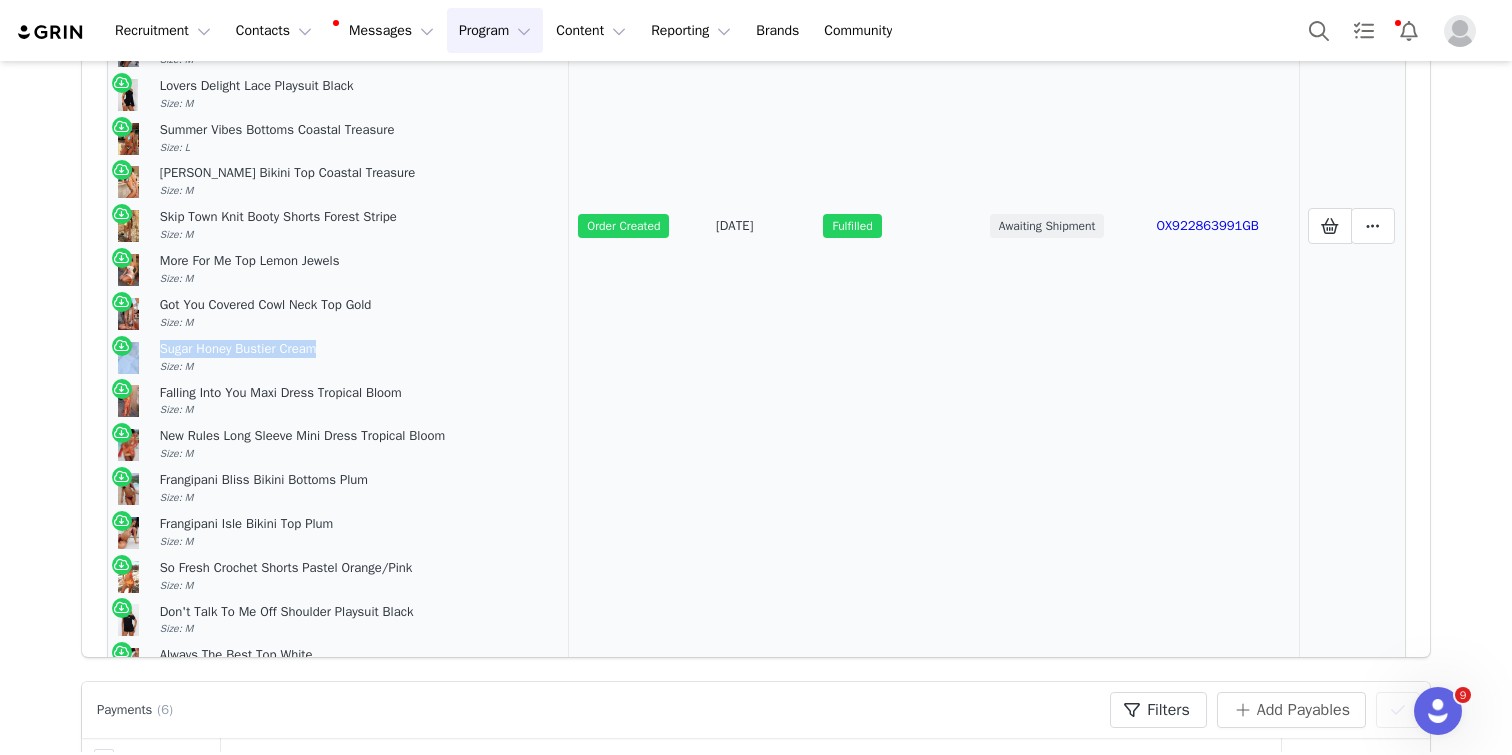 drag, startPoint x: 360, startPoint y: 348, endPoint x: 143, endPoint y: 348, distance: 217 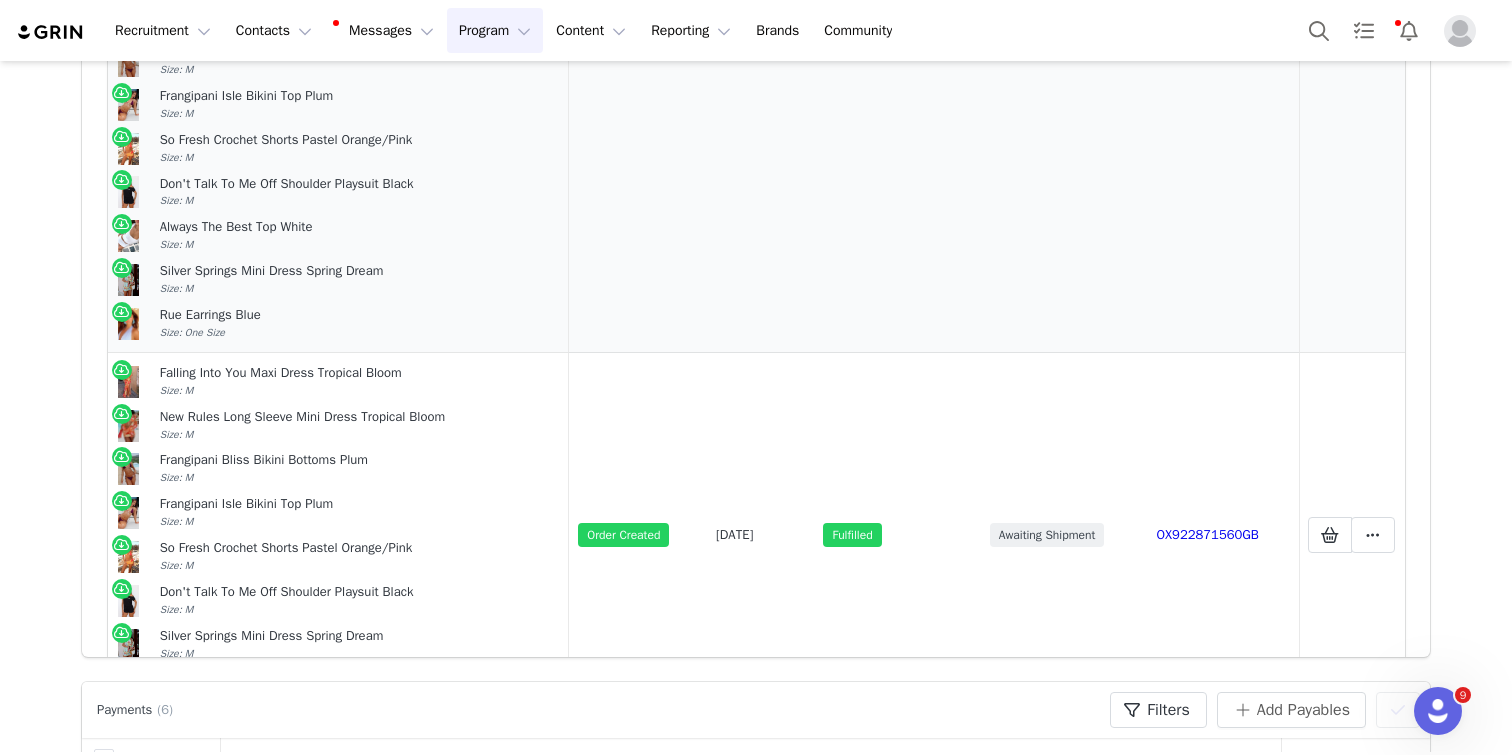 scroll, scrollTop: 1036, scrollLeft: 0, axis: vertical 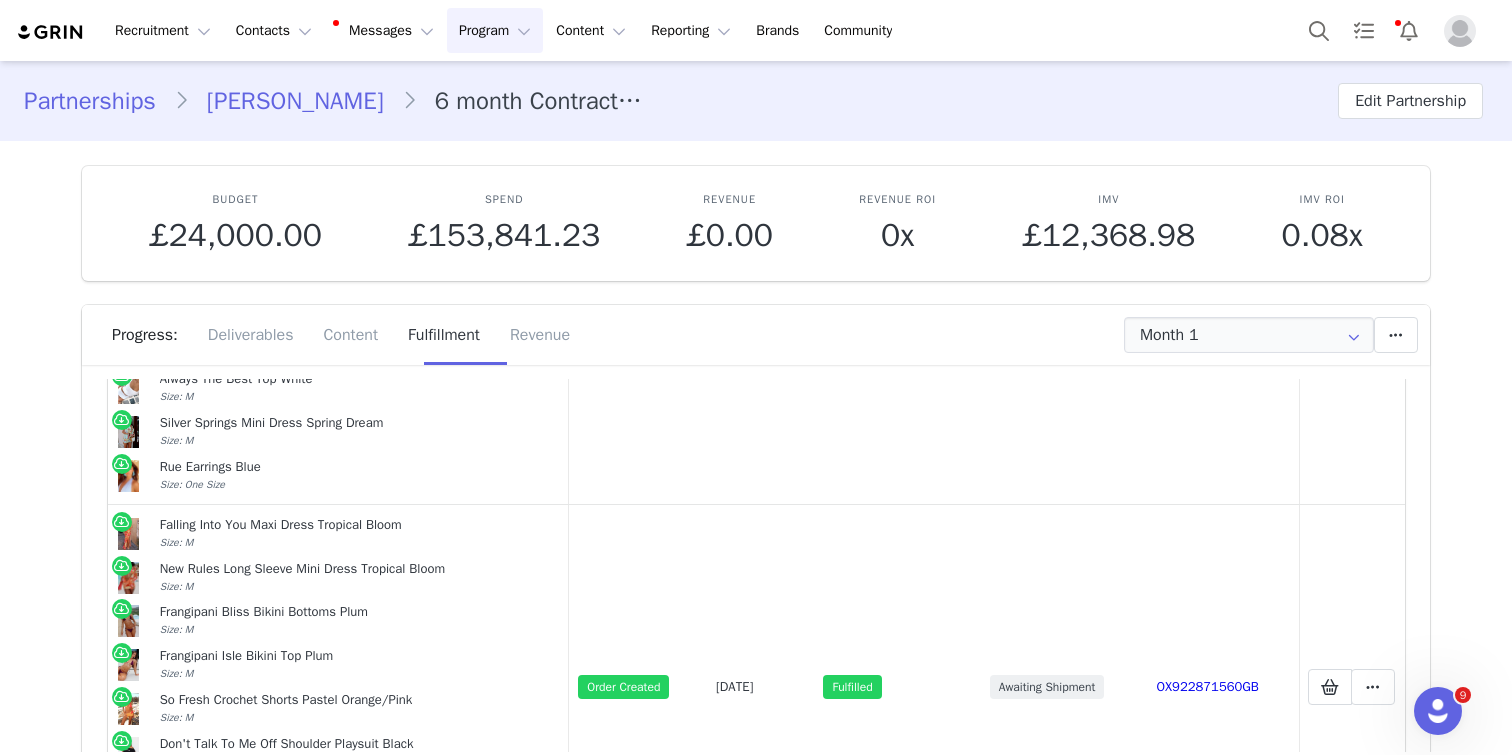 click on "[PERSON_NAME]" at bounding box center [295, 101] 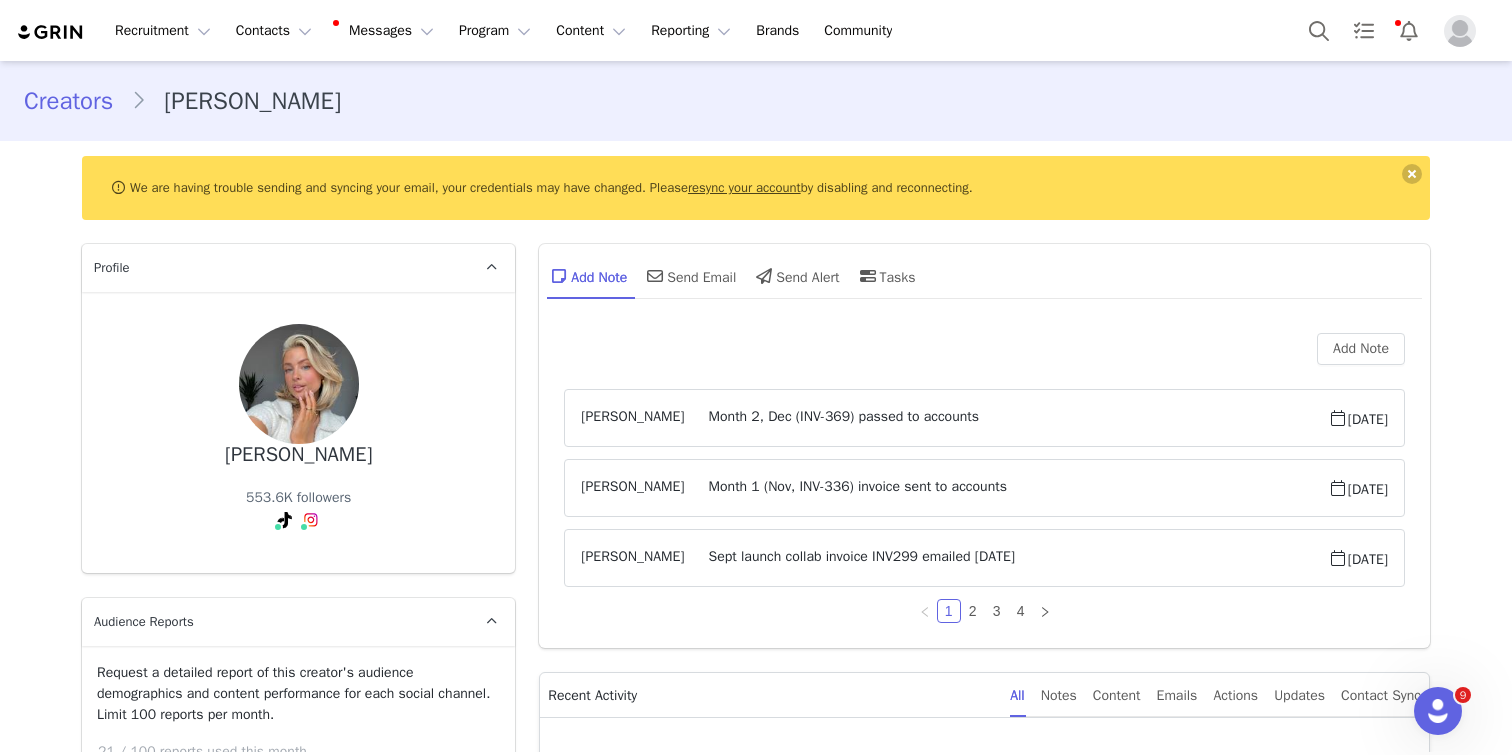 type on "+44 ([GEOGRAPHIC_DATA])" 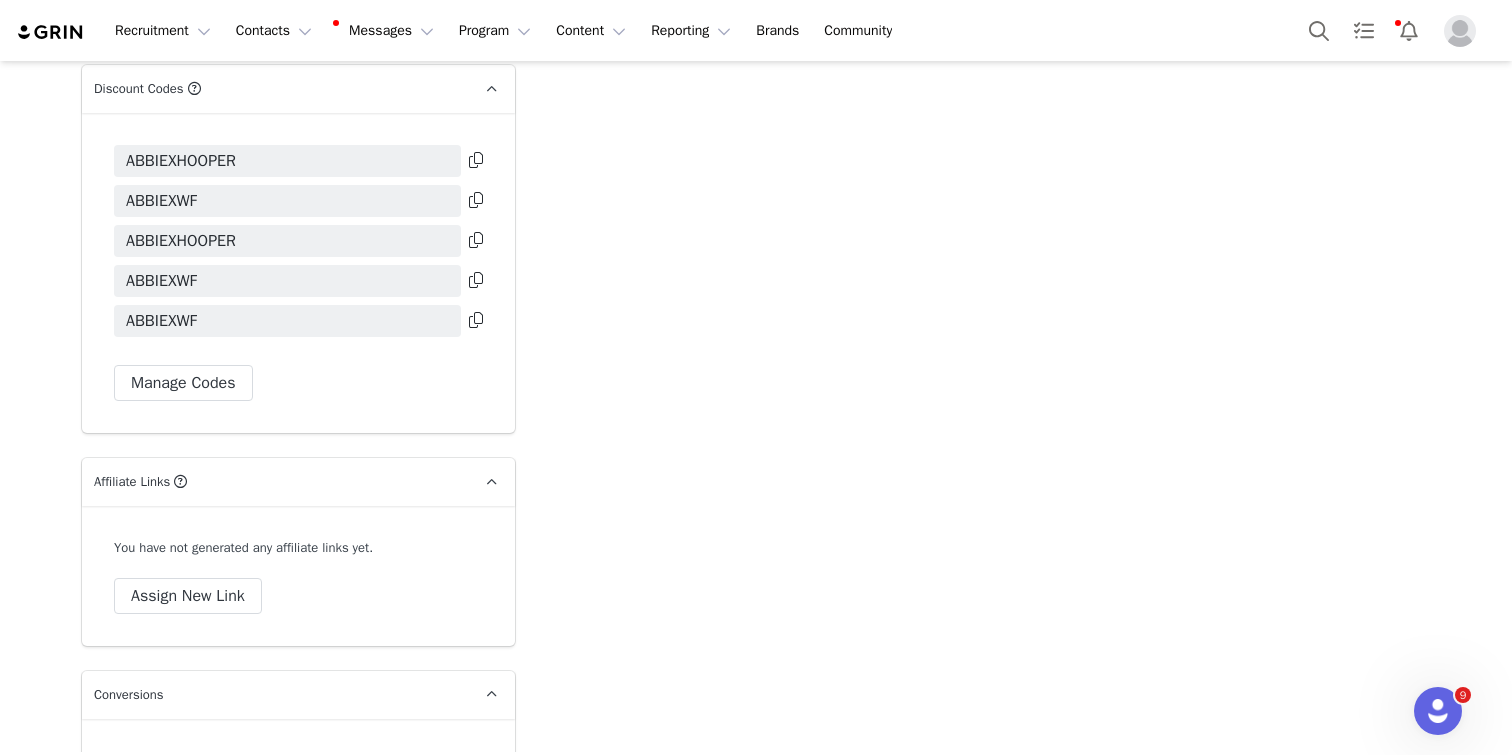 scroll, scrollTop: 4914, scrollLeft: 0, axis: vertical 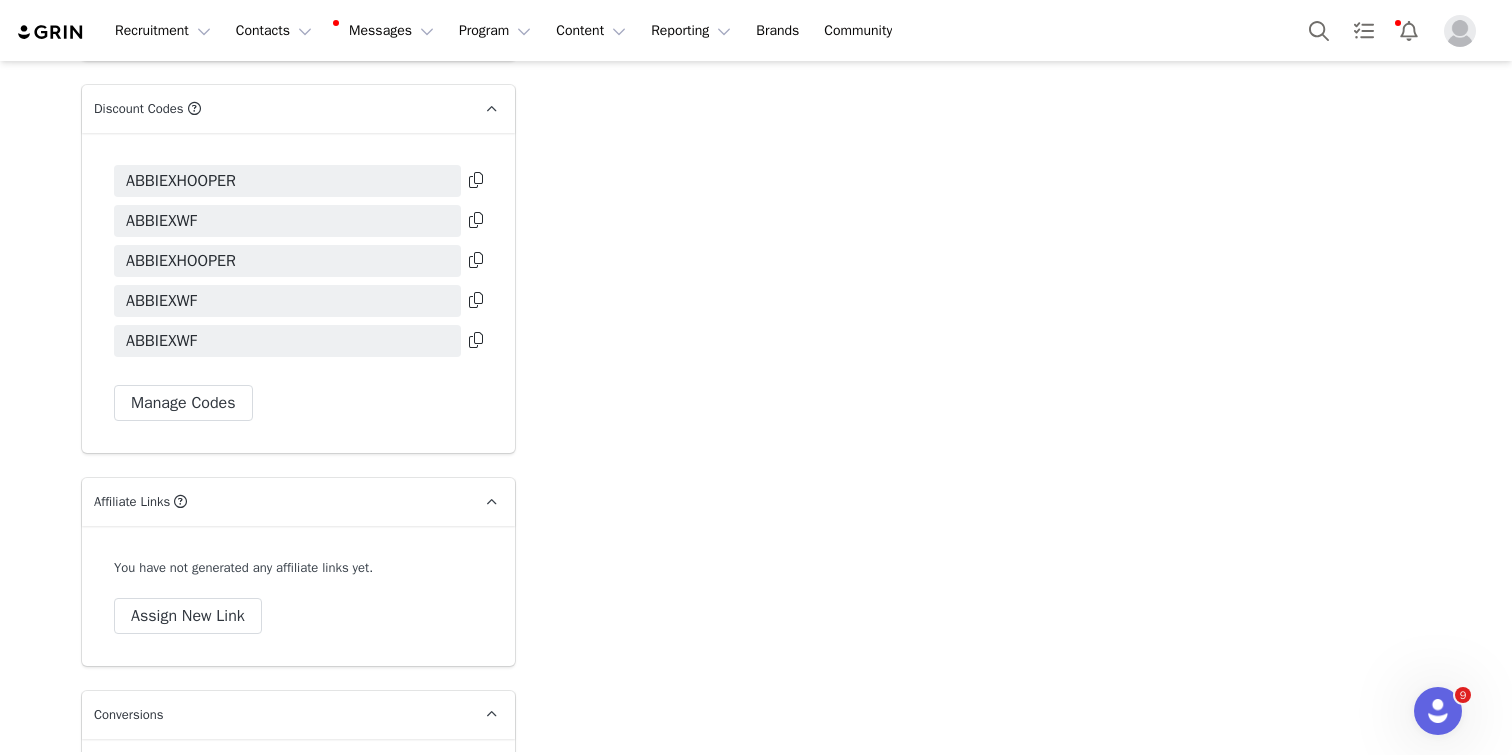 click at bounding box center (476, 260) 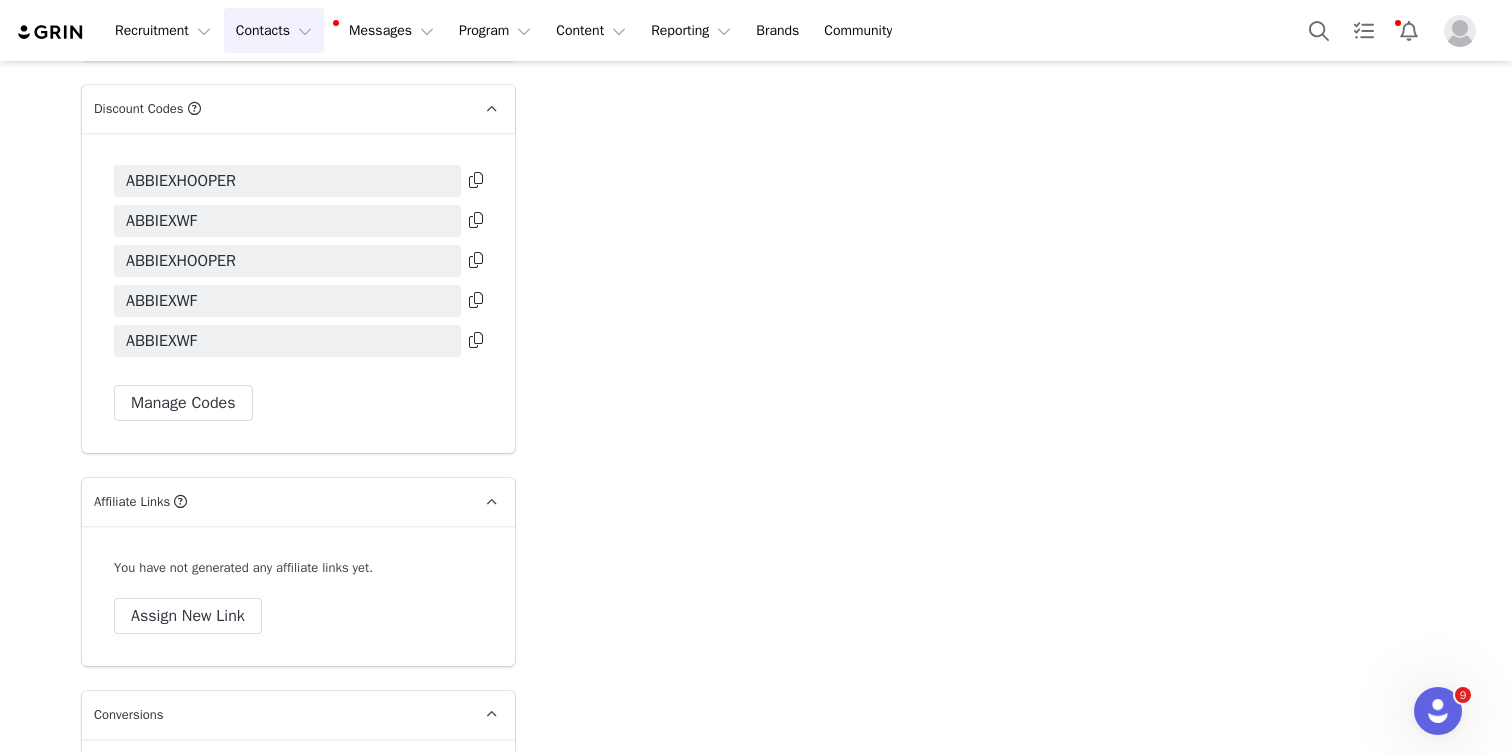 click on "Contacts Contacts" at bounding box center (274, 30) 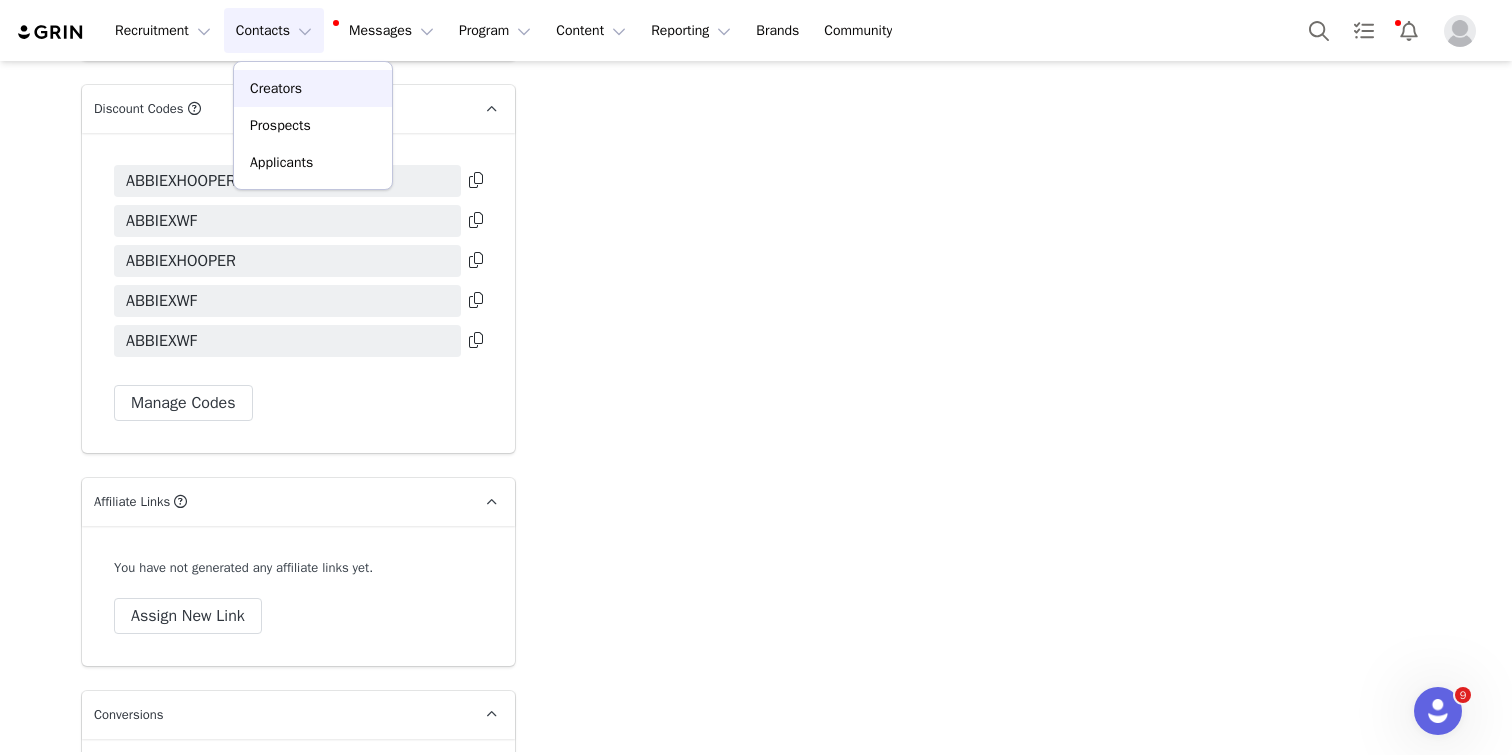 click on "Creators" at bounding box center [276, 88] 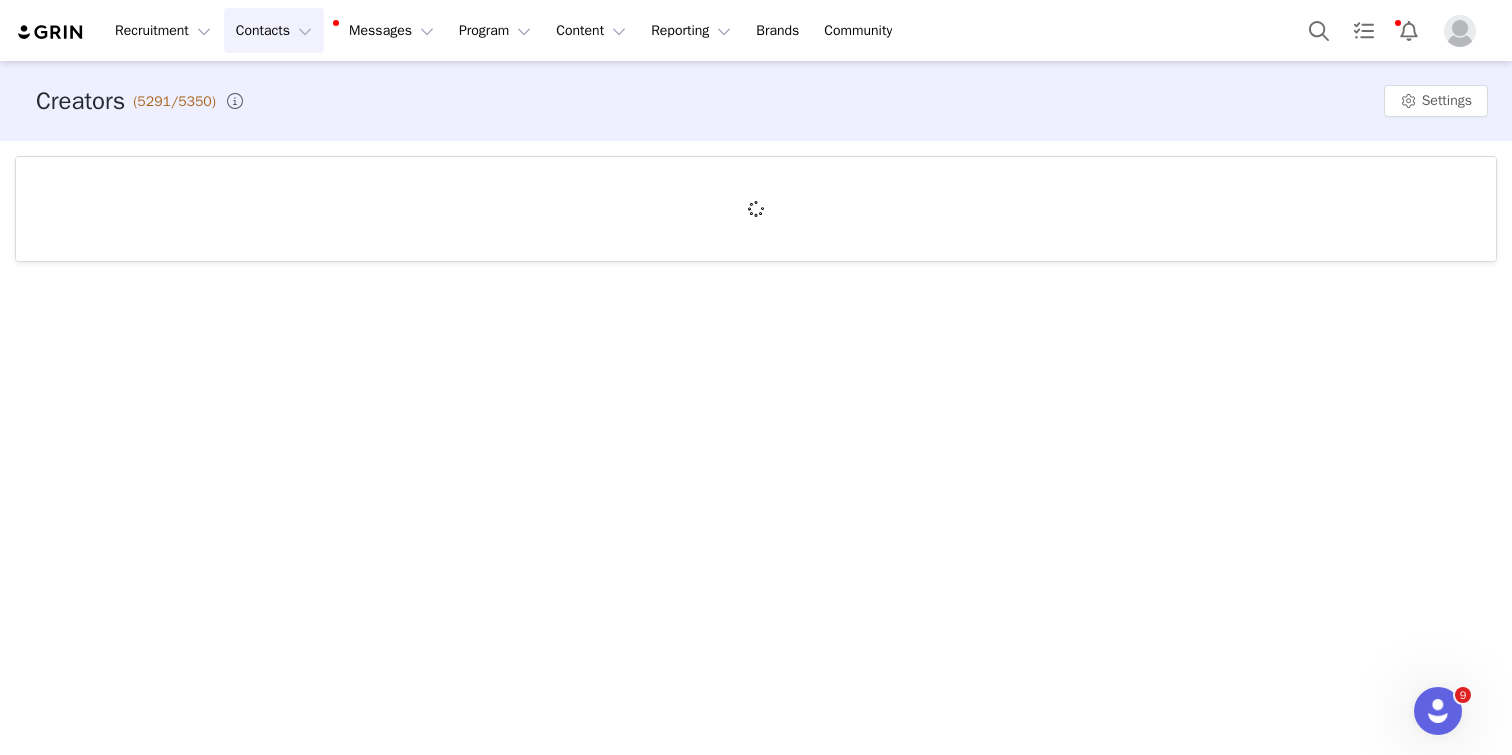 scroll, scrollTop: 0, scrollLeft: 0, axis: both 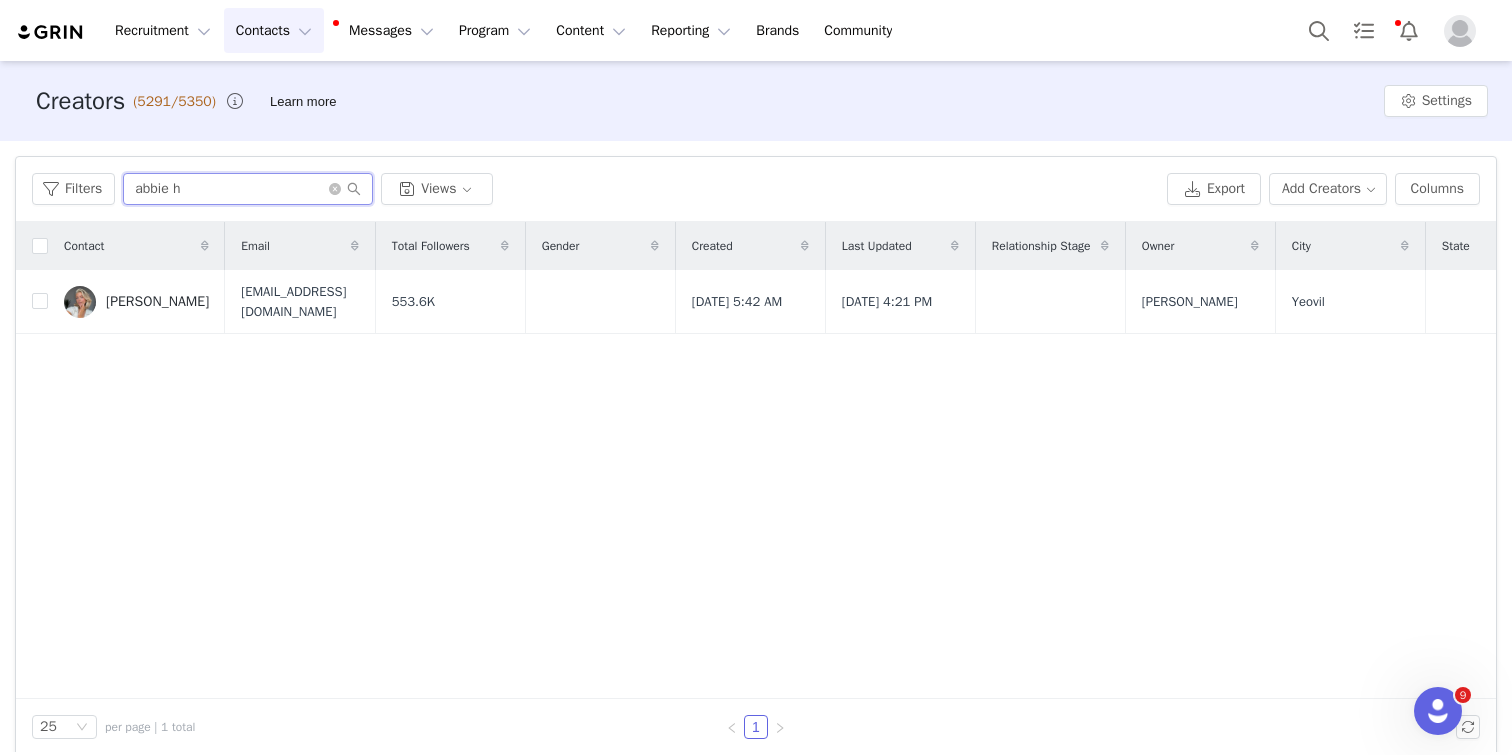 click on "abbie h" at bounding box center (248, 189) 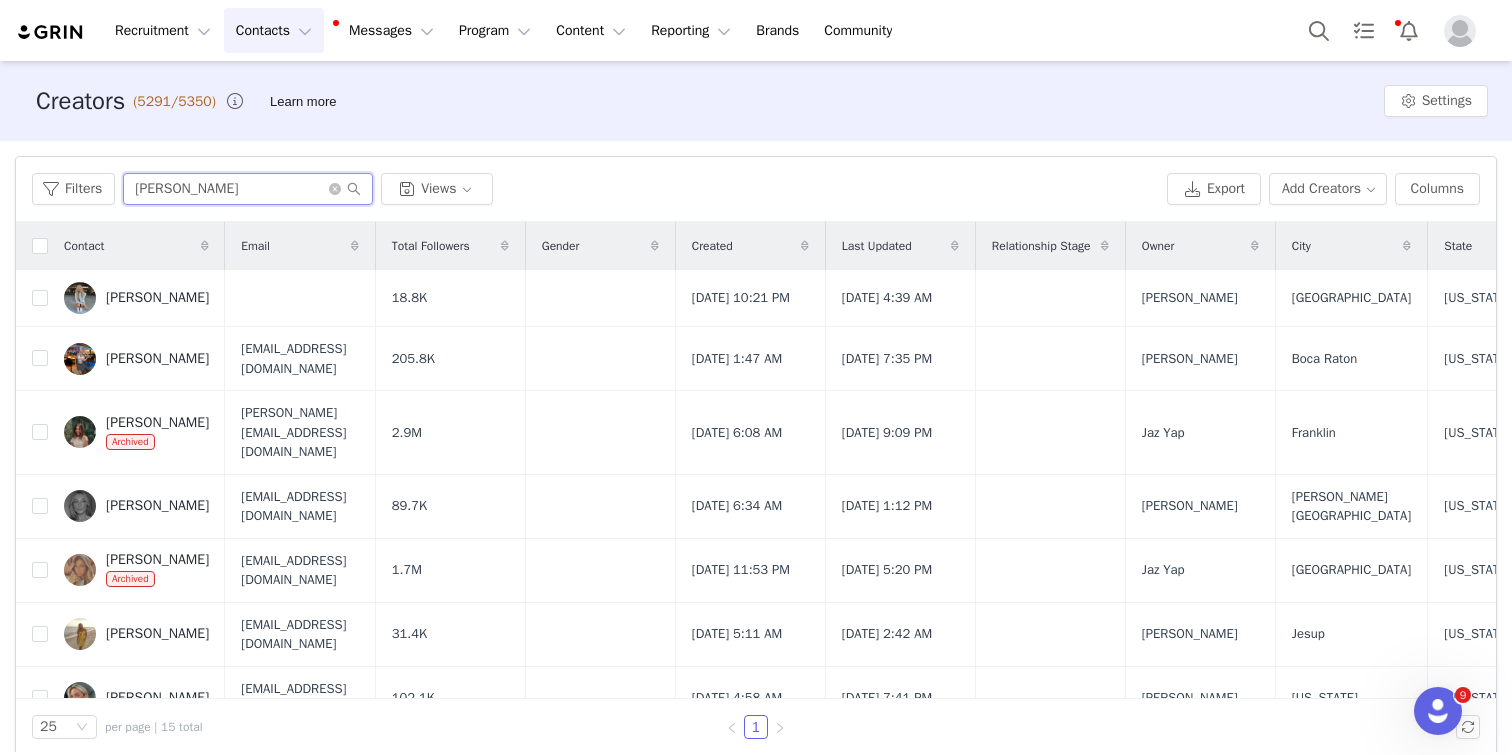 type on "[PERSON_NAME]" 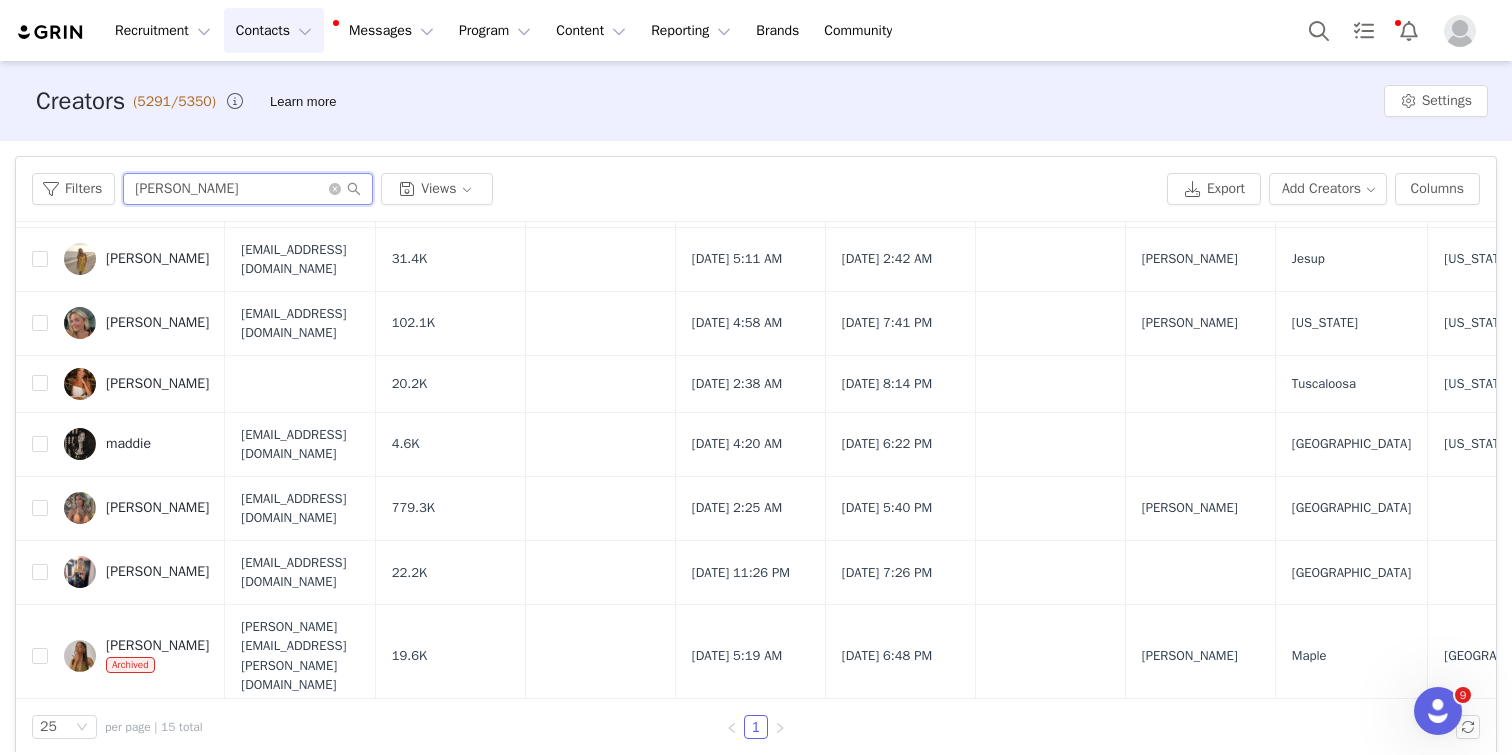 scroll, scrollTop: 378, scrollLeft: 0, axis: vertical 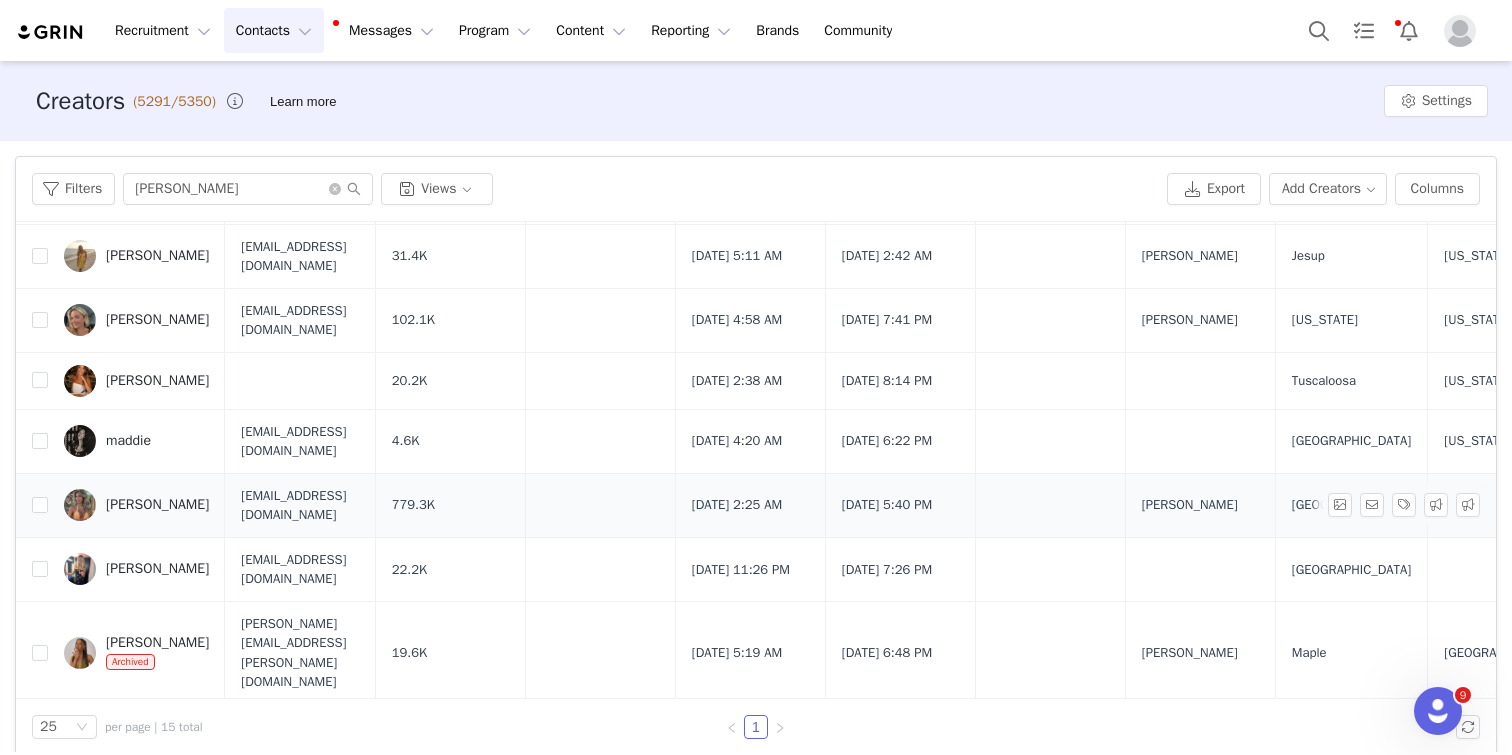 click on "[PERSON_NAME]" at bounding box center (157, 505) 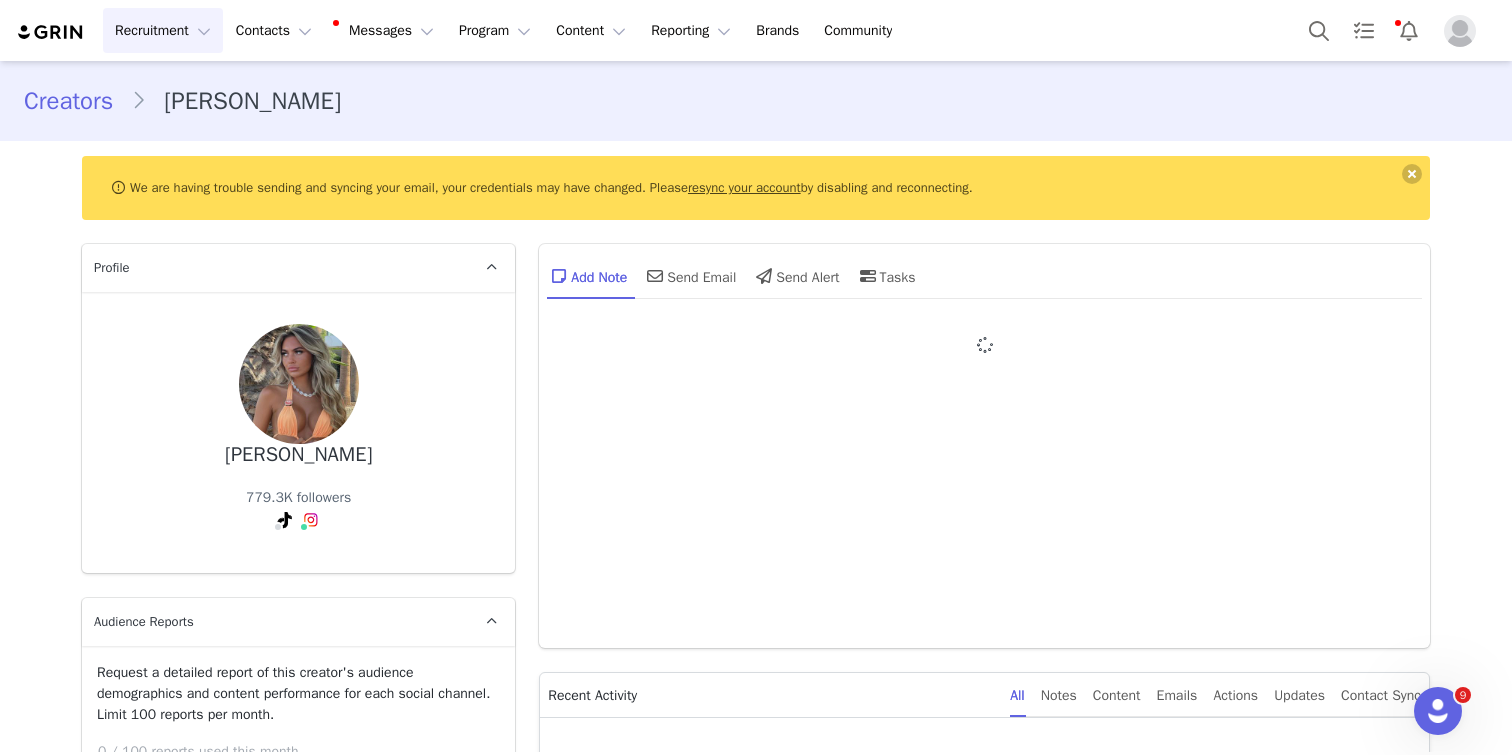 type on "+44 ([GEOGRAPHIC_DATA])" 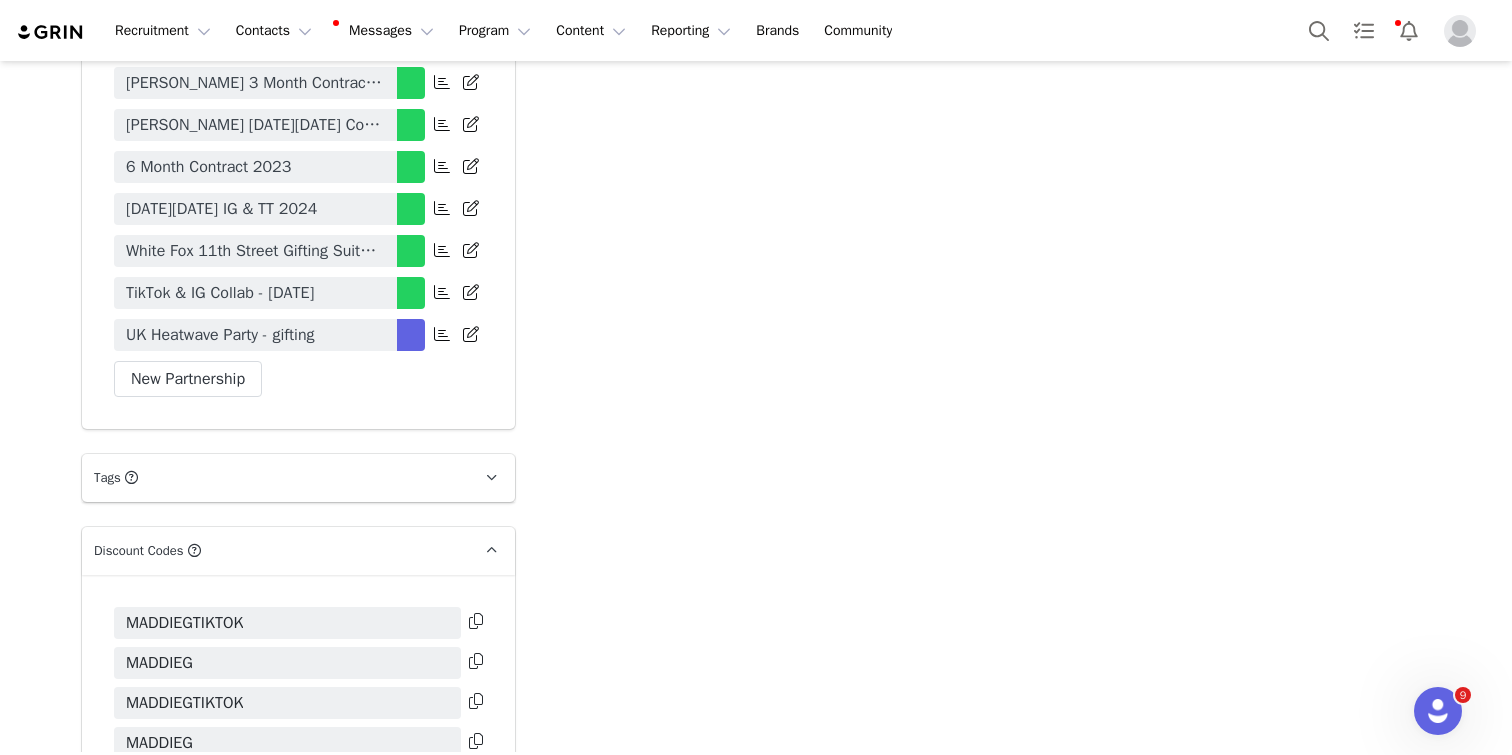 scroll, scrollTop: 4121, scrollLeft: 0, axis: vertical 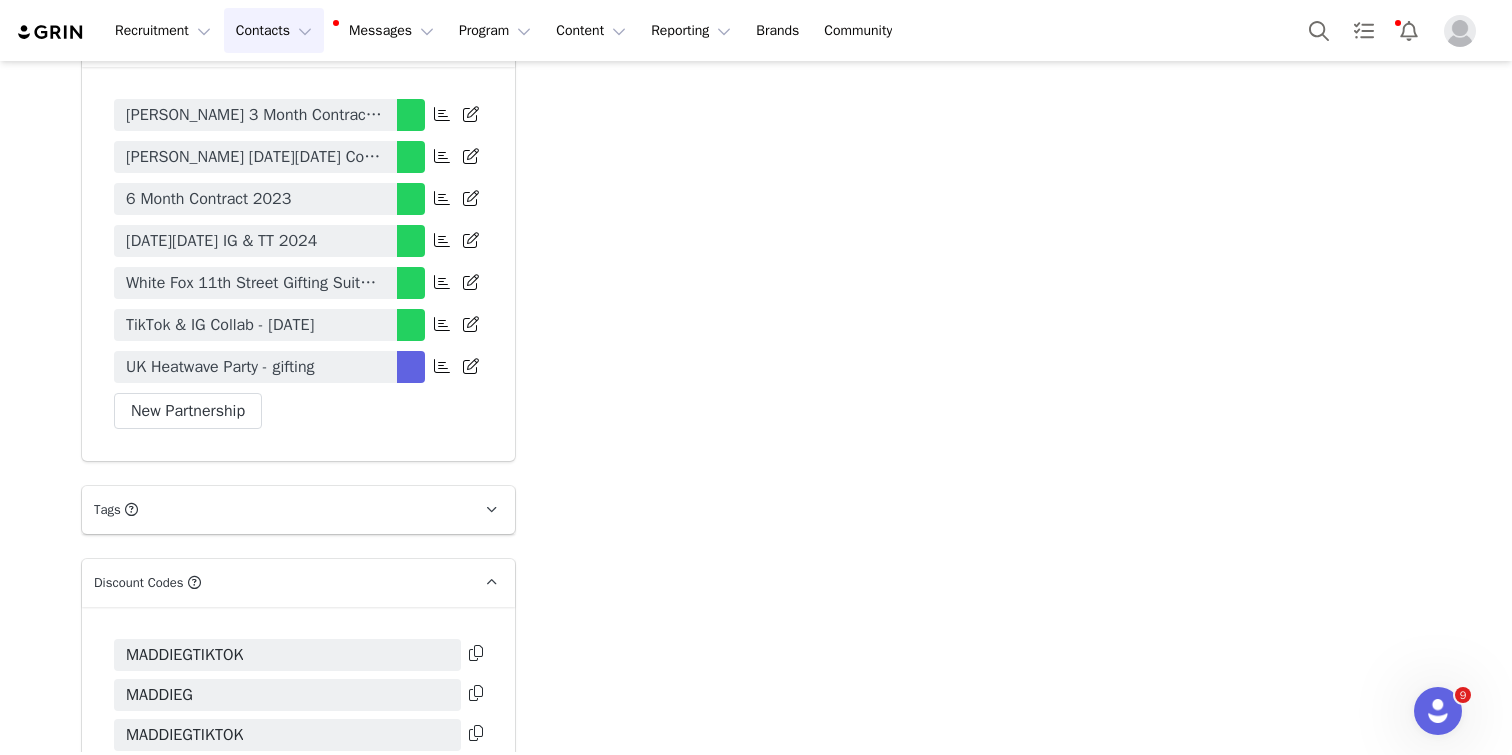click on "Contacts Contacts" at bounding box center [274, 30] 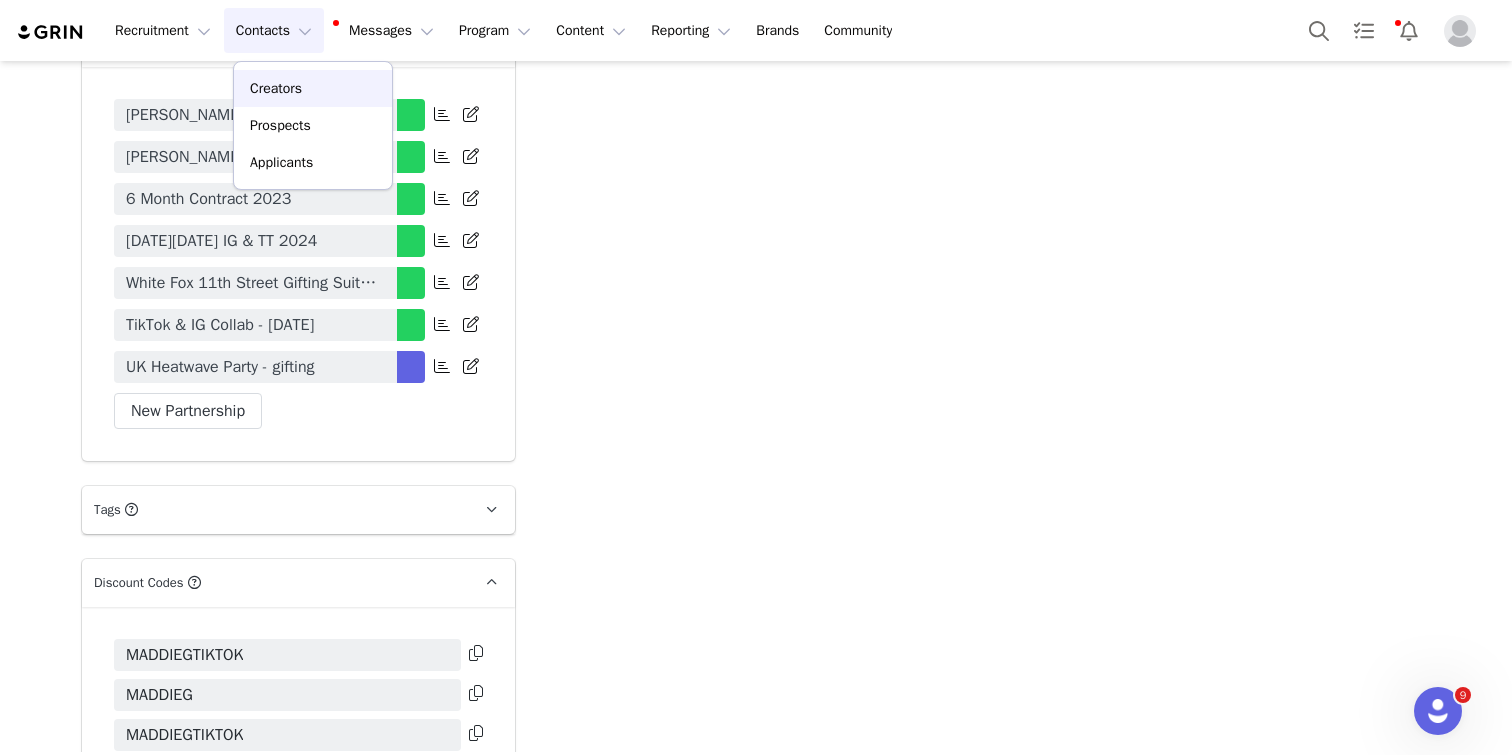 click on "Creators" at bounding box center (313, 88) 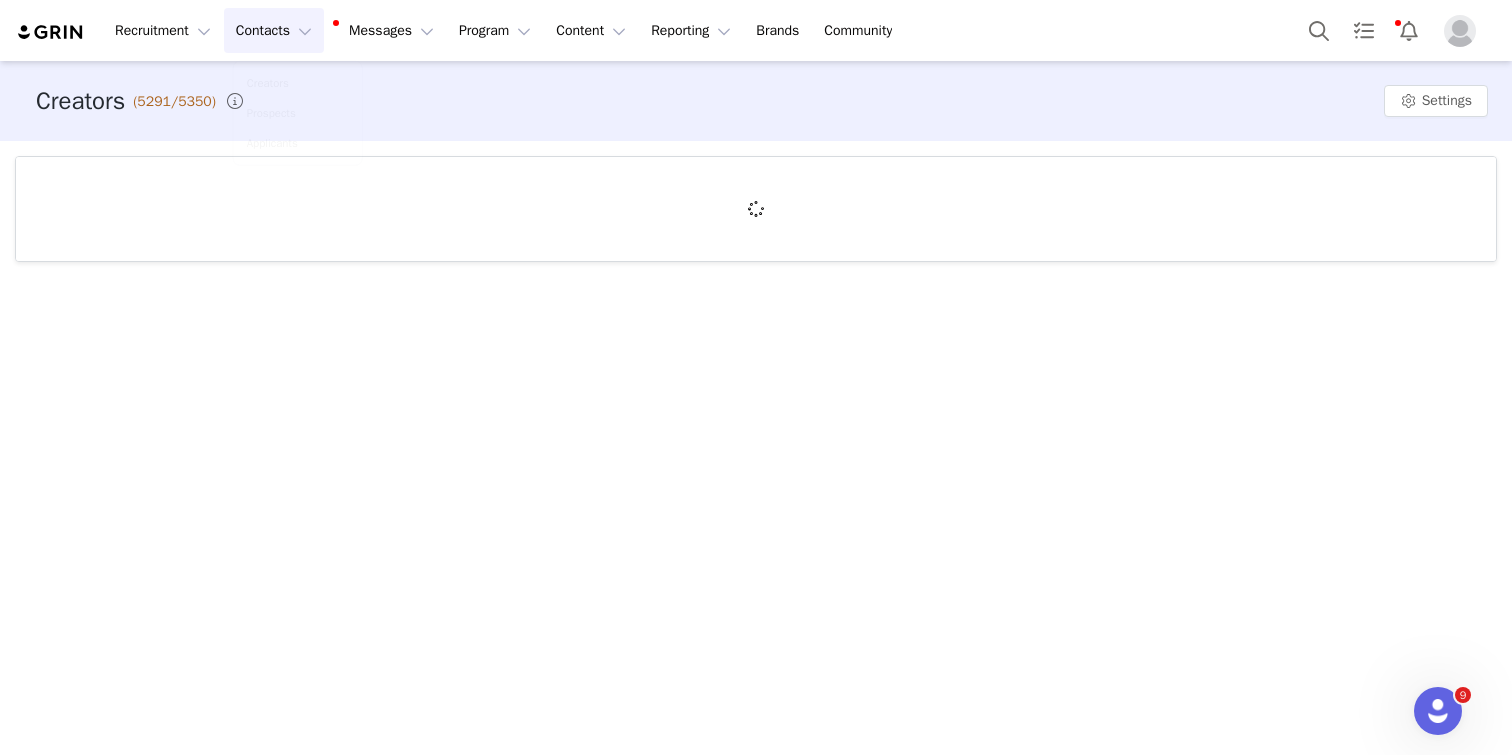 scroll, scrollTop: 0, scrollLeft: 0, axis: both 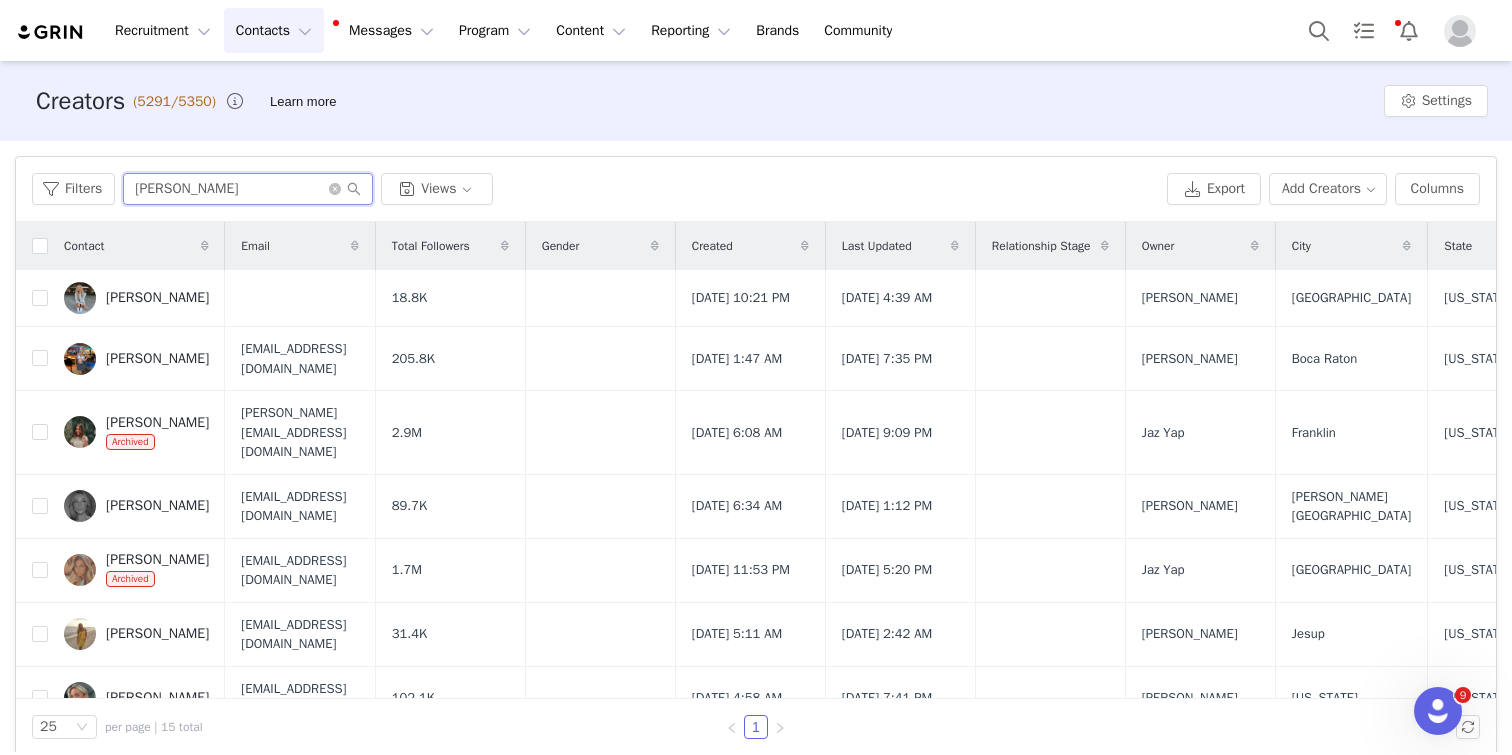 click on "[PERSON_NAME]" at bounding box center (248, 189) 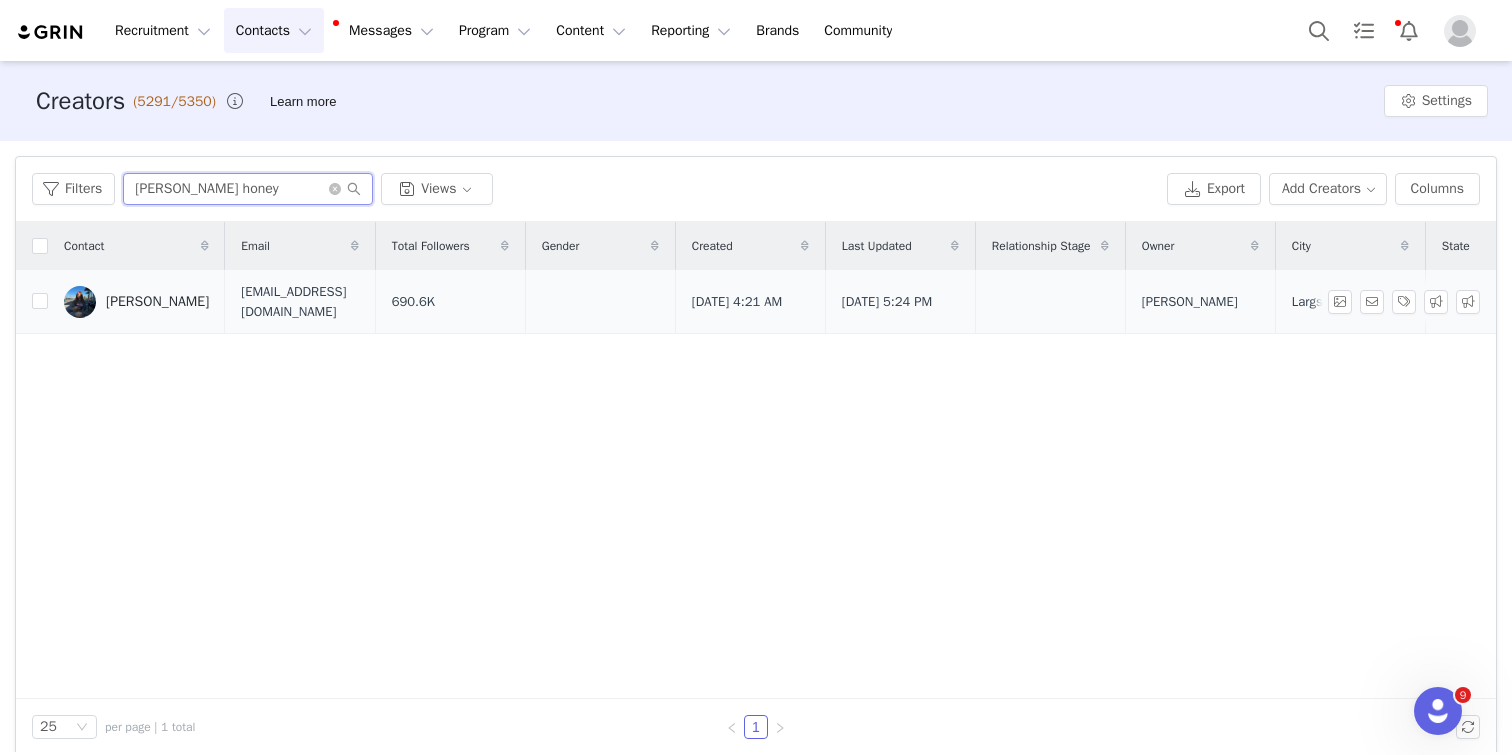 type on "[PERSON_NAME] honey" 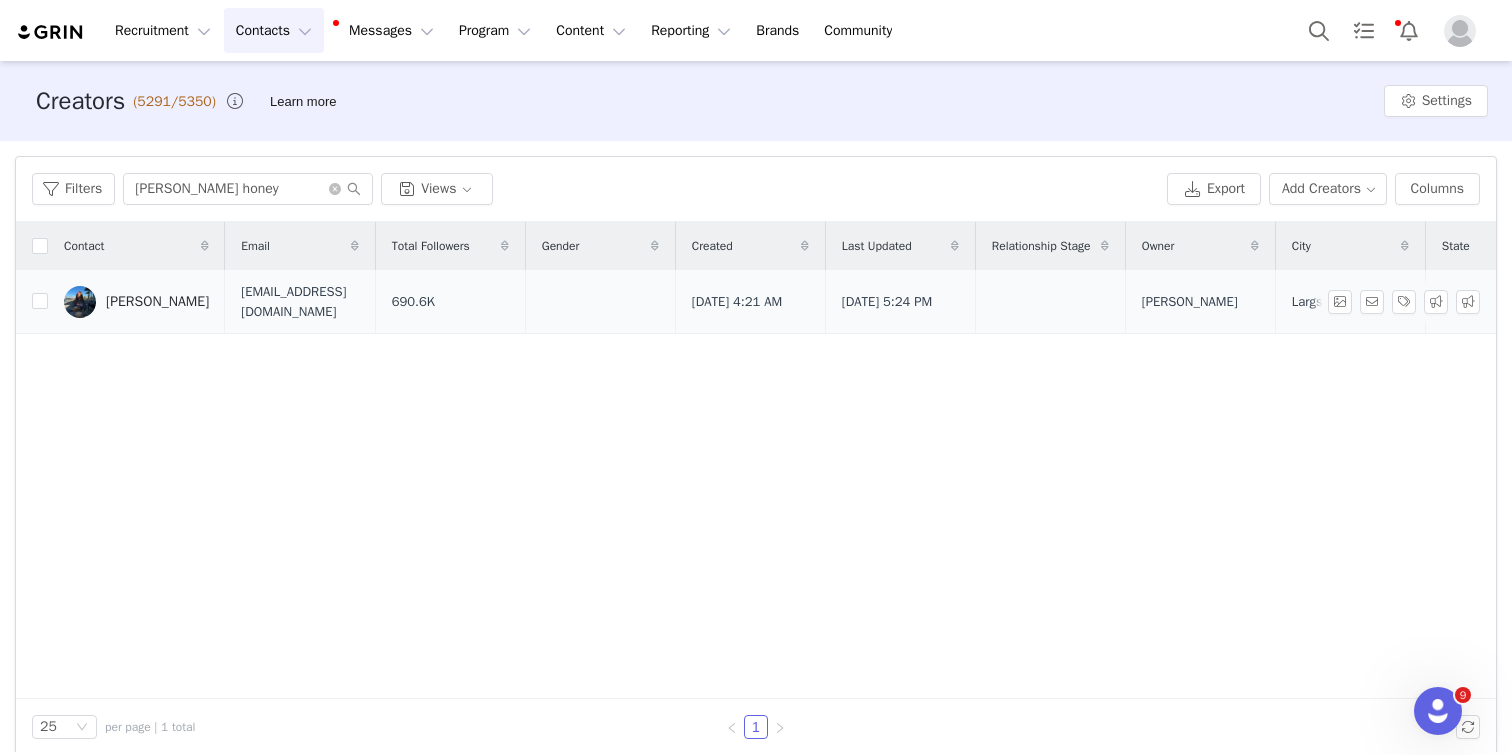 click on "[PERSON_NAME]" at bounding box center [157, 302] 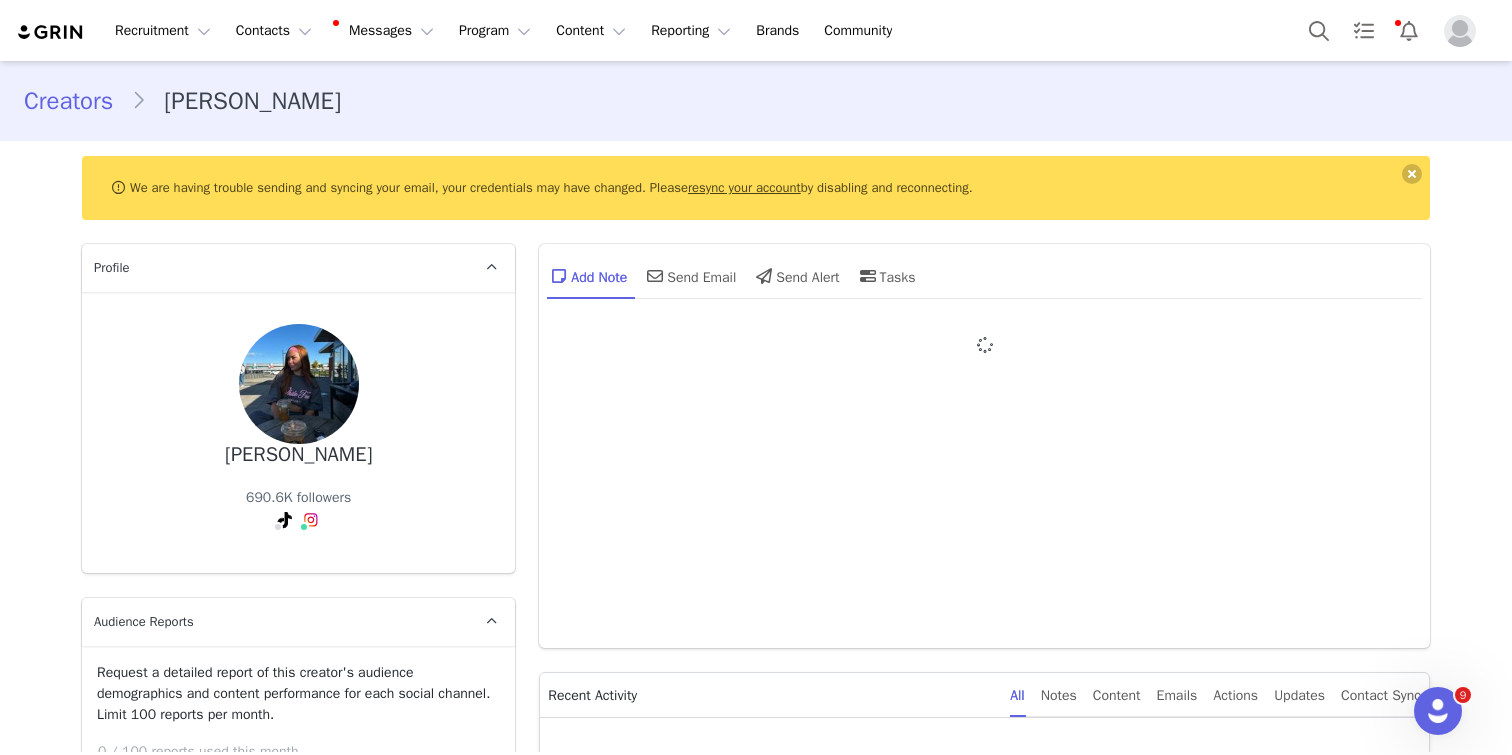 type on "+44 ([GEOGRAPHIC_DATA])" 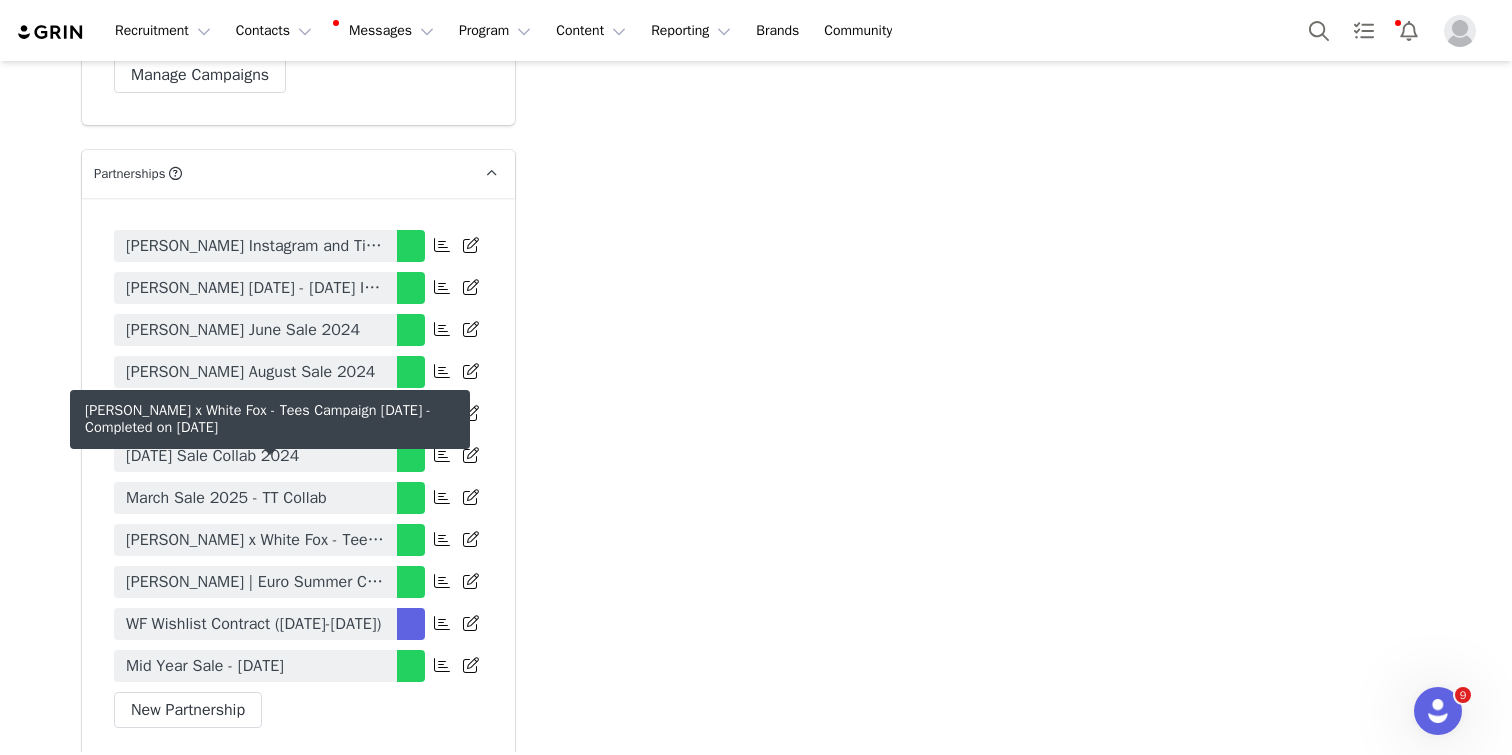 scroll, scrollTop: 4015, scrollLeft: 0, axis: vertical 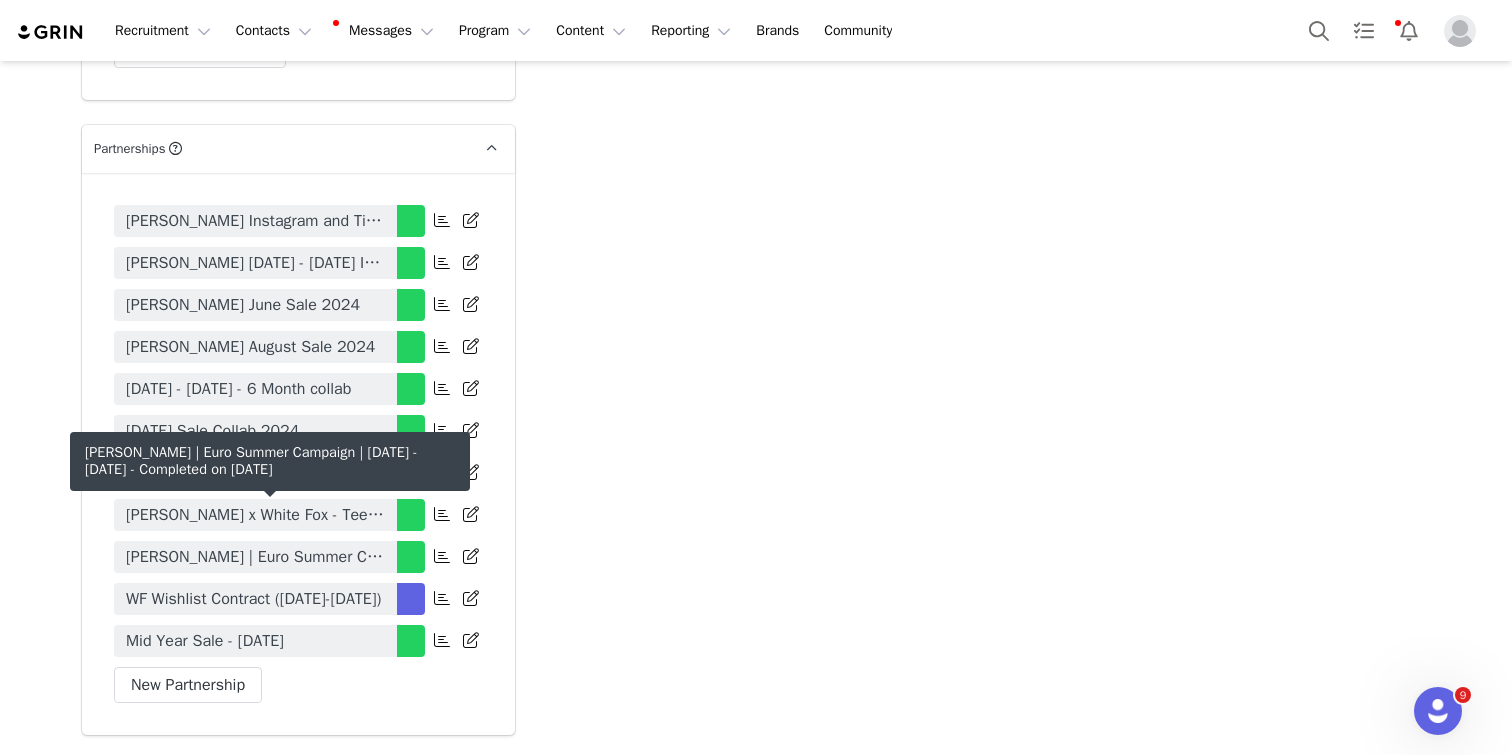 click on "WF Wishlist Contract ([DATE]-[DATE])" at bounding box center [253, 599] 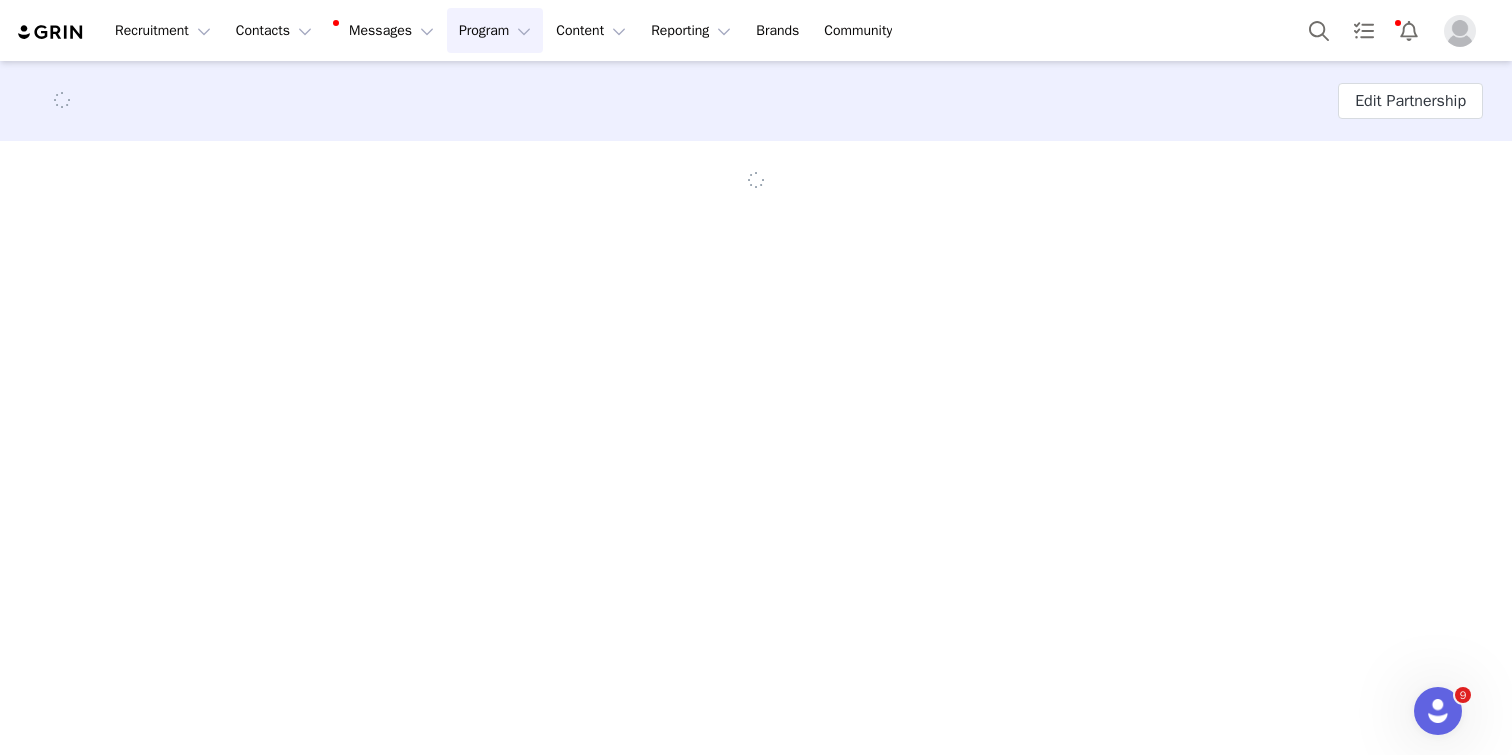 scroll, scrollTop: 0, scrollLeft: 0, axis: both 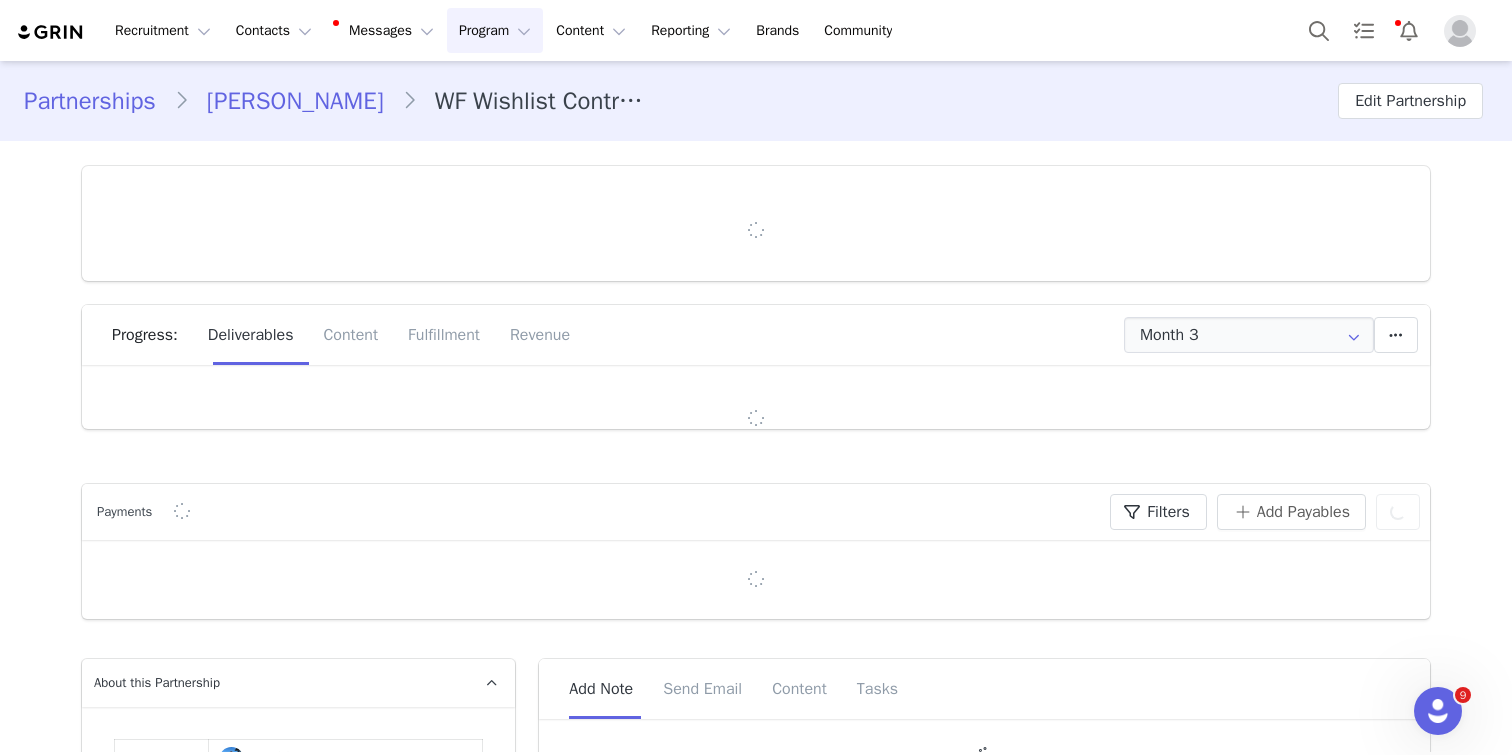 type on "+44 ([GEOGRAPHIC_DATA])" 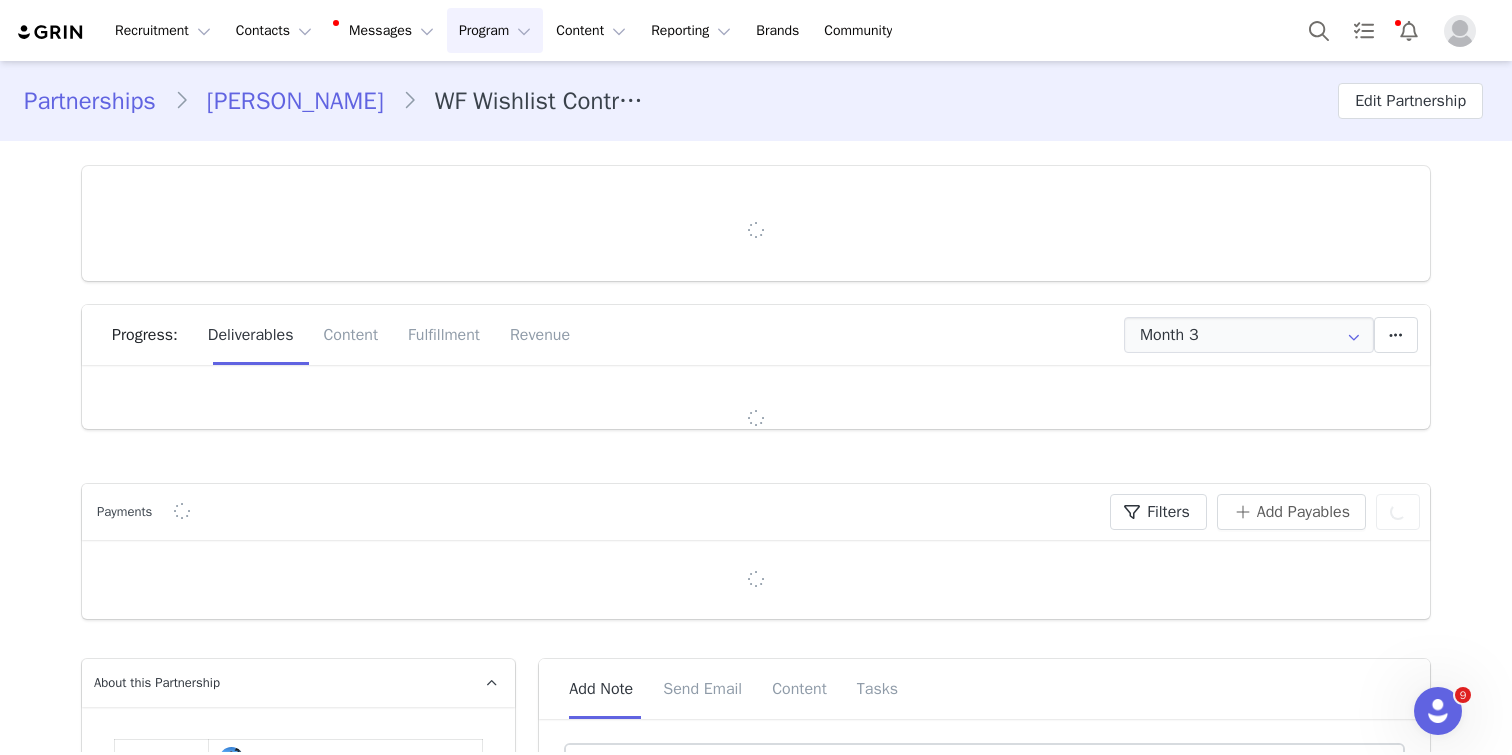 scroll, scrollTop: 0, scrollLeft: 0, axis: both 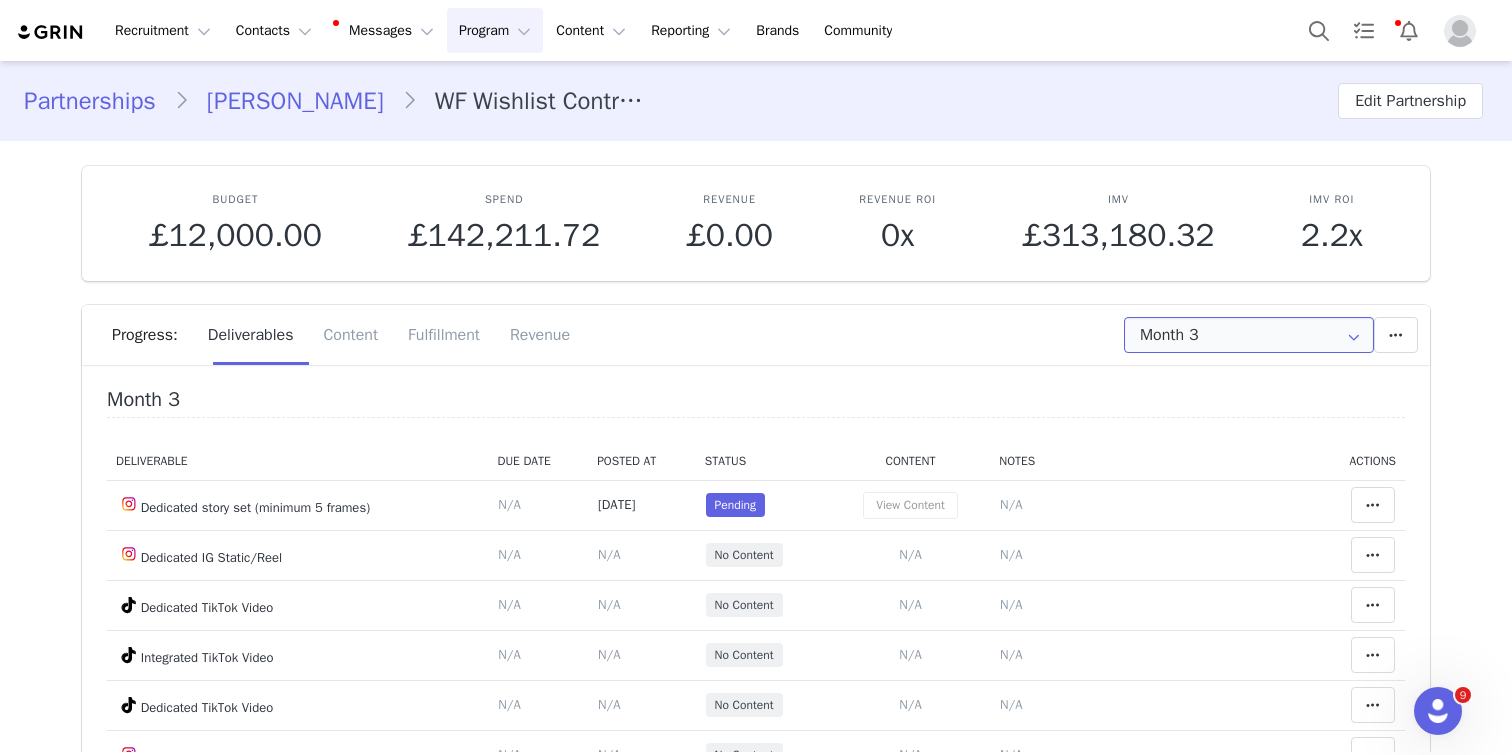 click on "Month 3" at bounding box center (1249, 335) 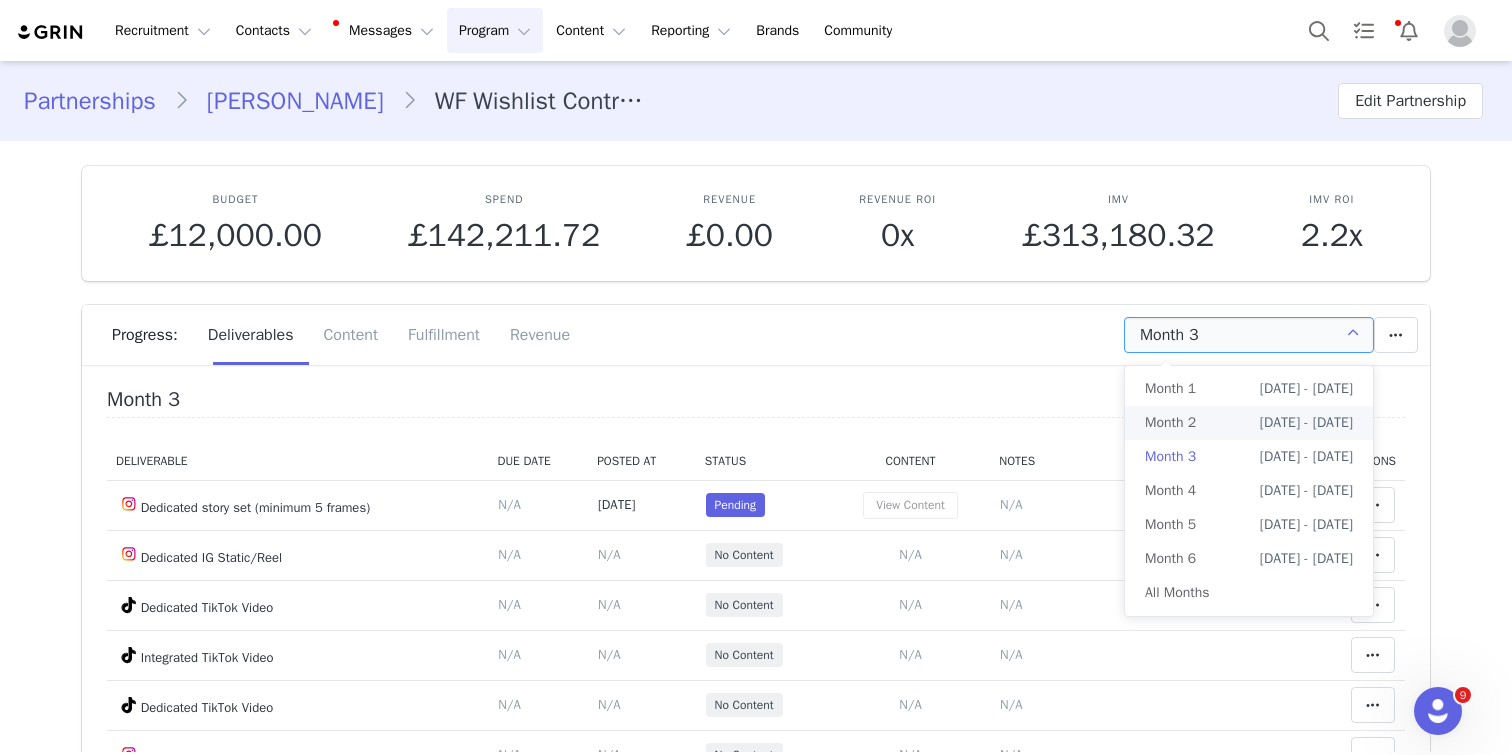 click on "Month 2" at bounding box center [1170, 423] 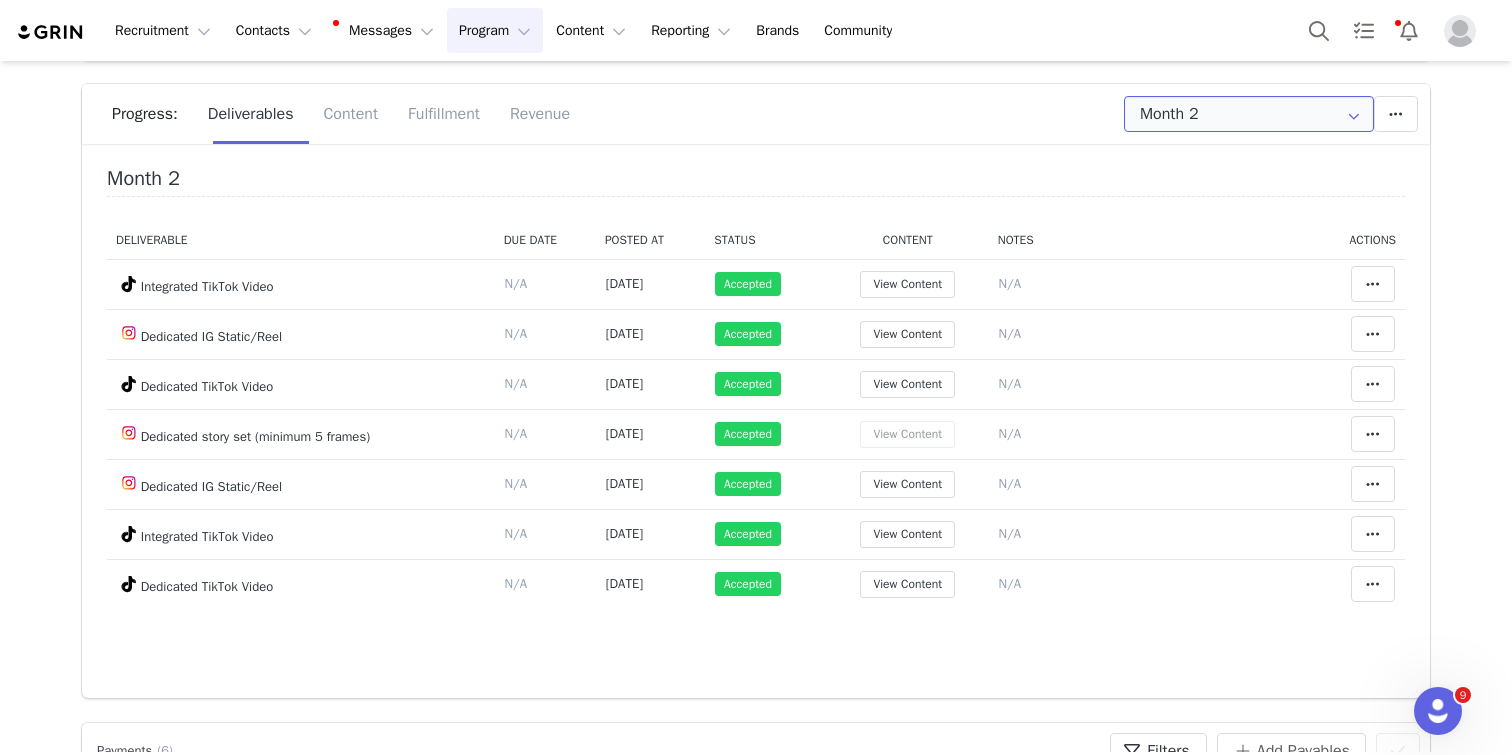 scroll, scrollTop: 232, scrollLeft: 0, axis: vertical 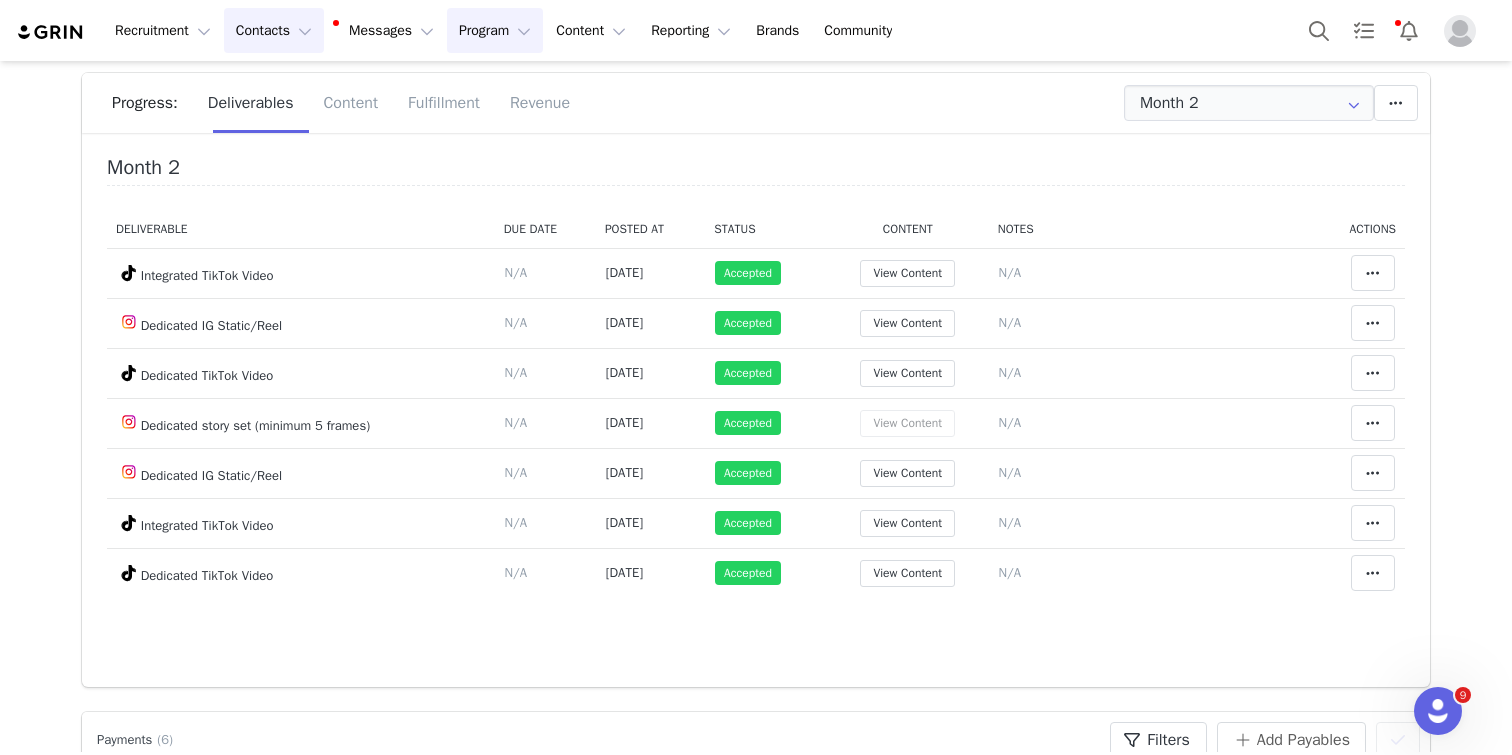 click on "Contacts Contacts" at bounding box center (274, 30) 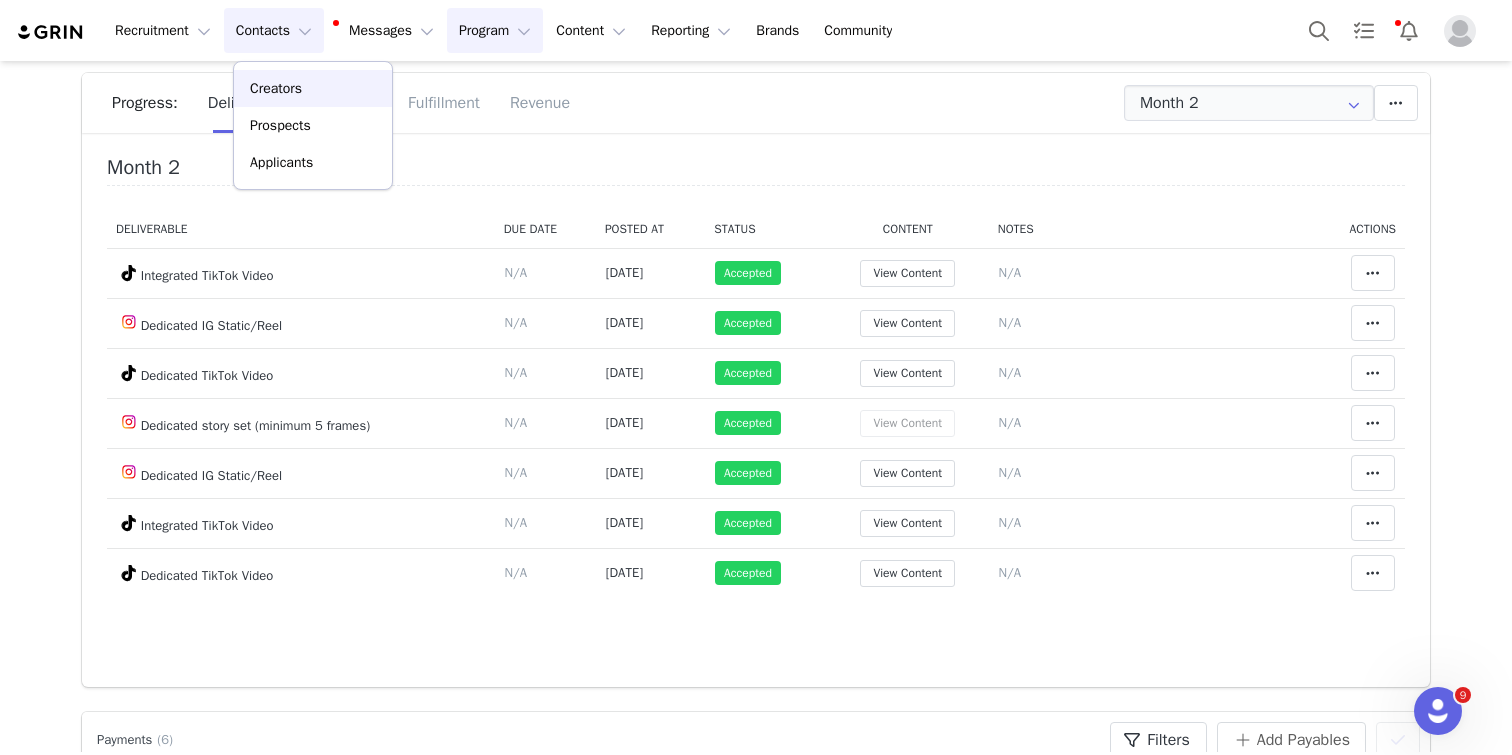 click on "Creators" at bounding box center (313, 88) 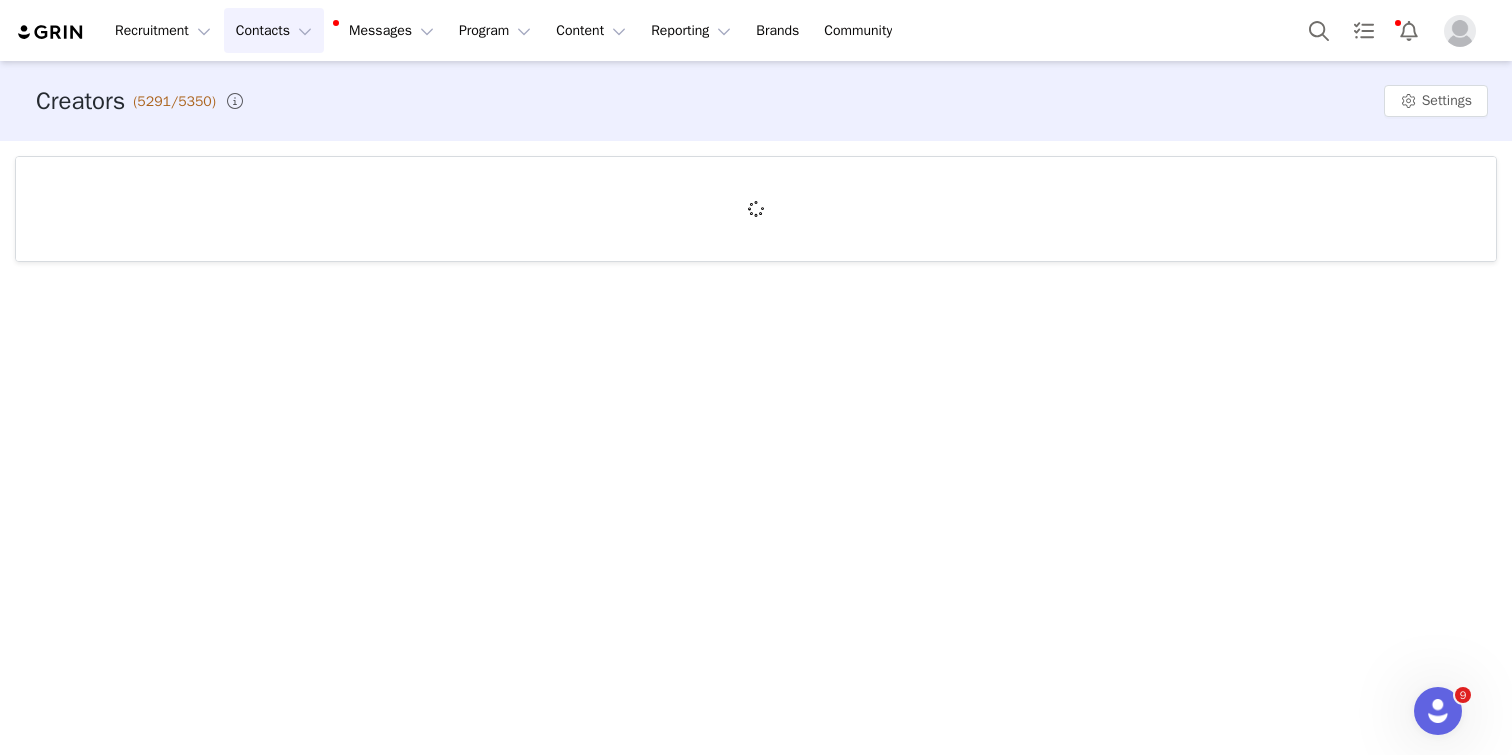 scroll, scrollTop: 0, scrollLeft: 0, axis: both 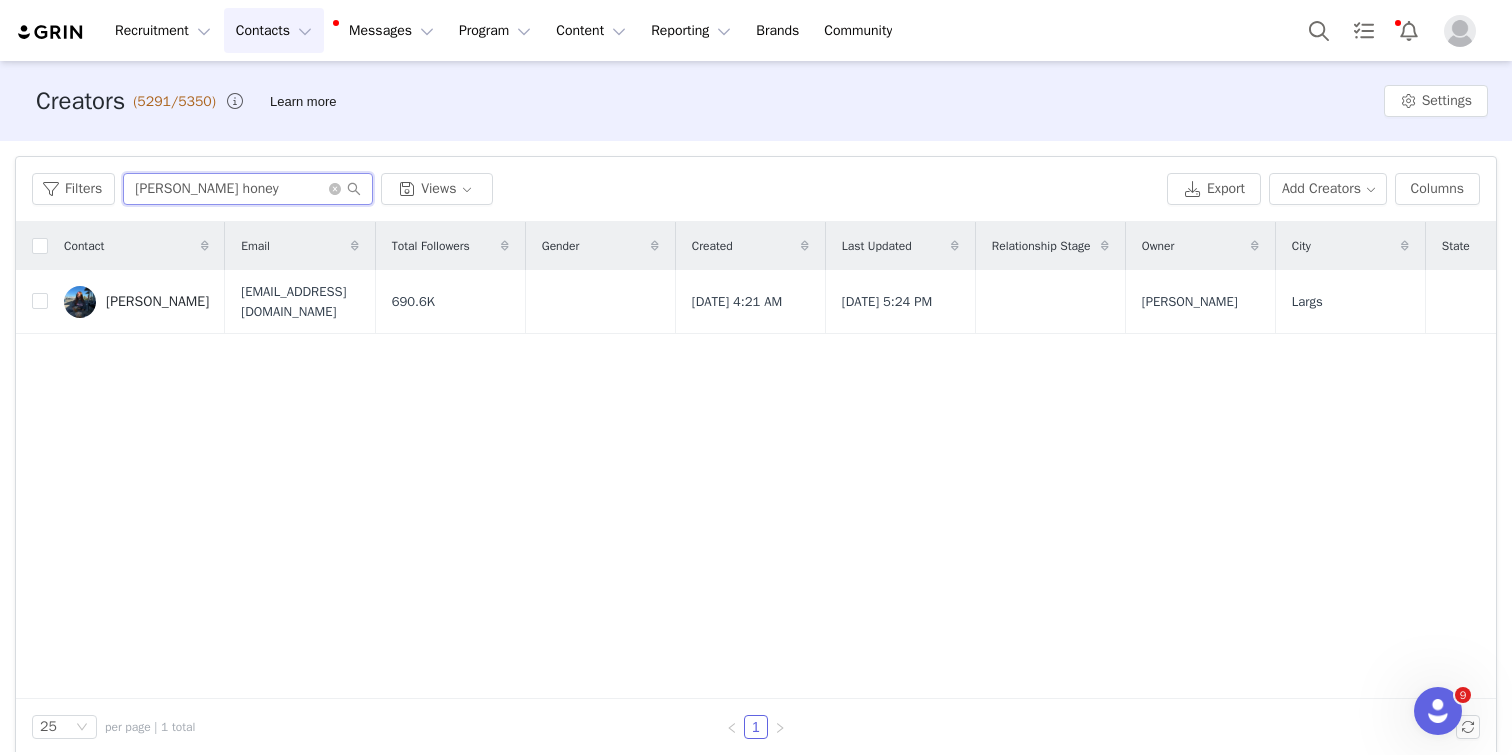 click on "[PERSON_NAME] honey" at bounding box center (248, 189) 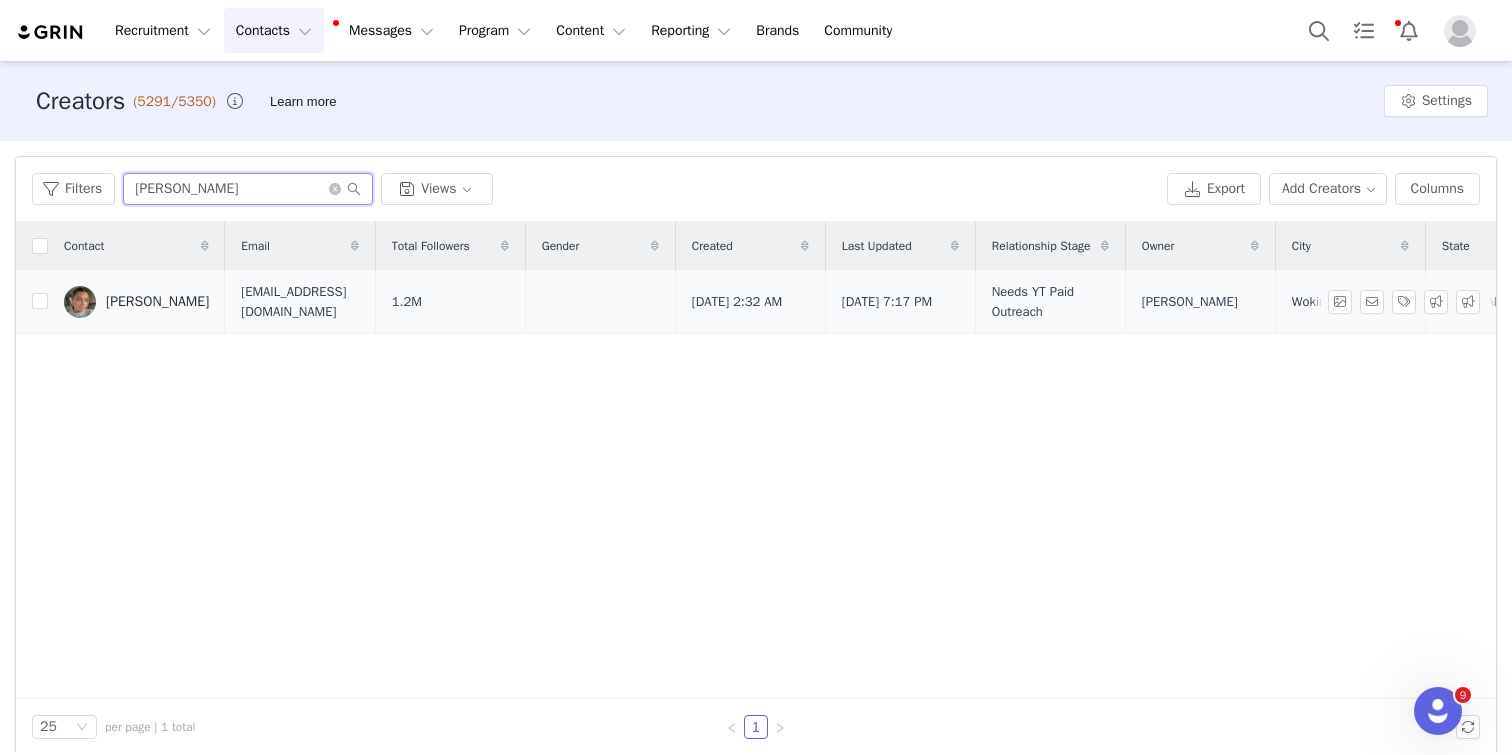 type on "[PERSON_NAME]" 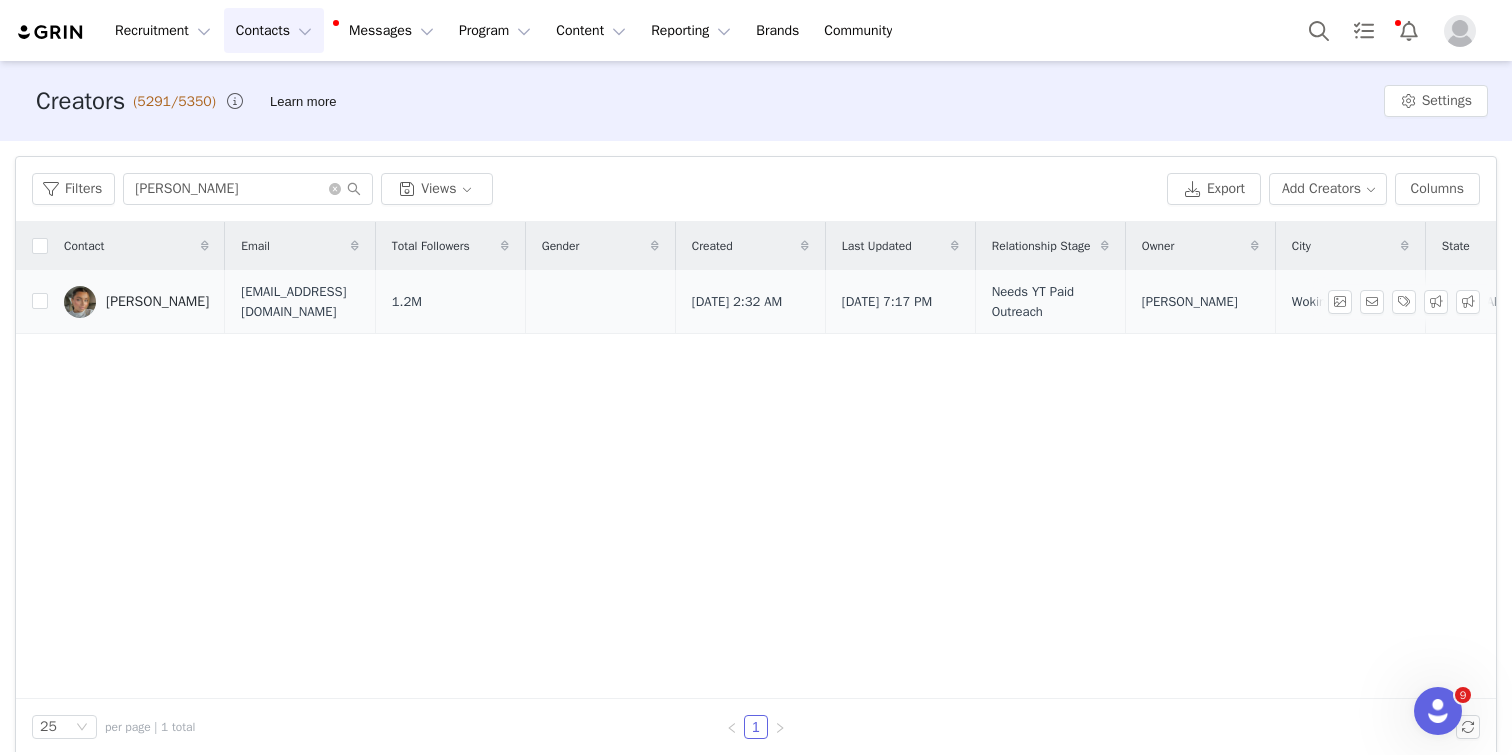 click on "[PERSON_NAME]" at bounding box center (136, 302) 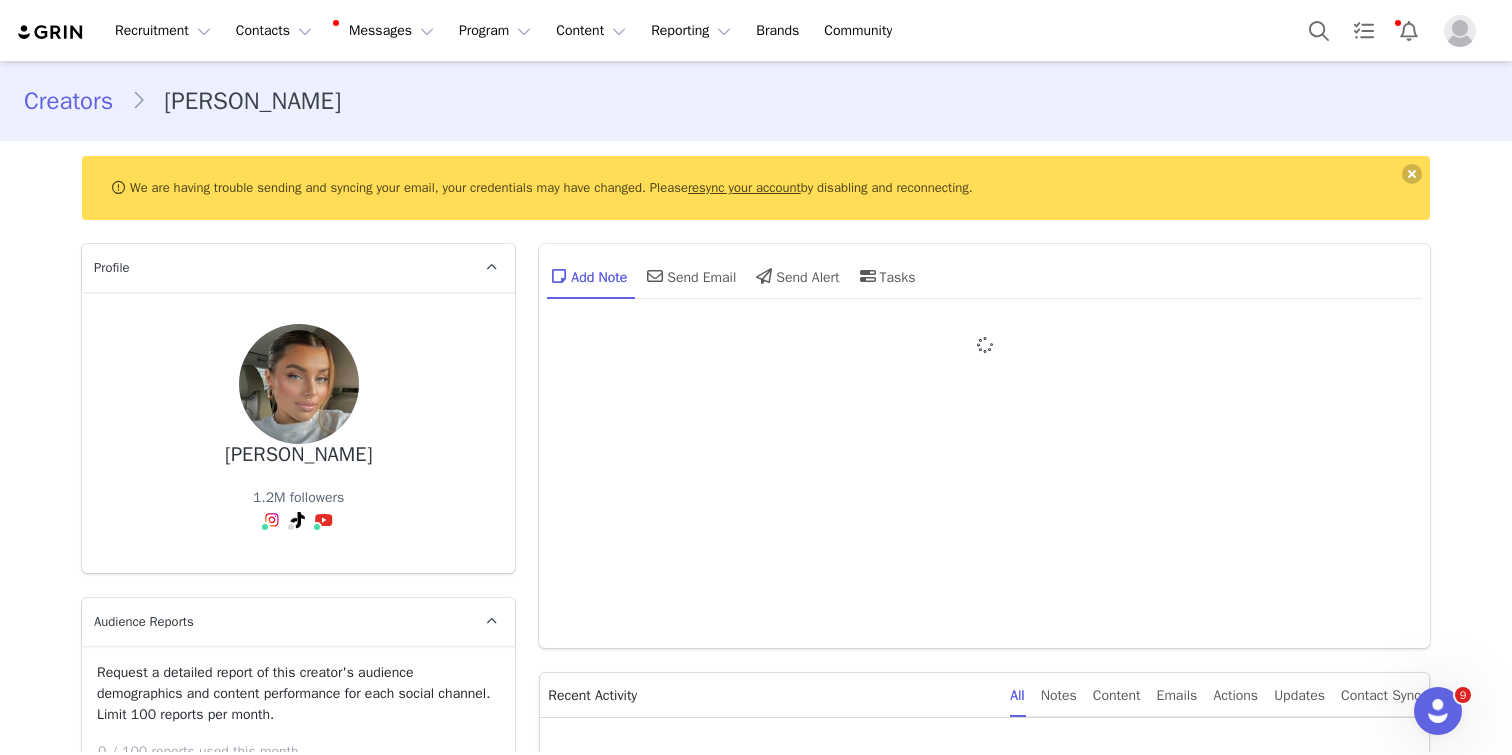 type on "+44 ([GEOGRAPHIC_DATA])" 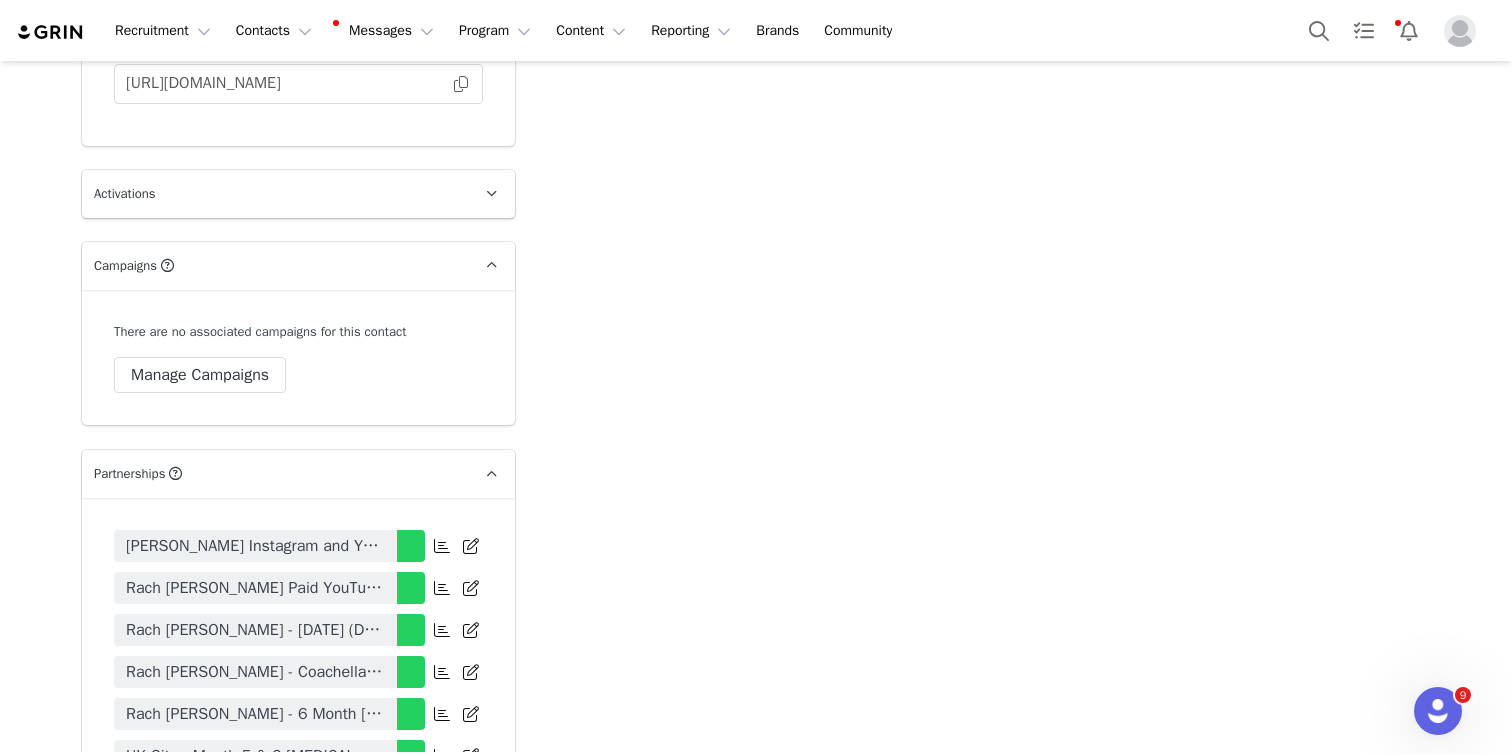 scroll, scrollTop: 4253, scrollLeft: 0, axis: vertical 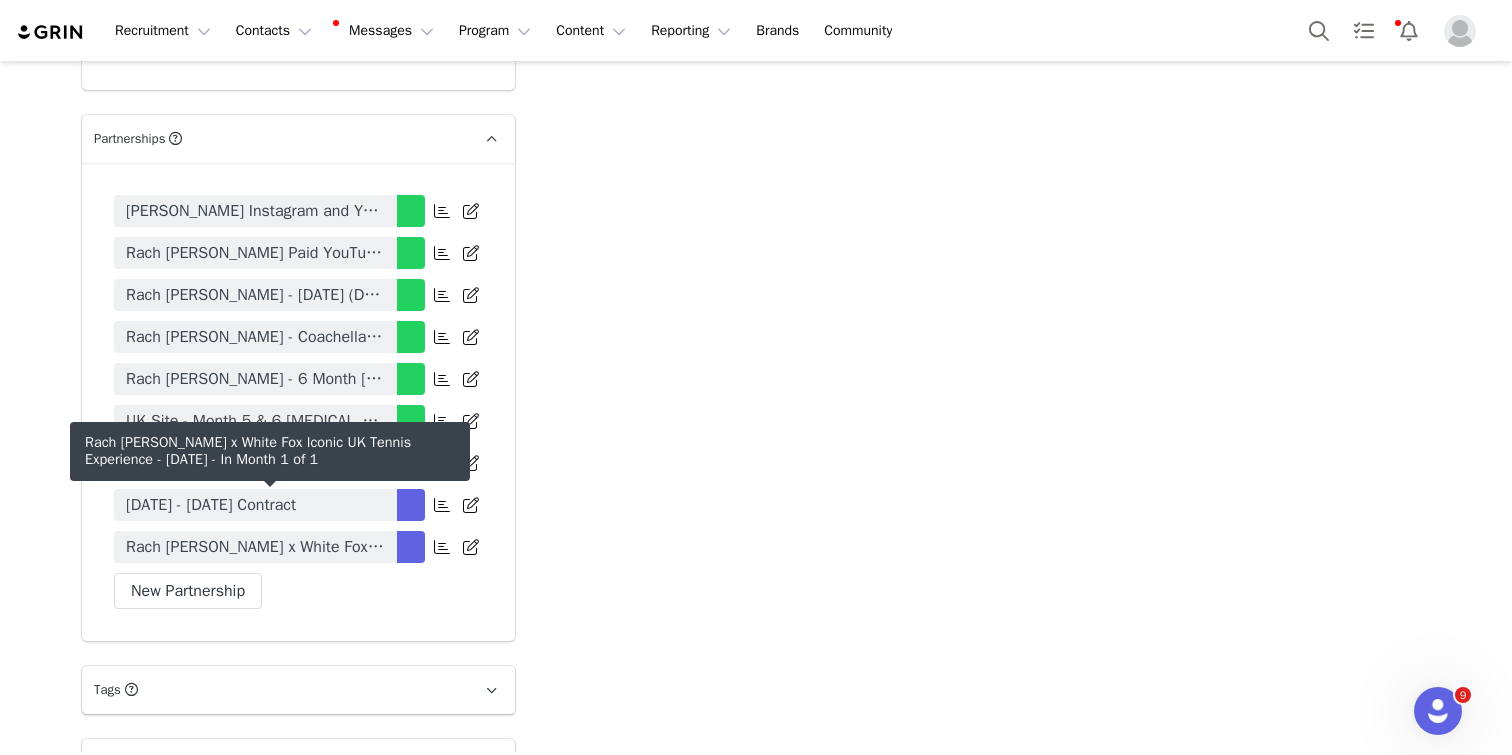 click on "Rach [PERSON_NAME] x White Fox Iconic UK Tennis Experience - [DATE]" at bounding box center [255, 547] 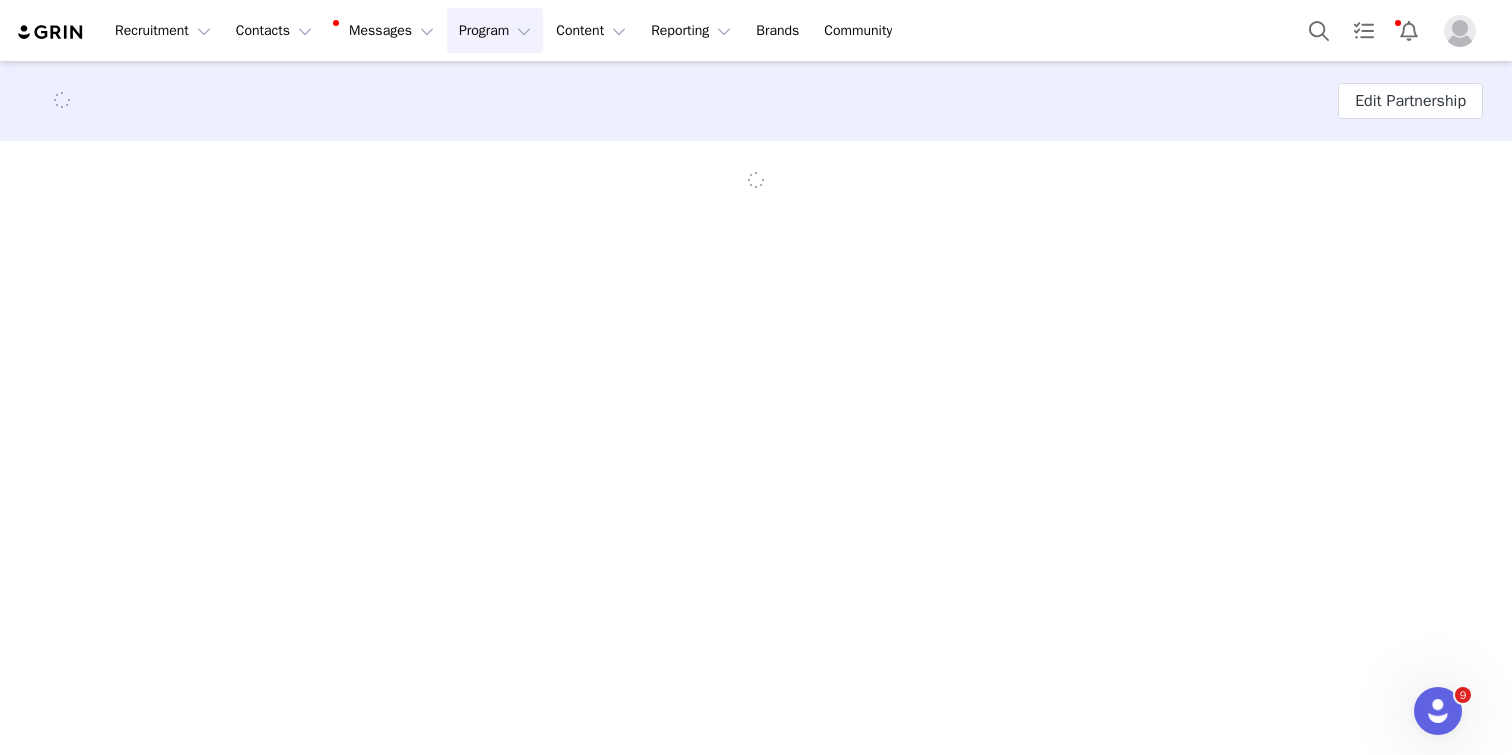 scroll, scrollTop: 0, scrollLeft: 0, axis: both 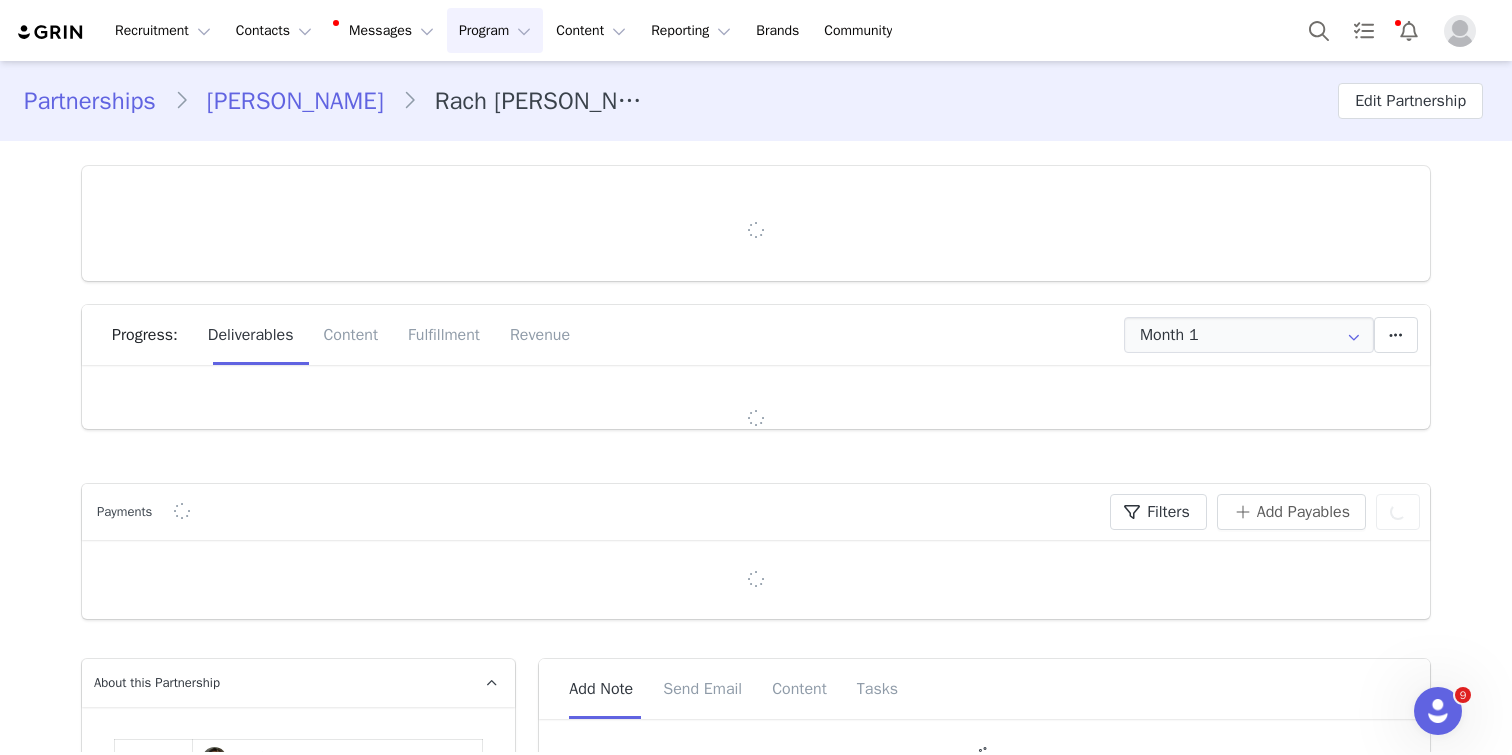 type on "+44 ([GEOGRAPHIC_DATA])" 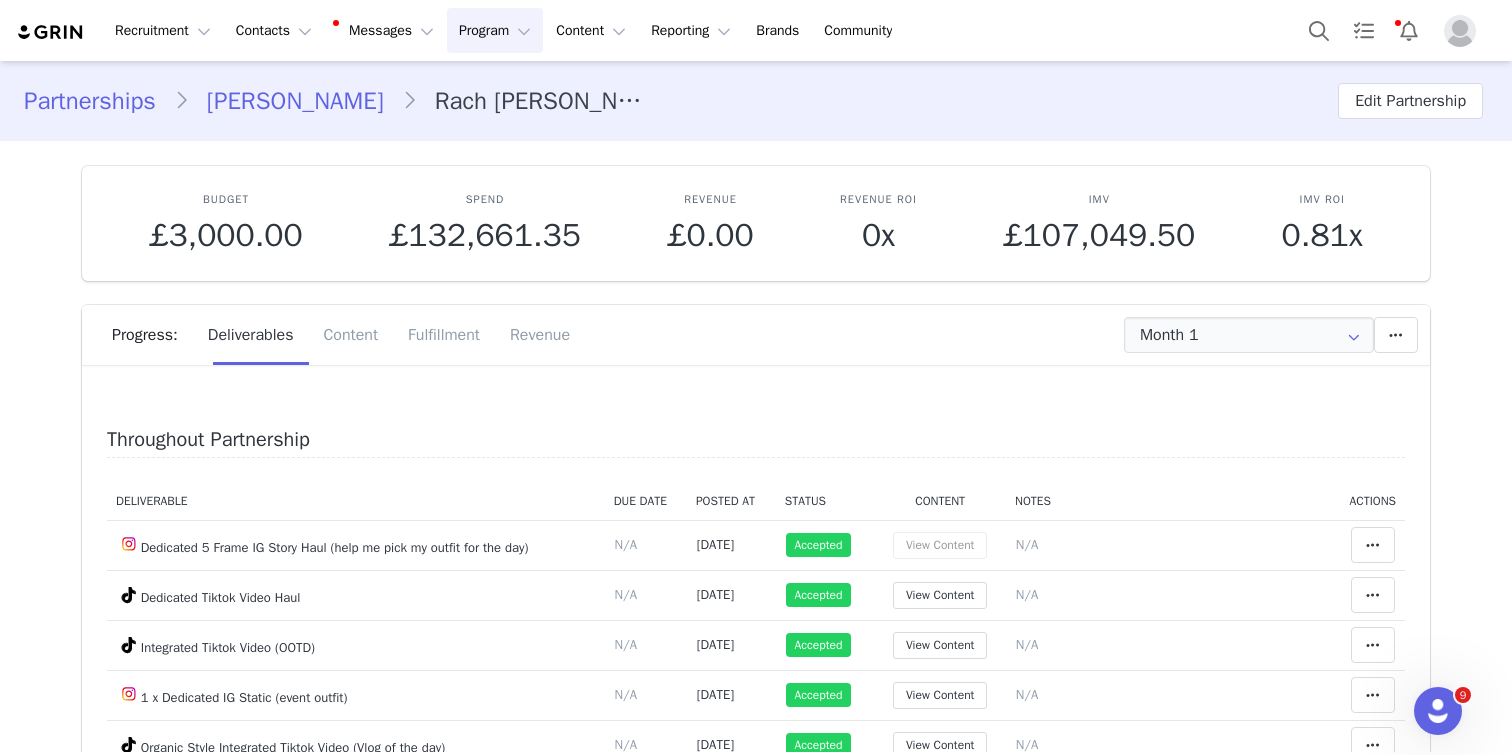 scroll, scrollTop: 0, scrollLeft: 0, axis: both 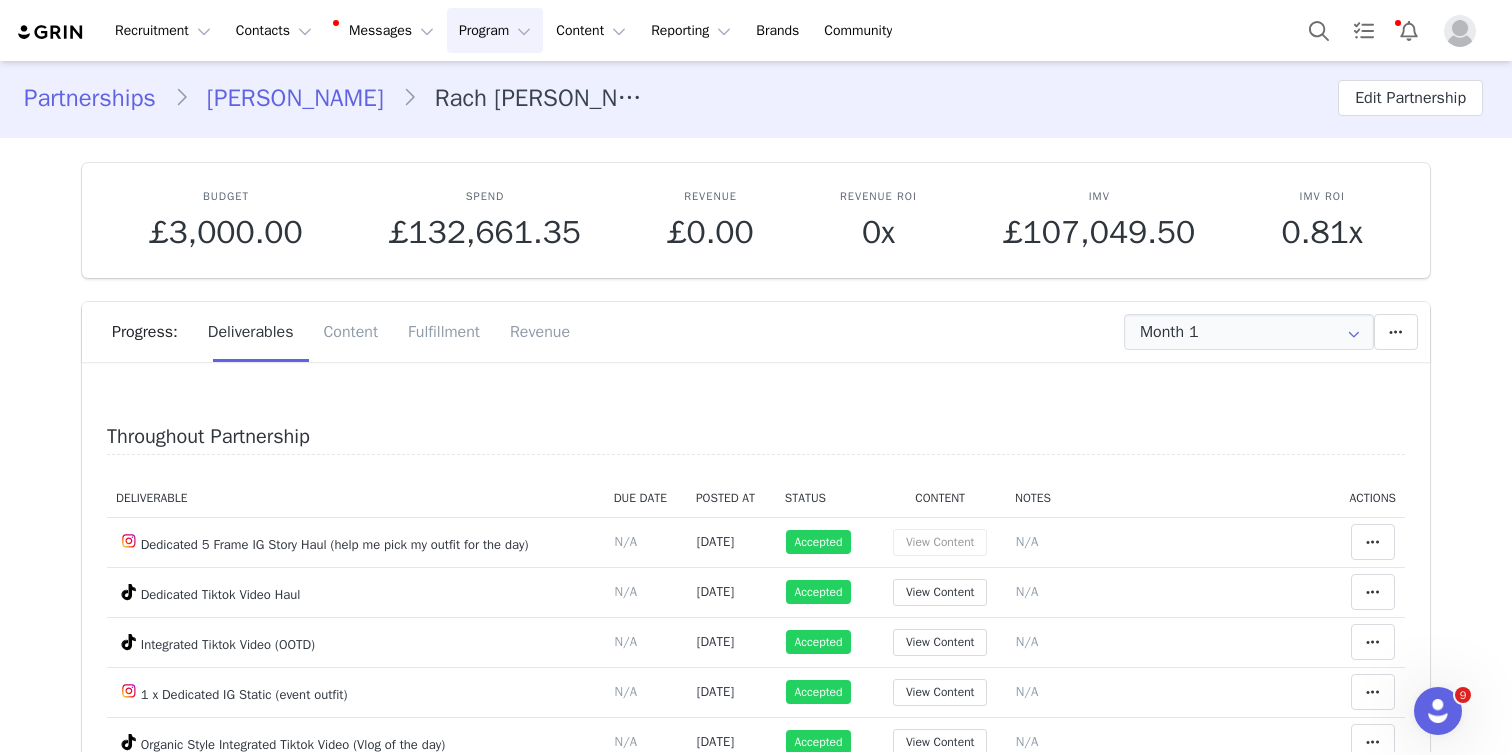 click on "[PERSON_NAME]" at bounding box center (295, 98) 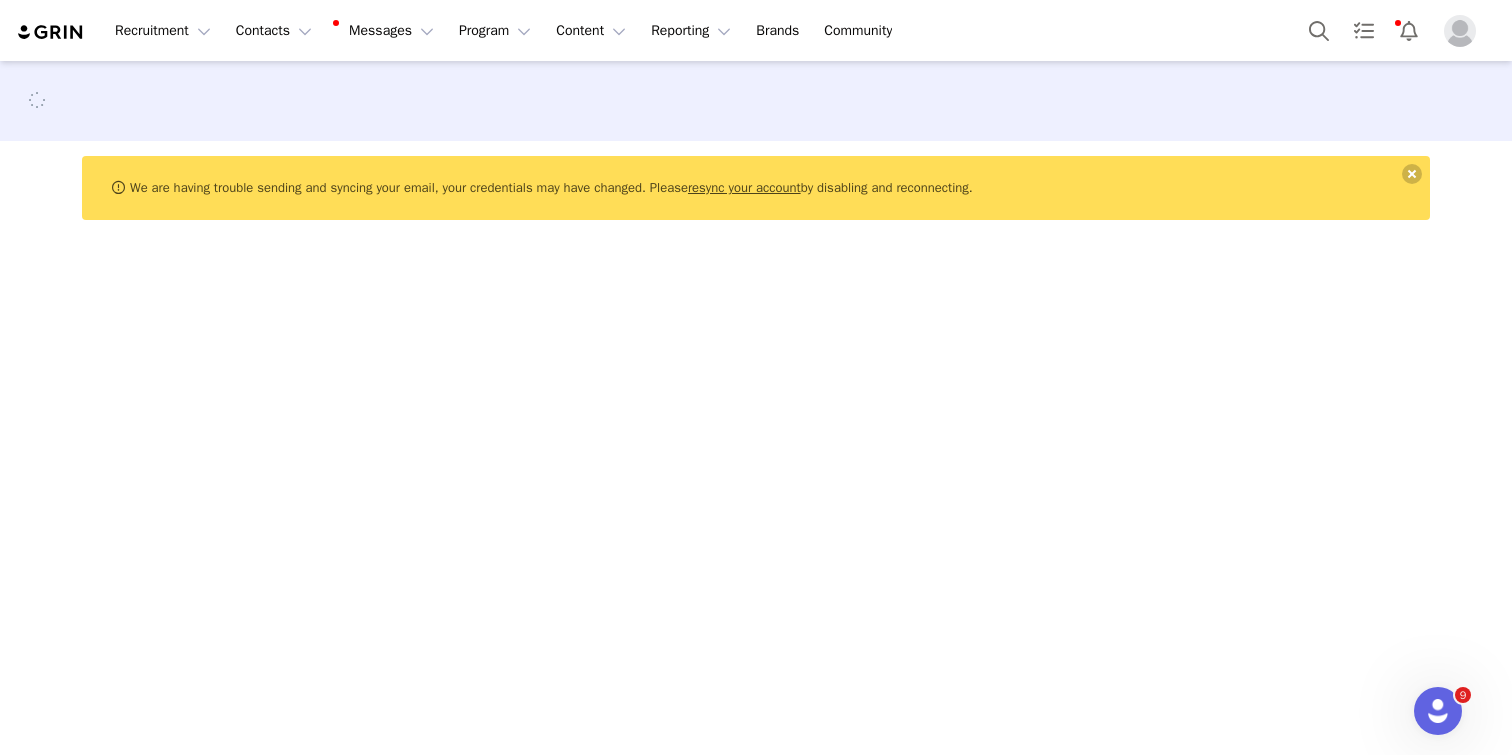 scroll, scrollTop: 0, scrollLeft: 0, axis: both 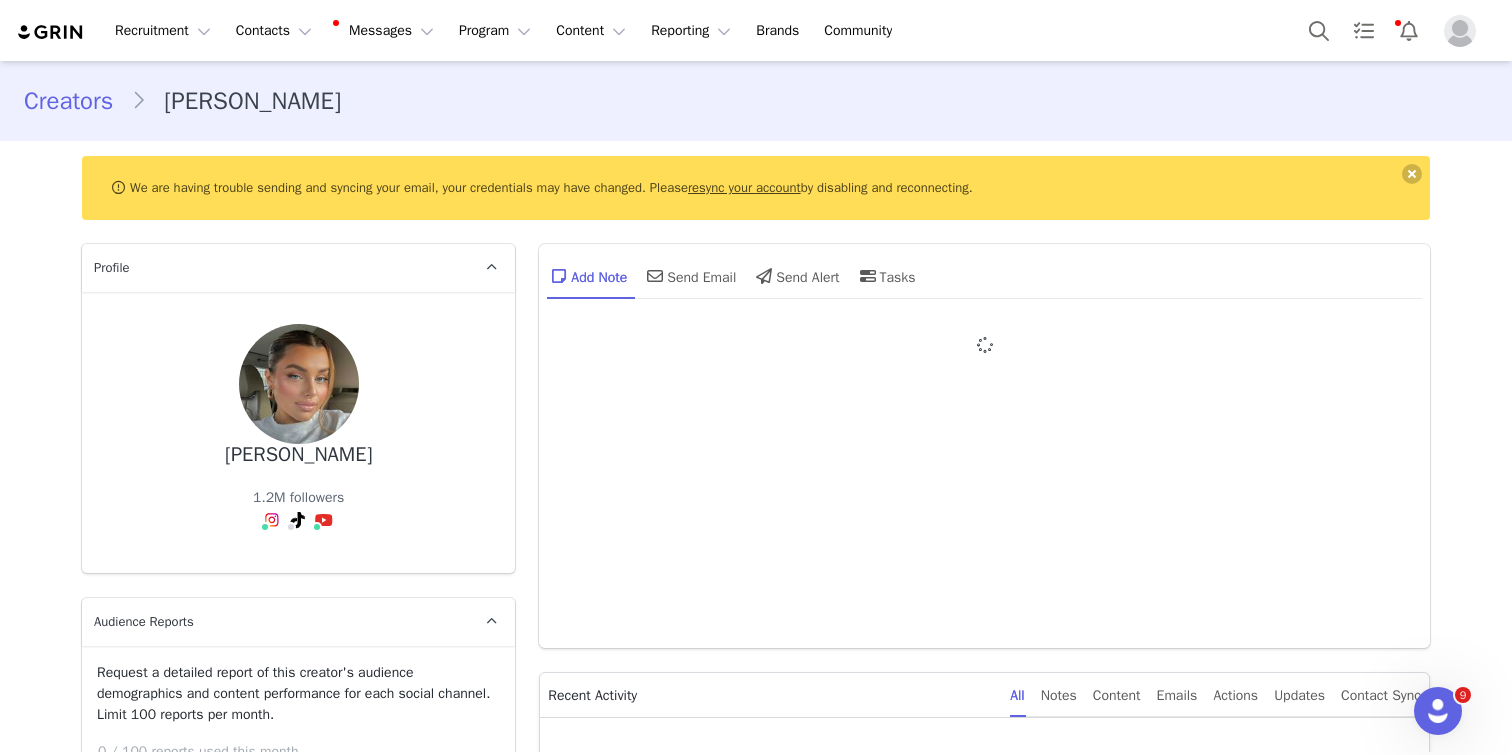 type on "+44 ([GEOGRAPHIC_DATA])" 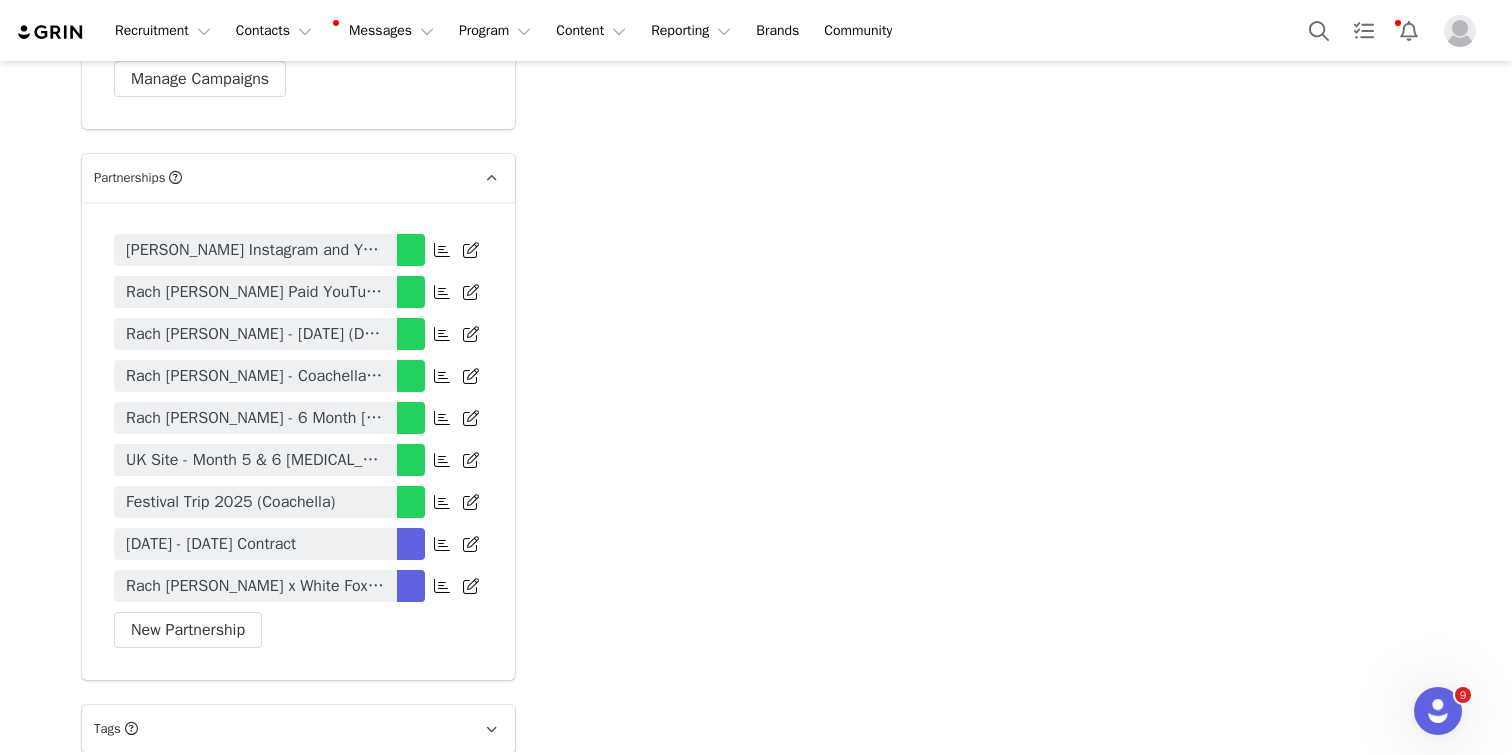 scroll, scrollTop: 4231, scrollLeft: 0, axis: vertical 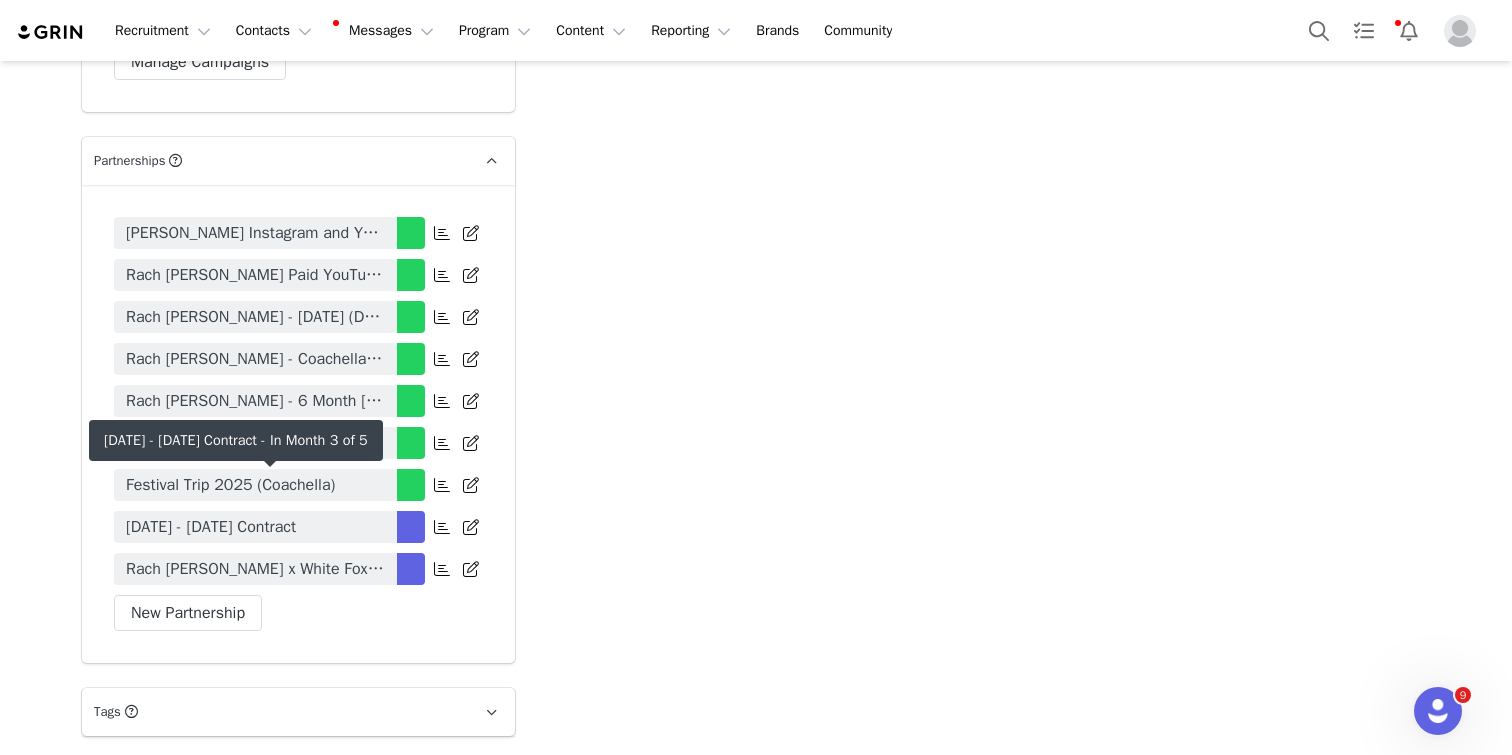 click on "[DATE] - [DATE] Contract" at bounding box center [211, 527] 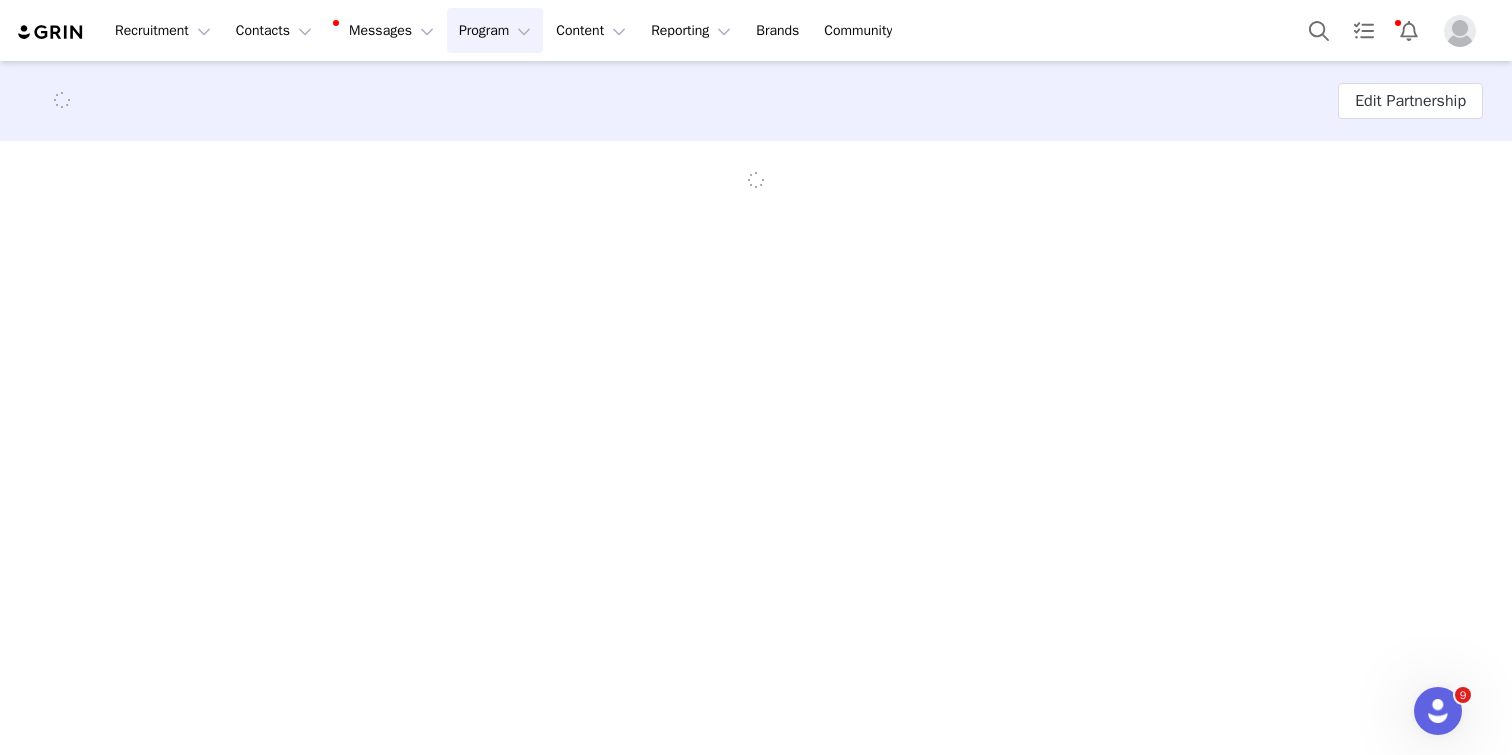 scroll, scrollTop: 0, scrollLeft: 0, axis: both 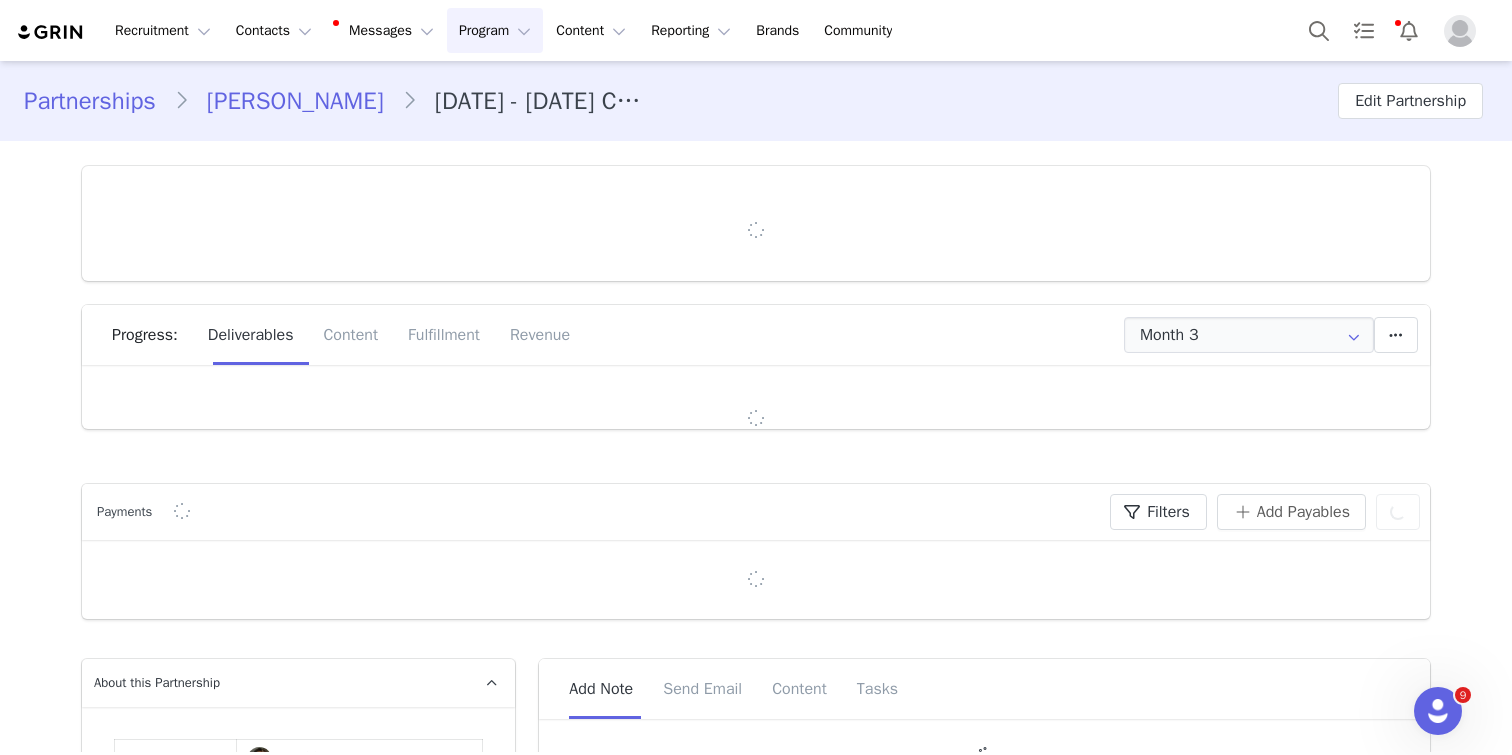 type on "+44 ([GEOGRAPHIC_DATA])" 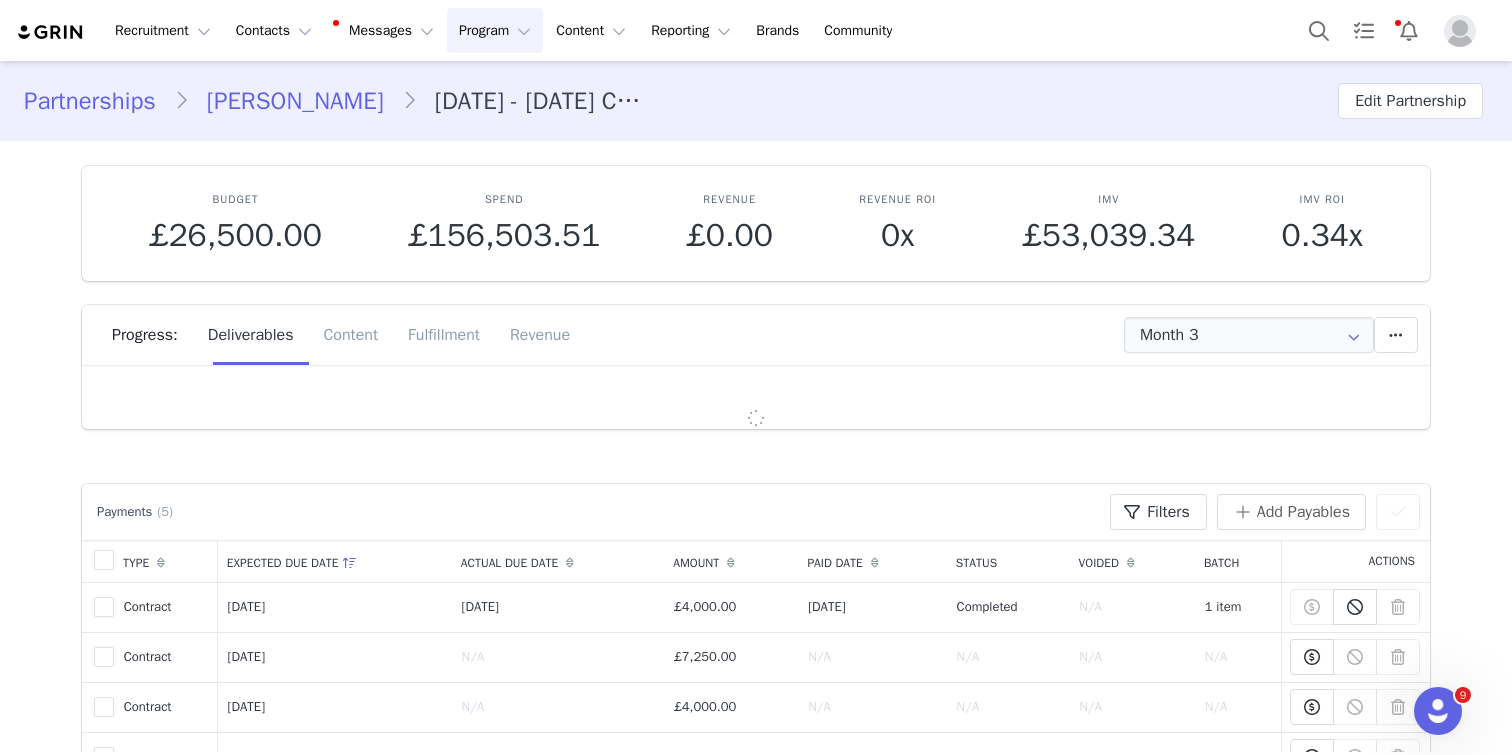 scroll, scrollTop: 0, scrollLeft: 0, axis: both 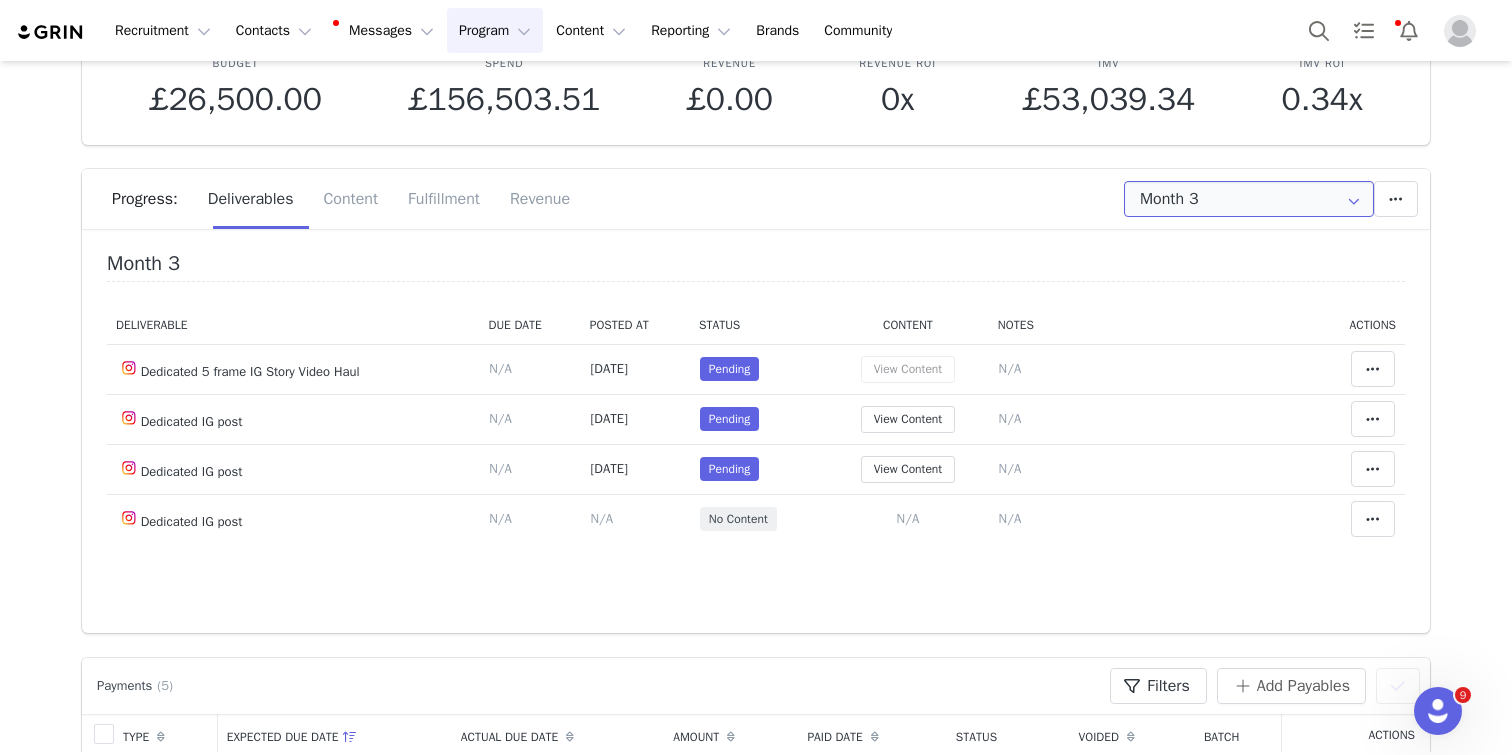 click on "Month 3" at bounding box center (1249, 199) 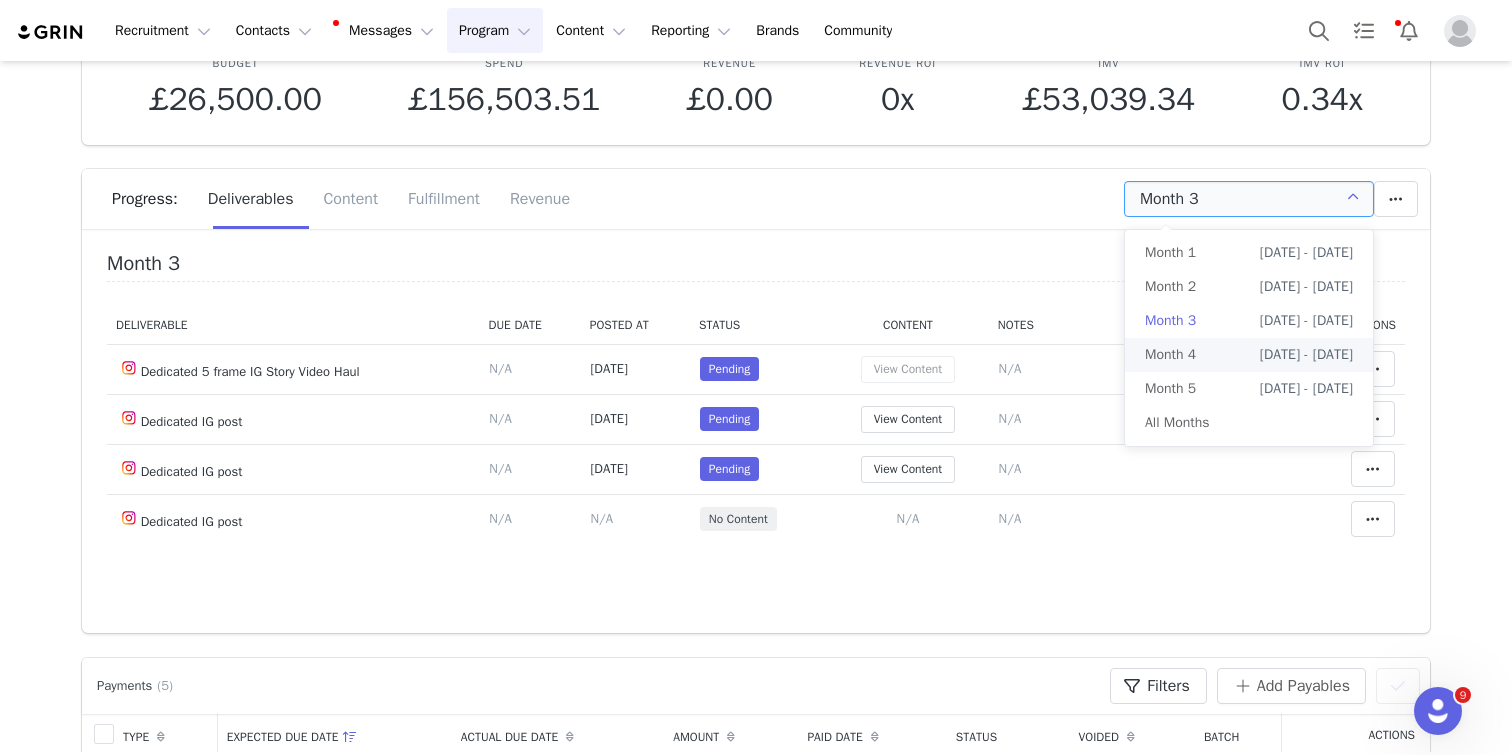 click on "Progress: Deliverables Content Fulfillment Revenue" at bounding box center (771, 199) 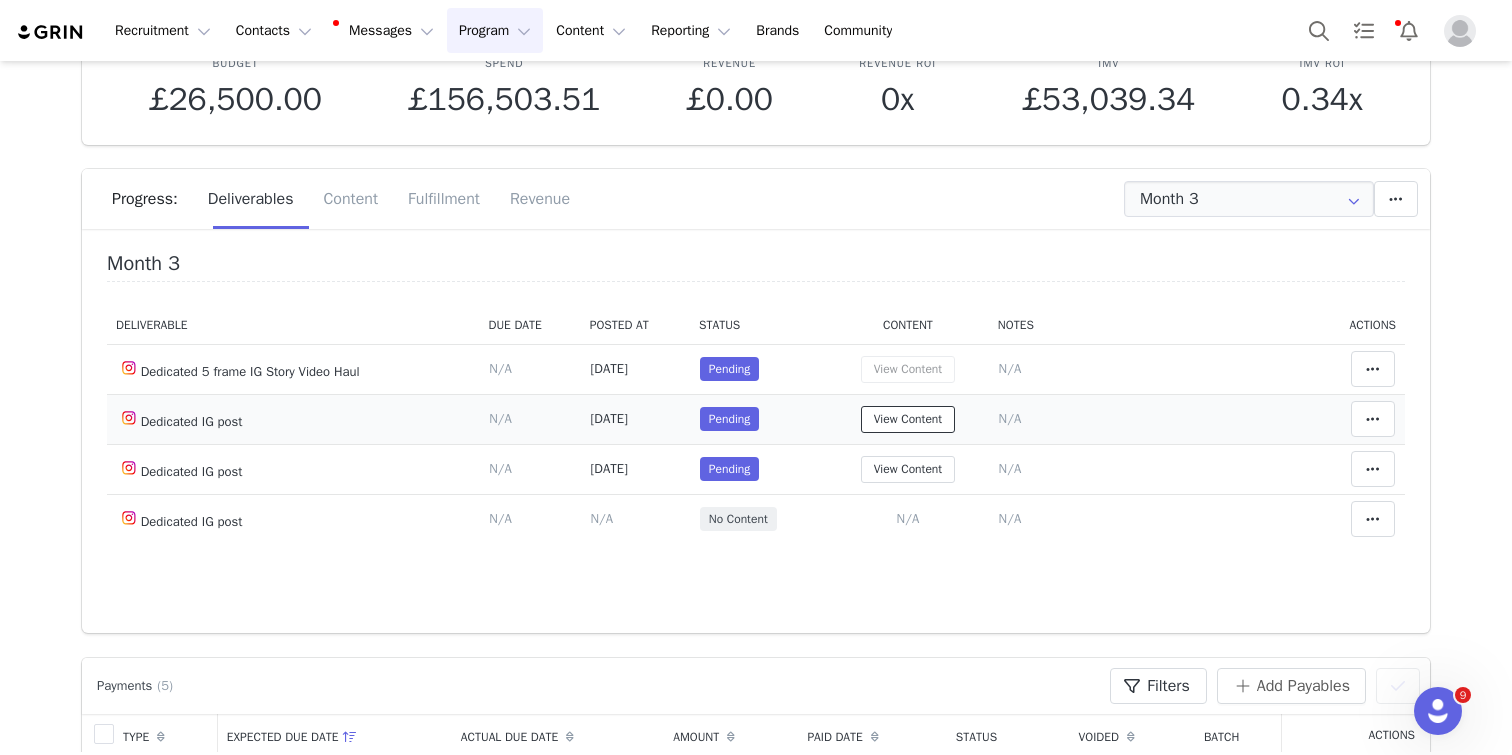 click on "View Content" at bounding box center (908, 419) 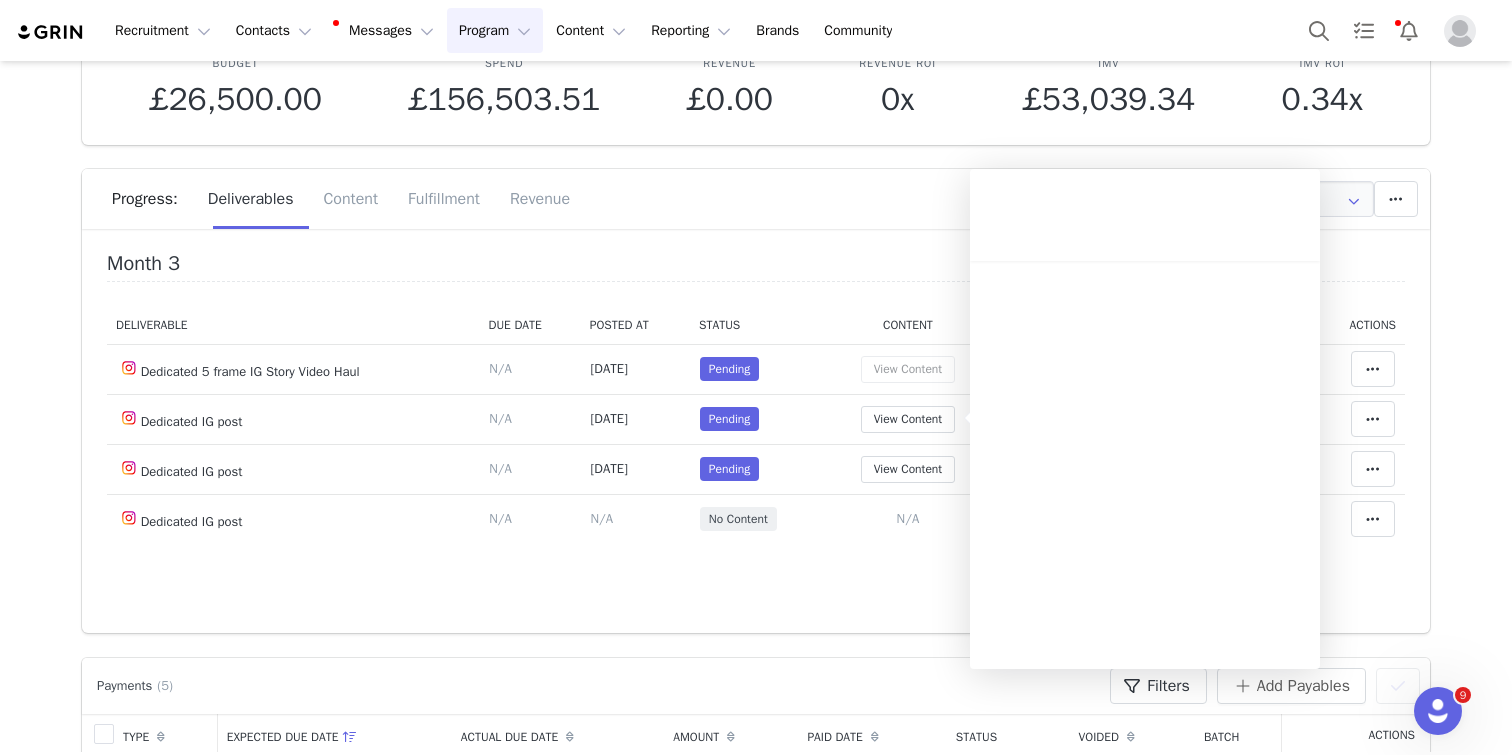 click on "Month 3  Deliverable Due Date Posted At Status Content Notes Actions  Dedicated 5 frame IG Story Video Haul Deliverable Due Date Set the date you expect this content to go live.  Save  Cancel N/A  [DATE]   Pending  View Content Notes  Save  Cancel N/A  Mark as Accepted   Clear Status   Reason for declining this deliverable   Decline   Mark as Declined   Unlink Content  Move Content  Move  Cancel  Move Content  Delete Deliverable  This will unlink any content, this cannot be undone.  Yes, delete deliverable  Delete Deliverable  Match Deliverable with Content  Dedicated IG post Deliverable Due Date Set the date you expect this content to go live.  Save  Cancel N/A  [DATE]   Pending  View Content Notes  Save  Cancel N/A  Mark as Accepted   Clear Status   Reason for declining this deliverable   Decline   Mark as Declined   Unlink Content  Move Content  Move  Cancel  Move Content  Delete Deliverable  This will unlink any content, this cannot be undone.  Yes, delete deliverable  Delete Deliverable  N/A" at bounding box center (756, 438) 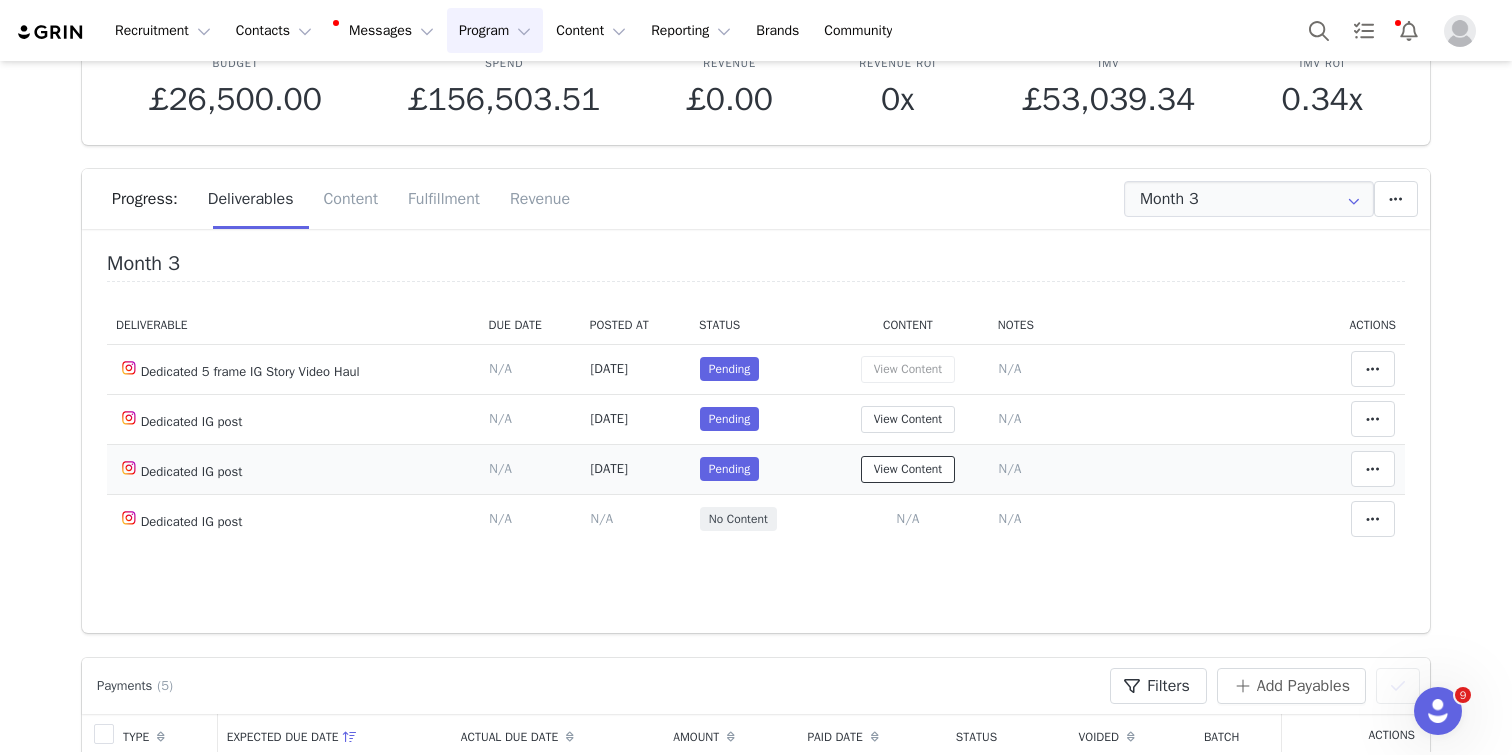 click on "View Content" at bounding box center (908, 469) 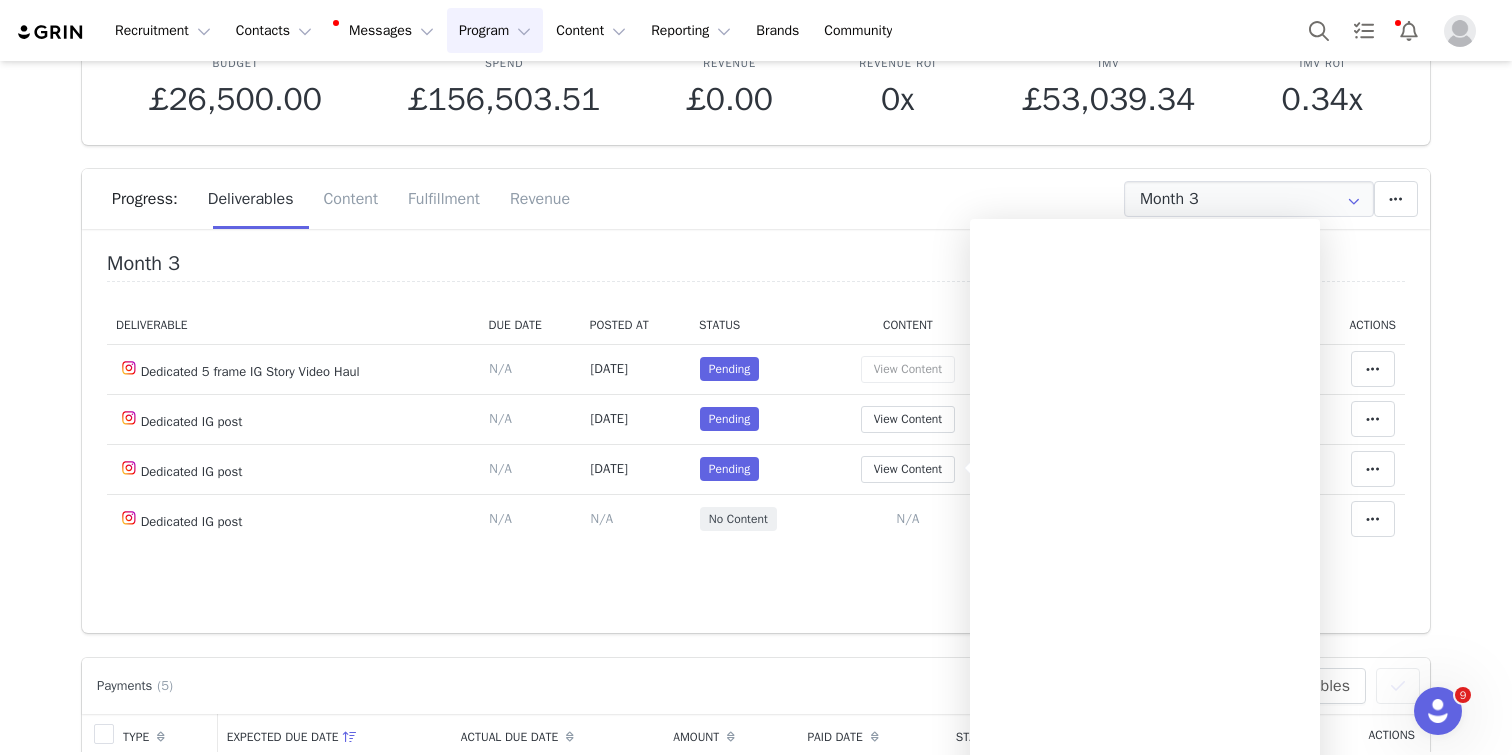 click on "Month 3  Deliverable Due Date Posted At Status Content Notes Actions  Dedicated 5 frame IG Story Video Haul Deliverable Due Date Set the date you expect this content to go live.  Save  Cancel N/A  [DATE]   Pending  View Content Notes  Save  Cancel N/A  Mark as Accepted   Clear Status   Reason for declining this deliverable   Decline   Mark as Declined   Unlink Content  Move Content  Move  Cancel  Move Content  Delete Deliverable  This will unlink any content, this cannot be undone.  Yes, delete deliverable  Delete Deliverable  Match Deliverable with Content  Dedicated IG post Deliverable Due Date Set the date you expect this content to go live.  Save  Cancel N/A  [DATE]   Pending  View Content Notes  Save  Cancel N/A  Mark as Accepted   Clear Status   Reason for declining this deliverable   Decline   Mark as Declined   Unlink Content  Move Content  Move  Cancel  Move Content  Delete Deliverable  This will unlink any content, this cannot be undone.  Yes, delete deliverable  Delete Deliverable  N/A" at bounding box center (756, 438) 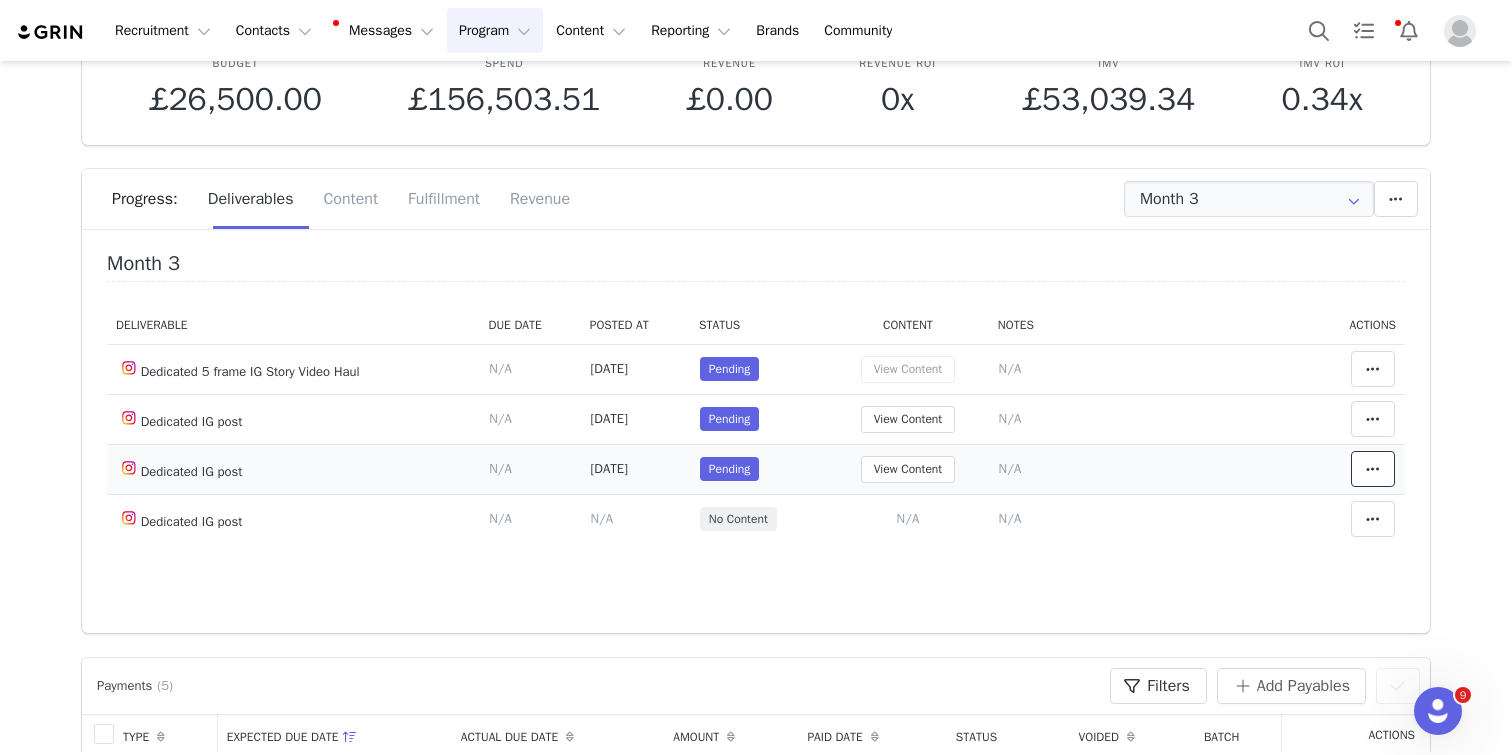 click at bounding box center (1373, 469) 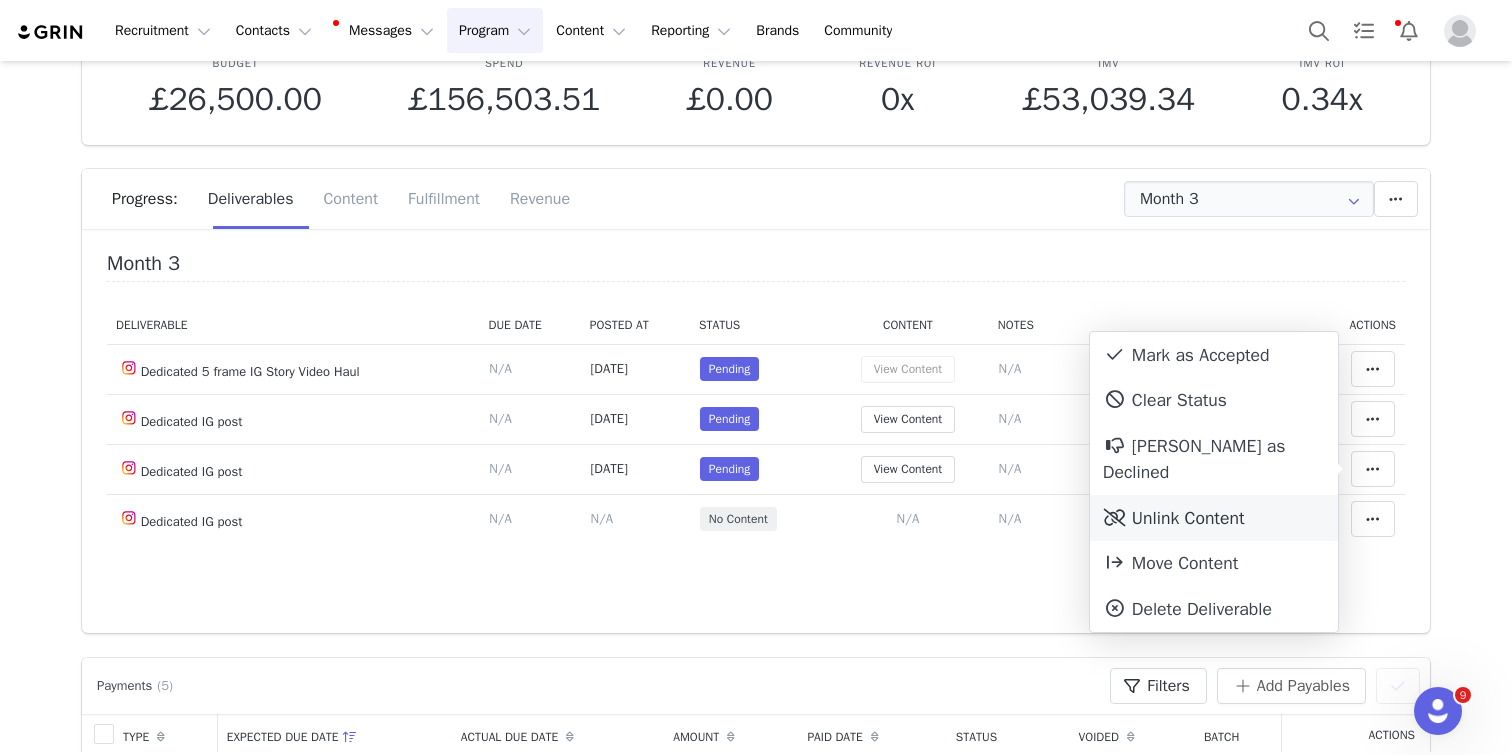 click on "Unlink Content" at bounding box center (1214, 518) 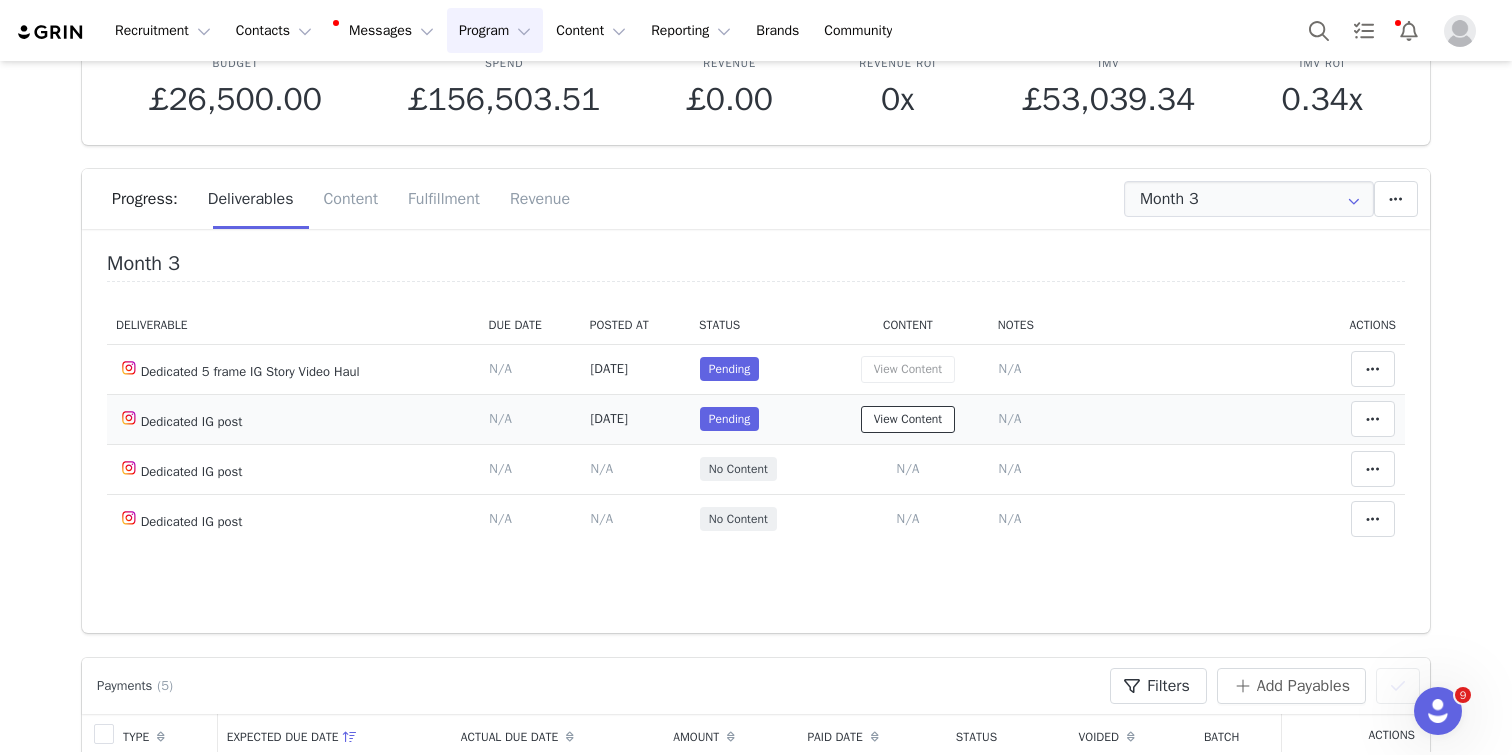 click on "View Content" at bounding box center (908, 419) 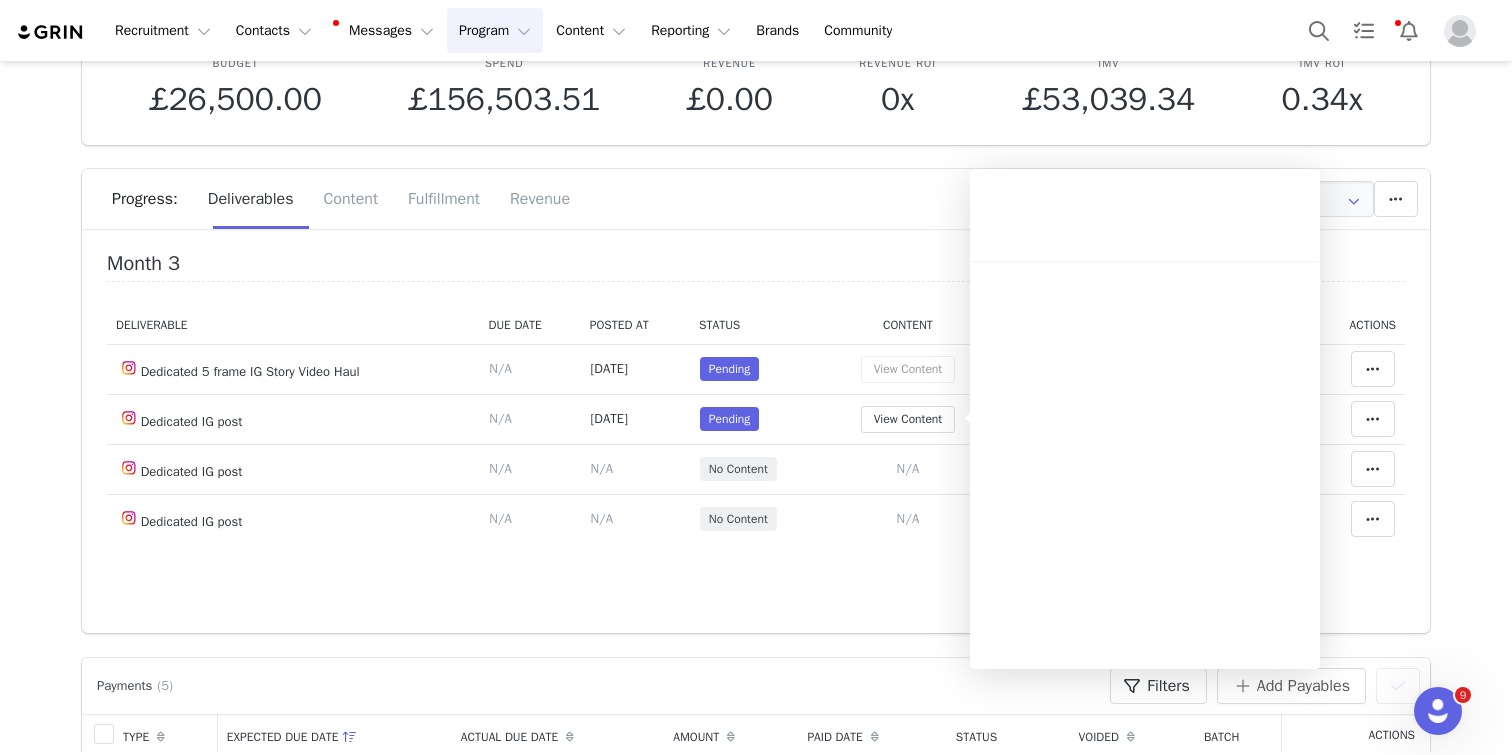click on "Month 3  Deliverable Due Date Posted At Status Content Notes Actions  Dedicated 5 frame IG Story Video Haul Deliverable Due Date Set the date you expect this content to go live.  Save  Cancel N/A  [DATE]   Pending  View Content Notes  Save  Cancel N/A  Mark as Accepted   Clear Status   Reason for declining this deliverable   Decline   Mark as Declined   Unlink Content  Move Content  Move  Cancel  Move Content  Delete Deliverable  This will unlink any content, this cannot be undone.  Yes, delete deliverable  Delete Deliverable  Match Deliverable with Content  Dedicated IG post Deliverable Due Date Set the date you expect this content to go live.  Save  Cancel N/A  [DATE]   Pending  View Content Notes  Save  Cancel N/A  Mark as Accepted   Clear Status   Reason for declining this deliverable   Decline   Mark as Declined   Unlink Content  Move Content  Move  Cancel  Move Content  Delete Deliverable  This will unlink any content, this cannot be undone.  Yes, delete deliverable  Delete Deliverable  N/A" at bounding box center (756, 438) 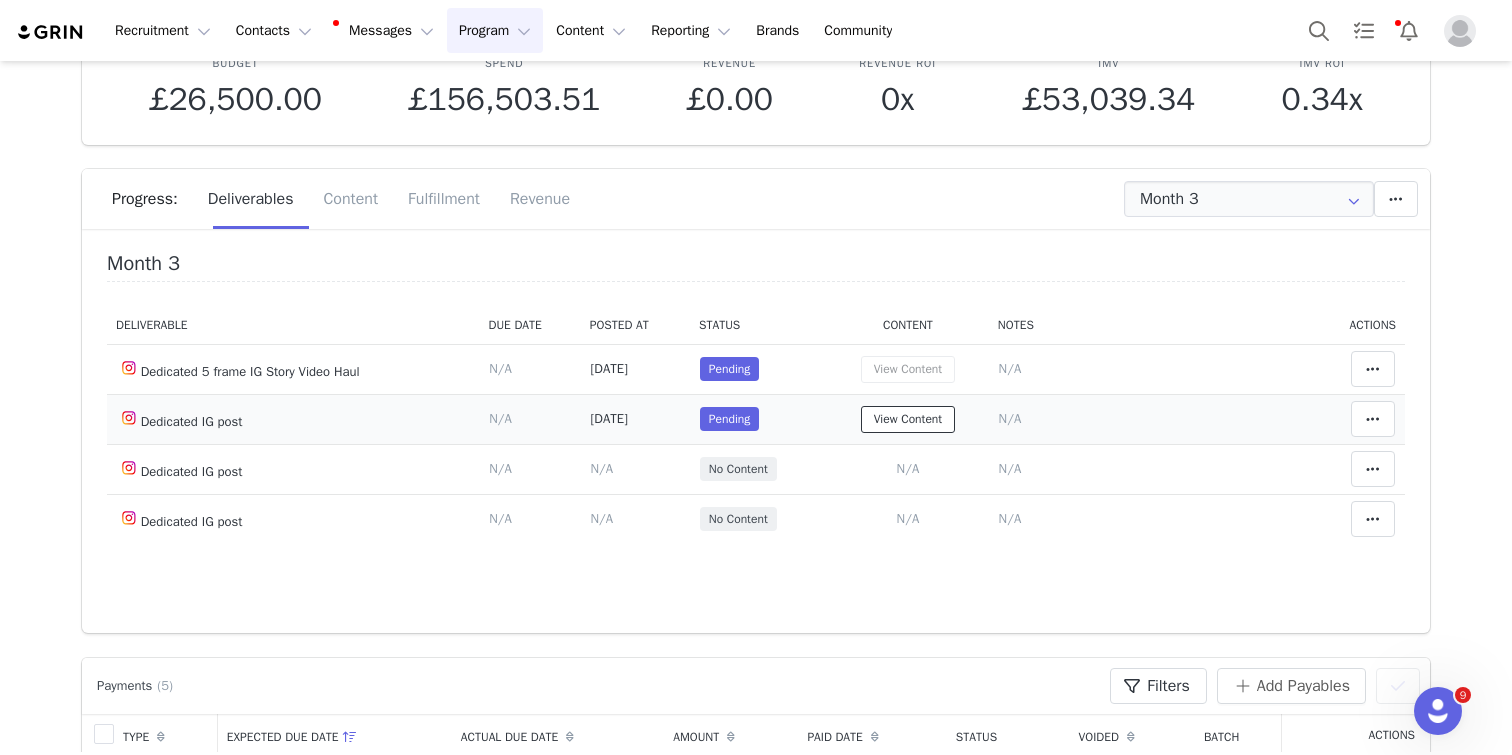 click on "View Content" at bounding box center (908, 419) 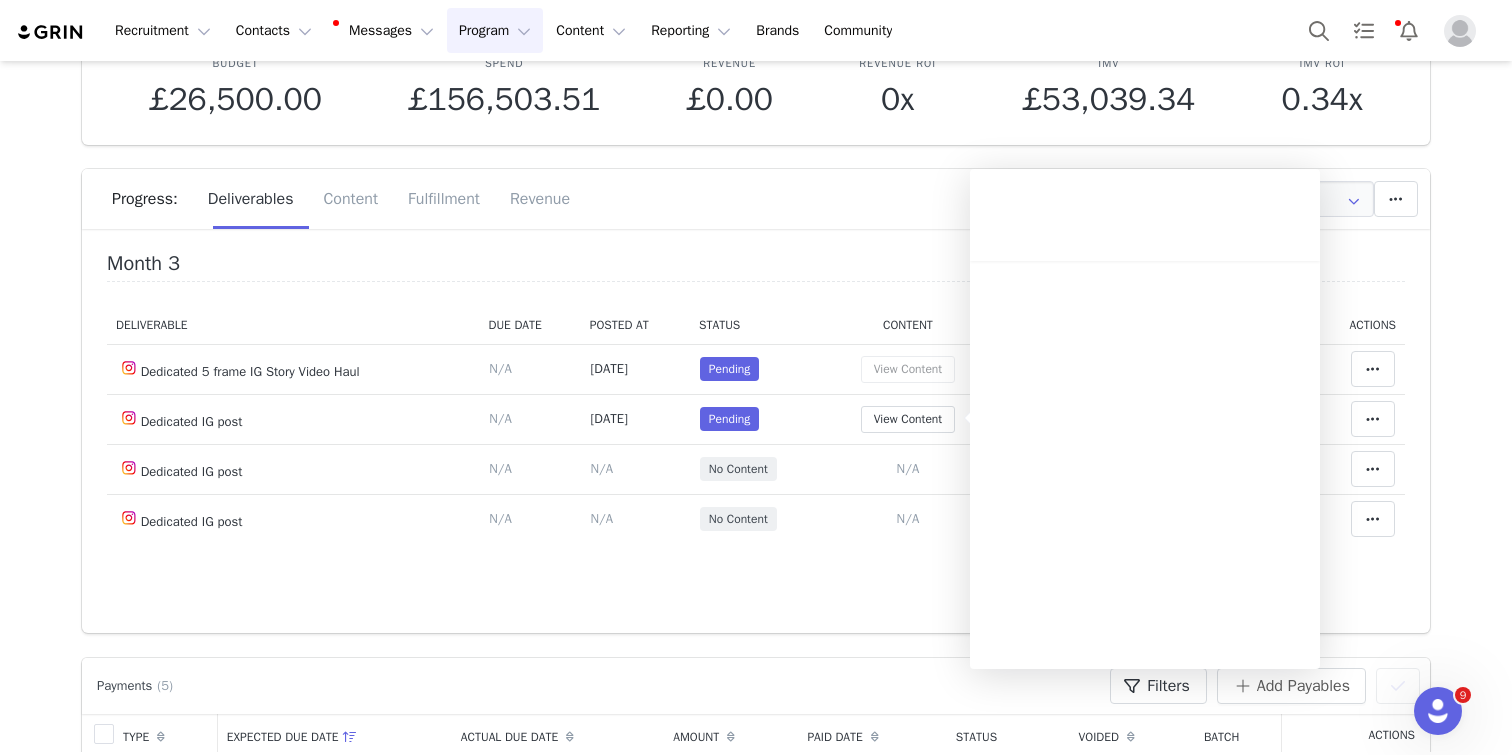 click on "Month 3" at bounding box center [756, 267] 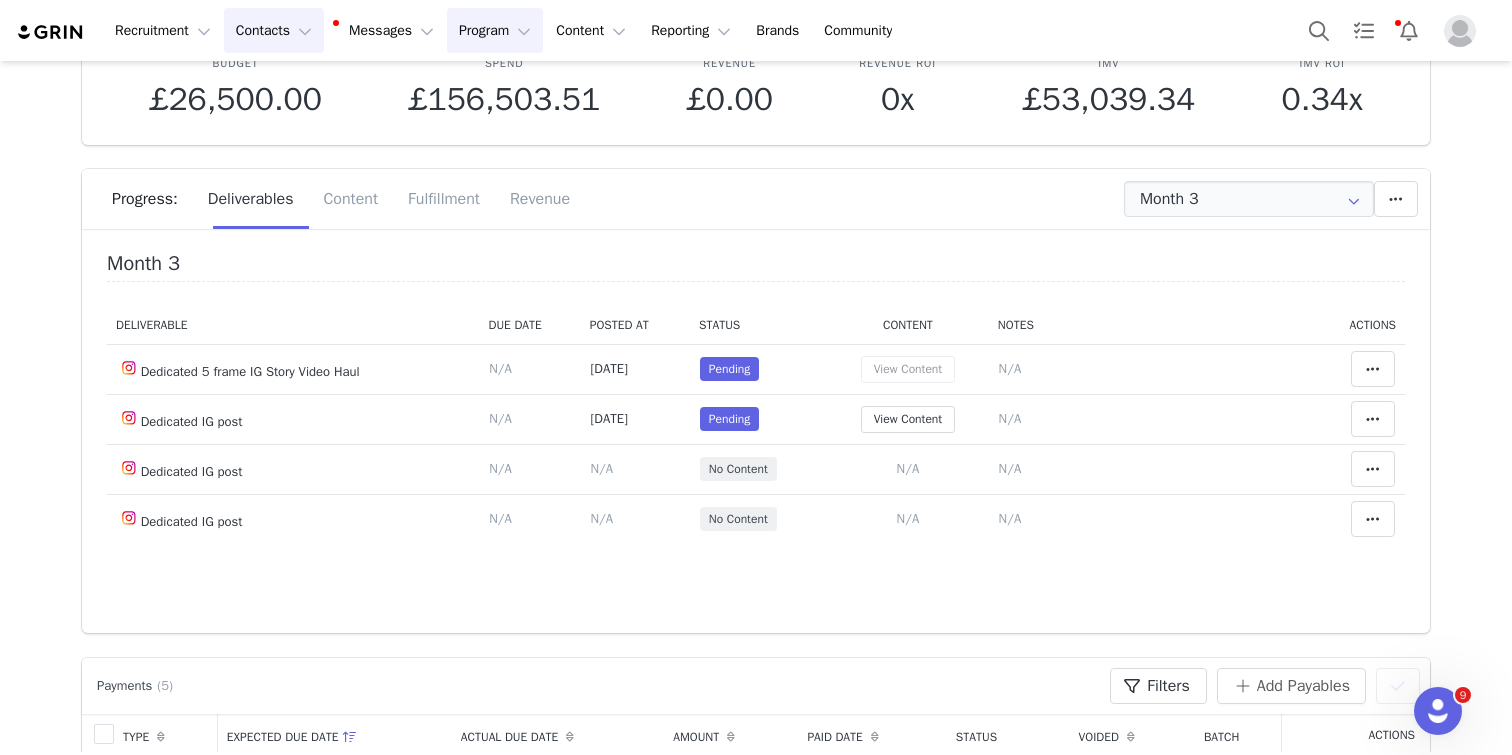 click on "Contacts Contacts" at bounding box center (274, 30) 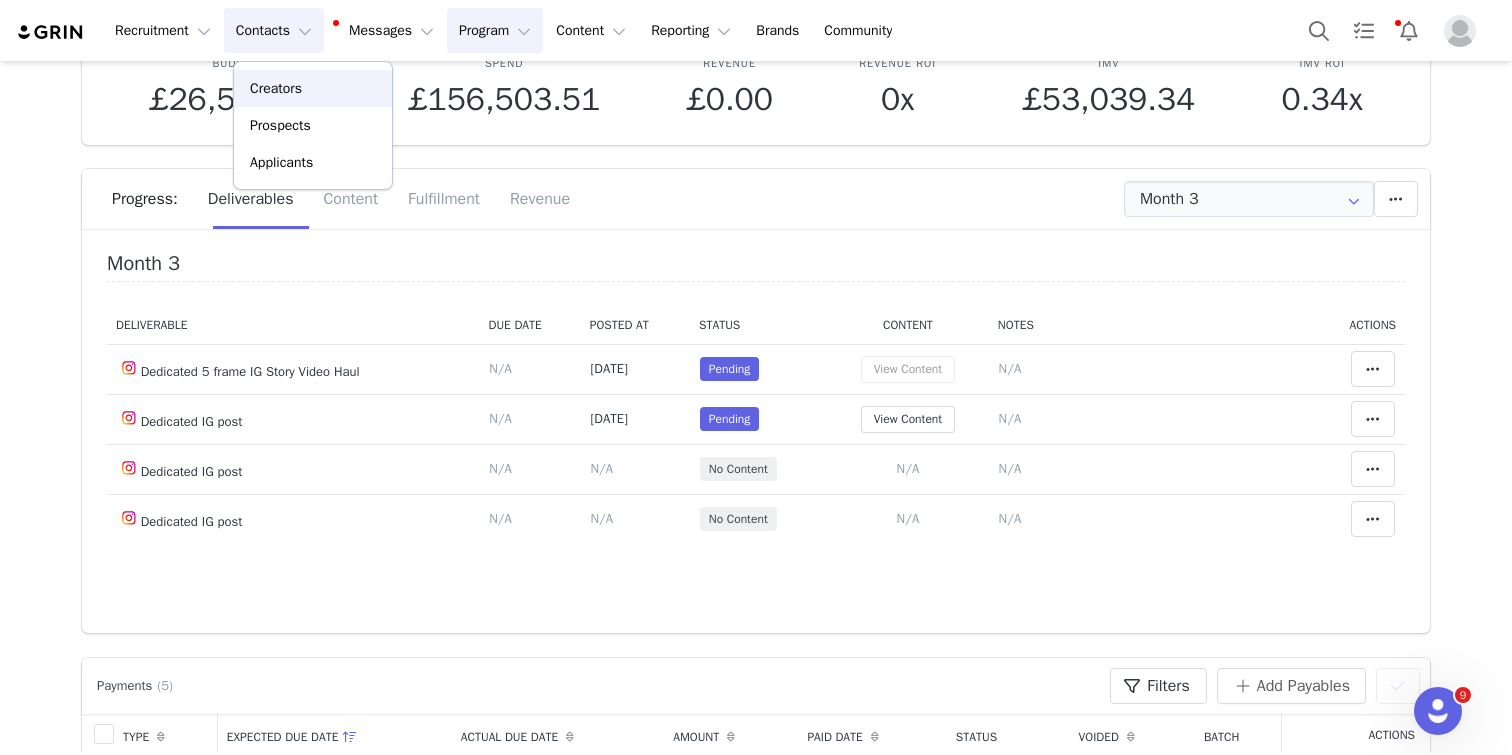 click on "Creators" at bounding box center [313, 88] 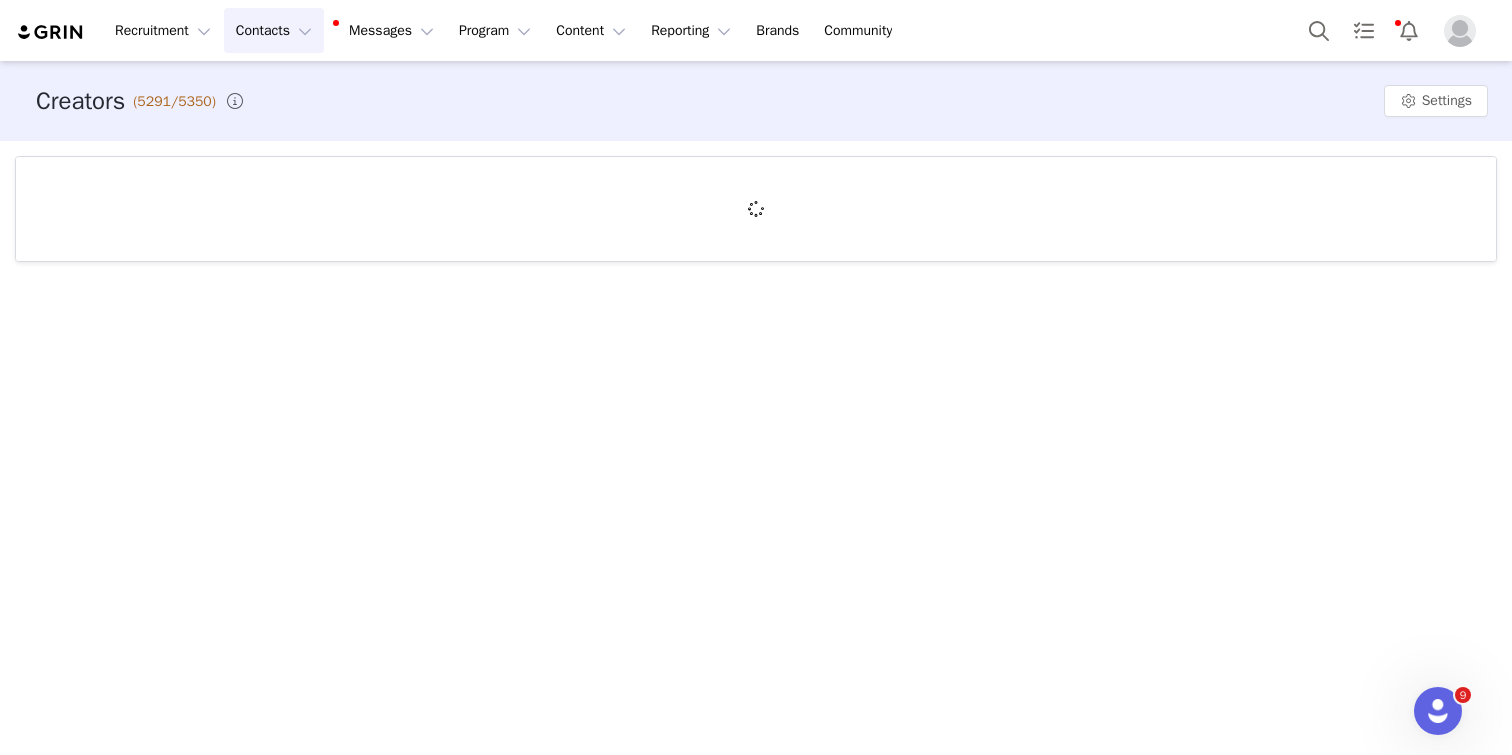 scroll, scrollTop: 0, scrollLeft: 0, axis: both 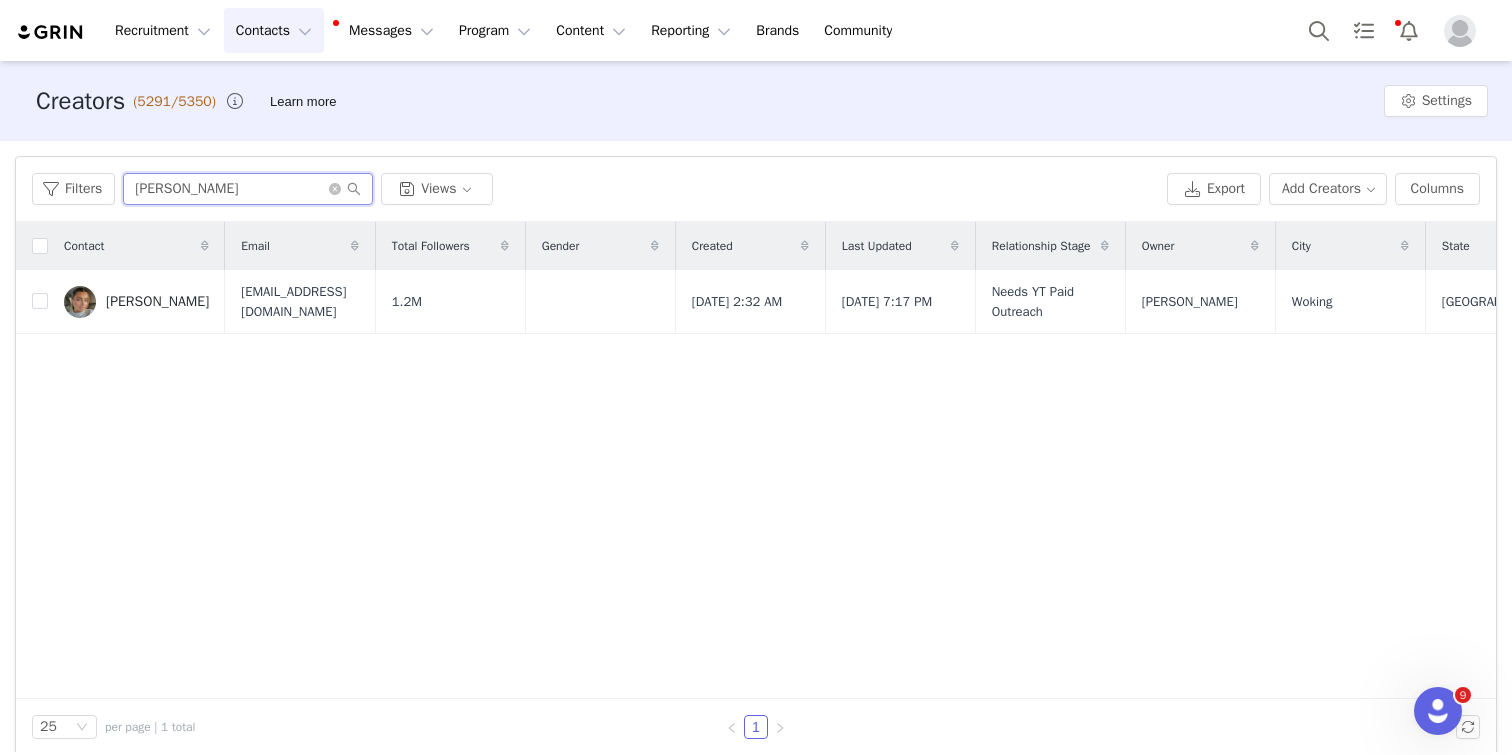 click on "[PERSON_NAME]" at bounding box center (248, 189) 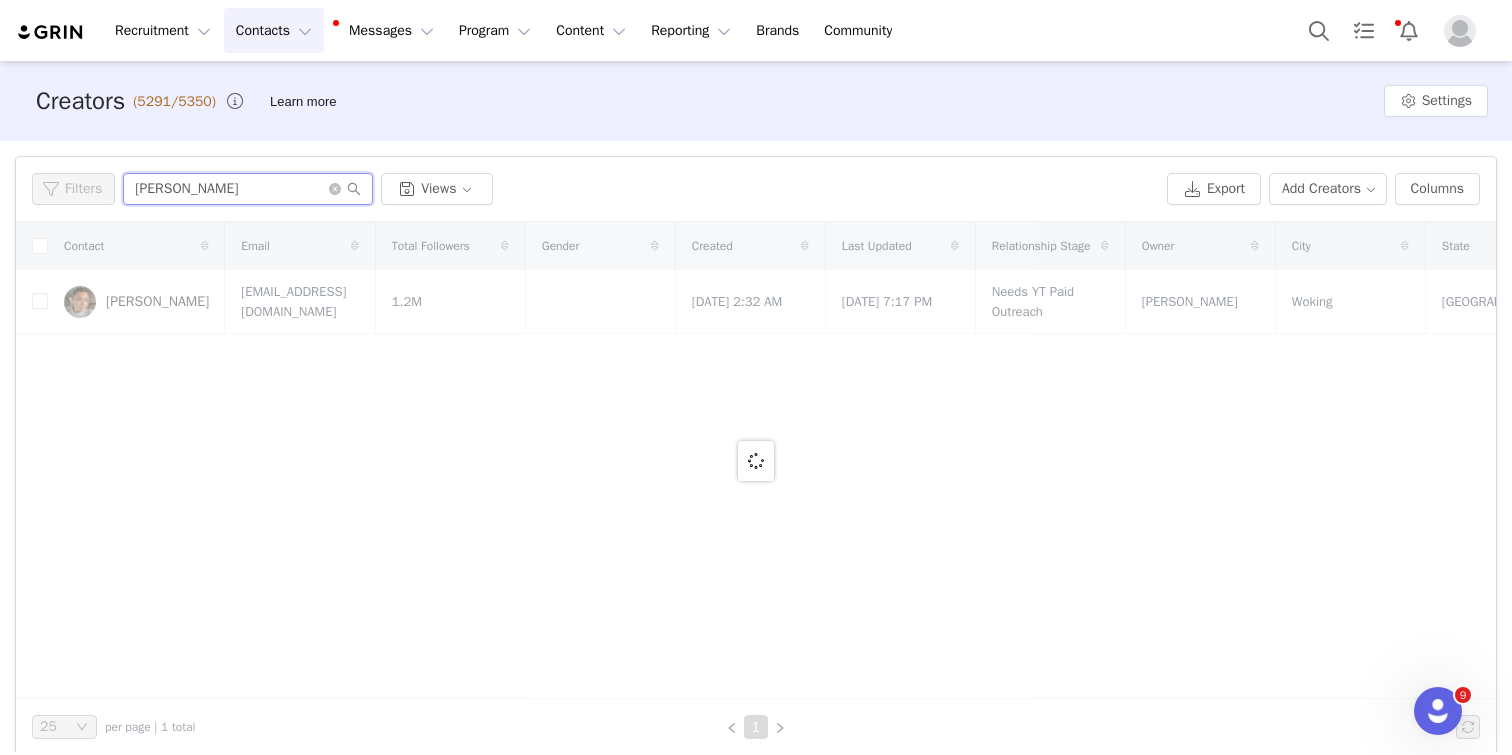 type on "[PERSON_NAME]" 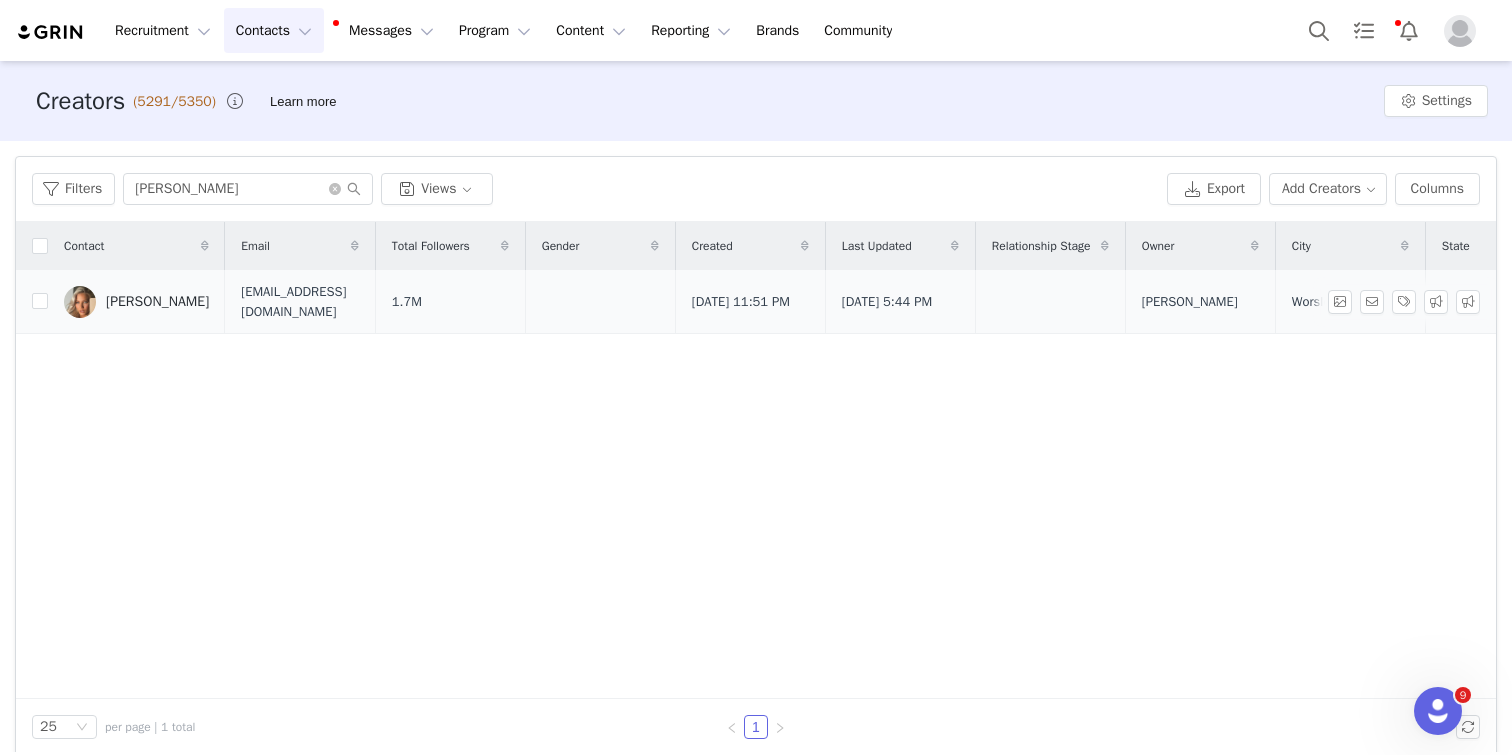 click on "[PERSON_NAME]" at bounding box center (157, 302) 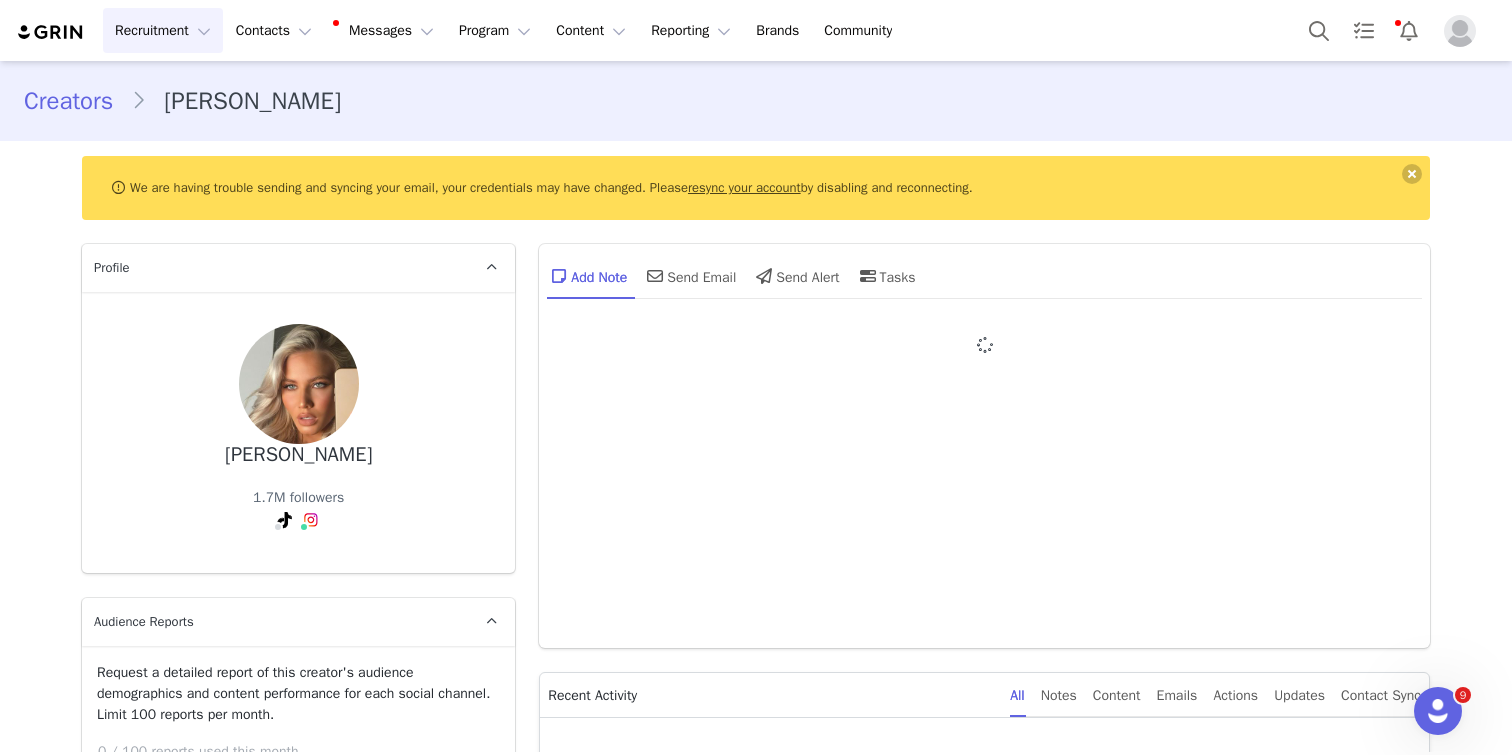 type on "+44 ([GEOGRAPHIC_DATA])" 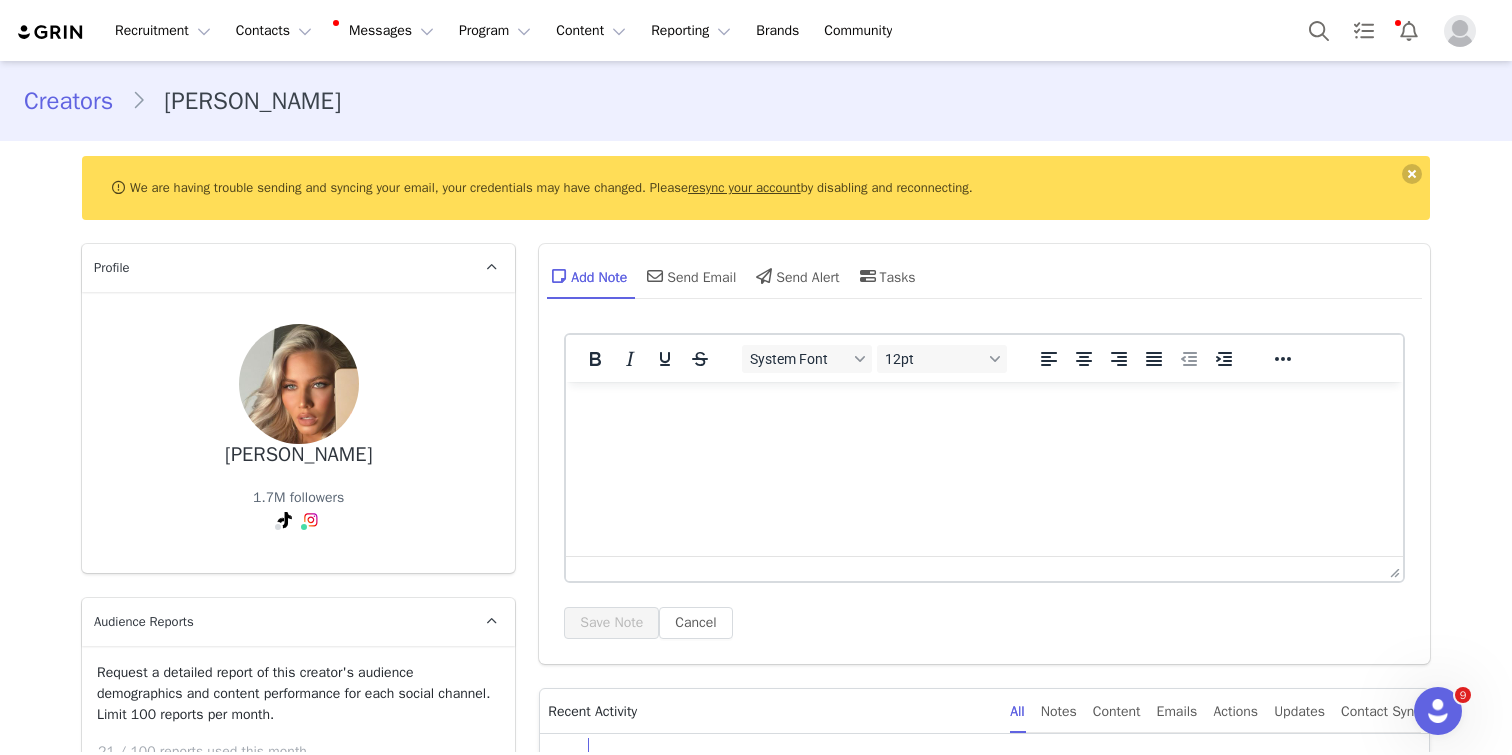 scroll, scrollTop: 0, scrollLeft: 0, axis: both 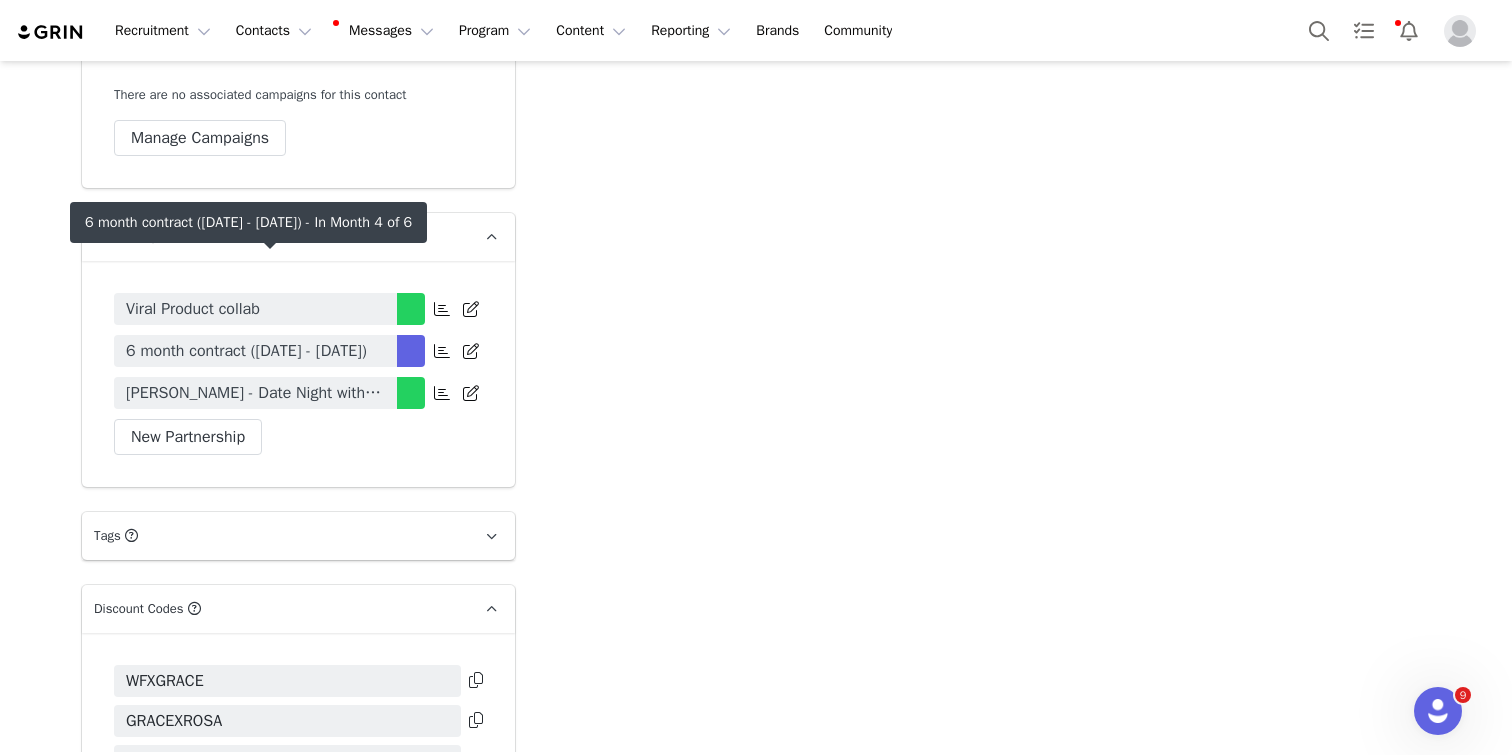 click on "[PERSON_NAME] - Date Night with White Fox [DATE] - Completed on [DATE]" at bounding box center (270, 273) 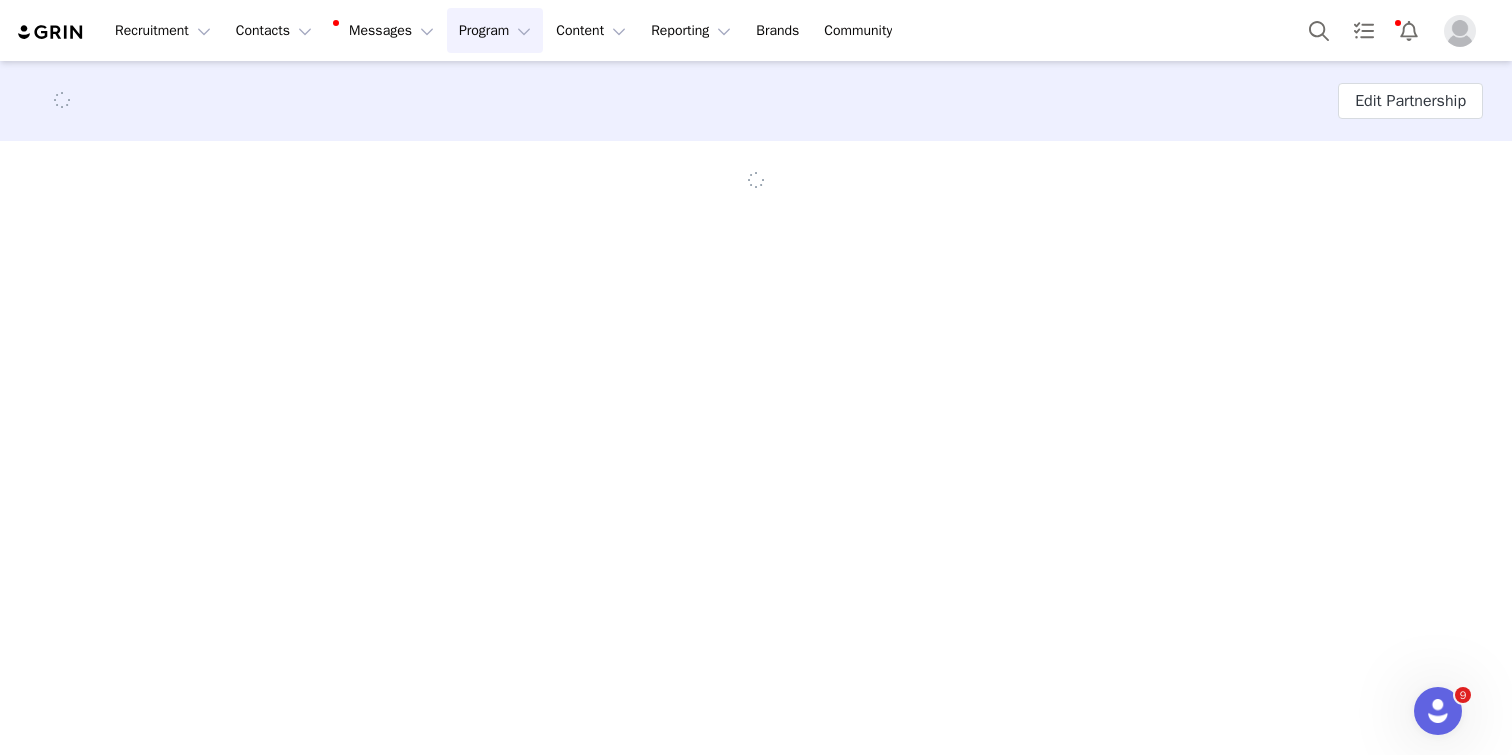 scroll, scrollTop: 0, scrollLeft: 0, axis: both 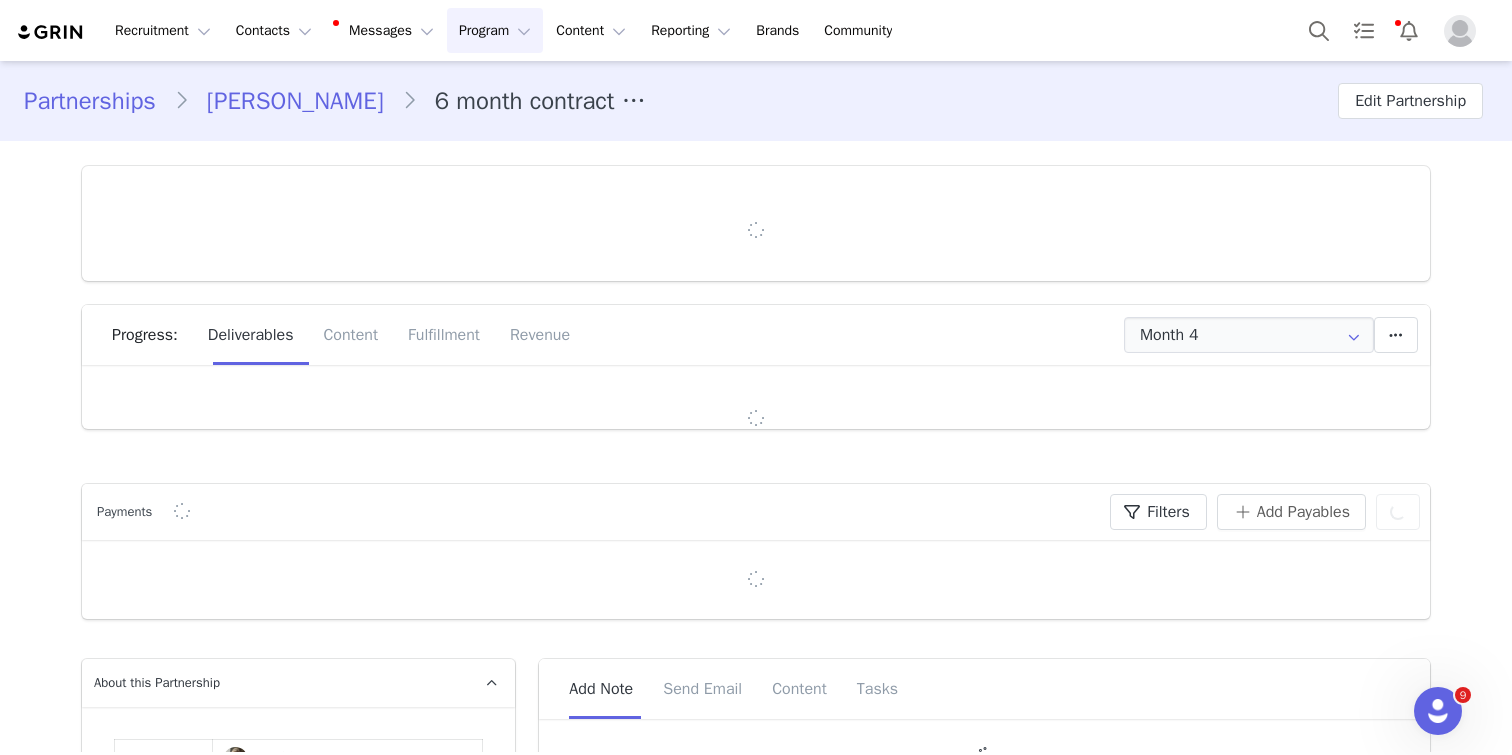 type on "+44 ([GEOGRAPHIC_DATA])" 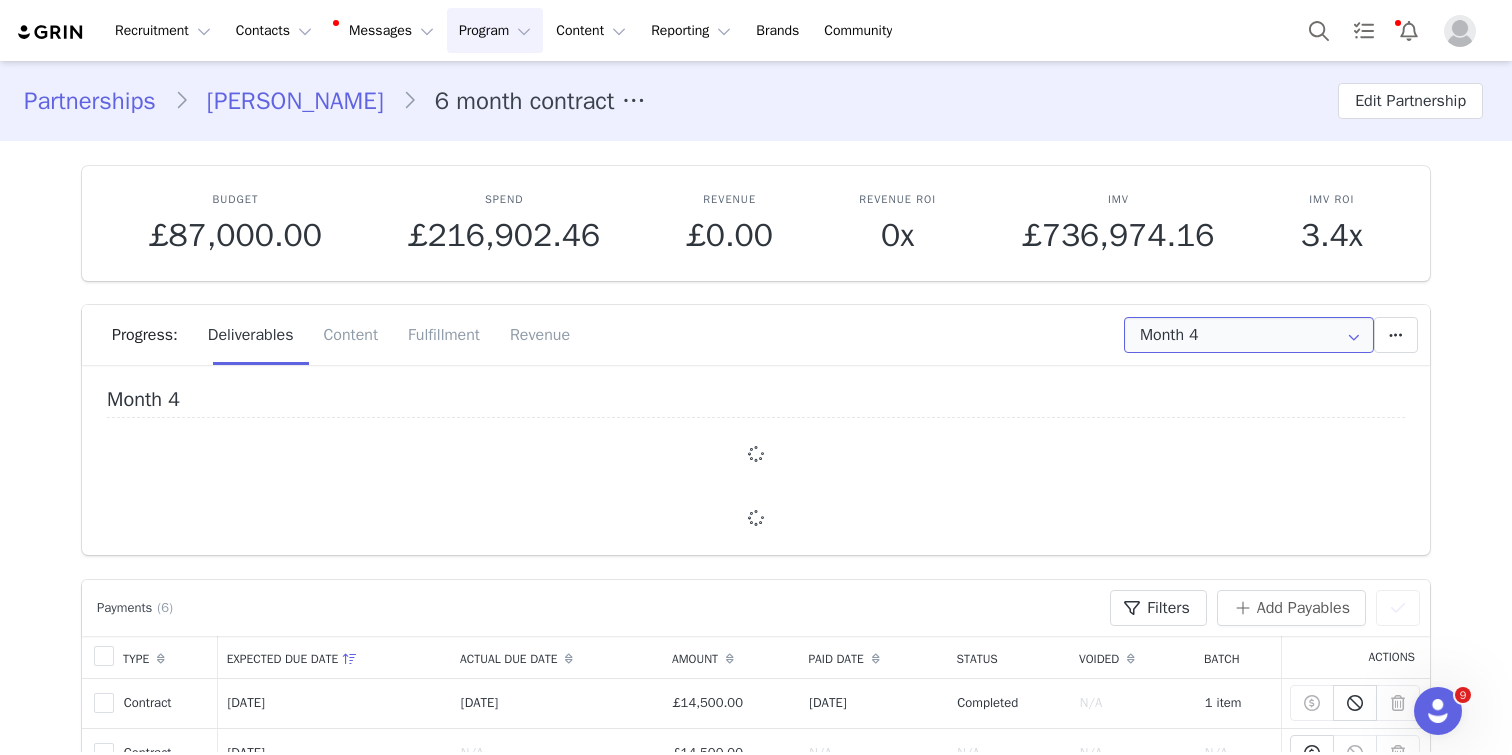 click on "Month 4" at bounding box center (1249, 335) 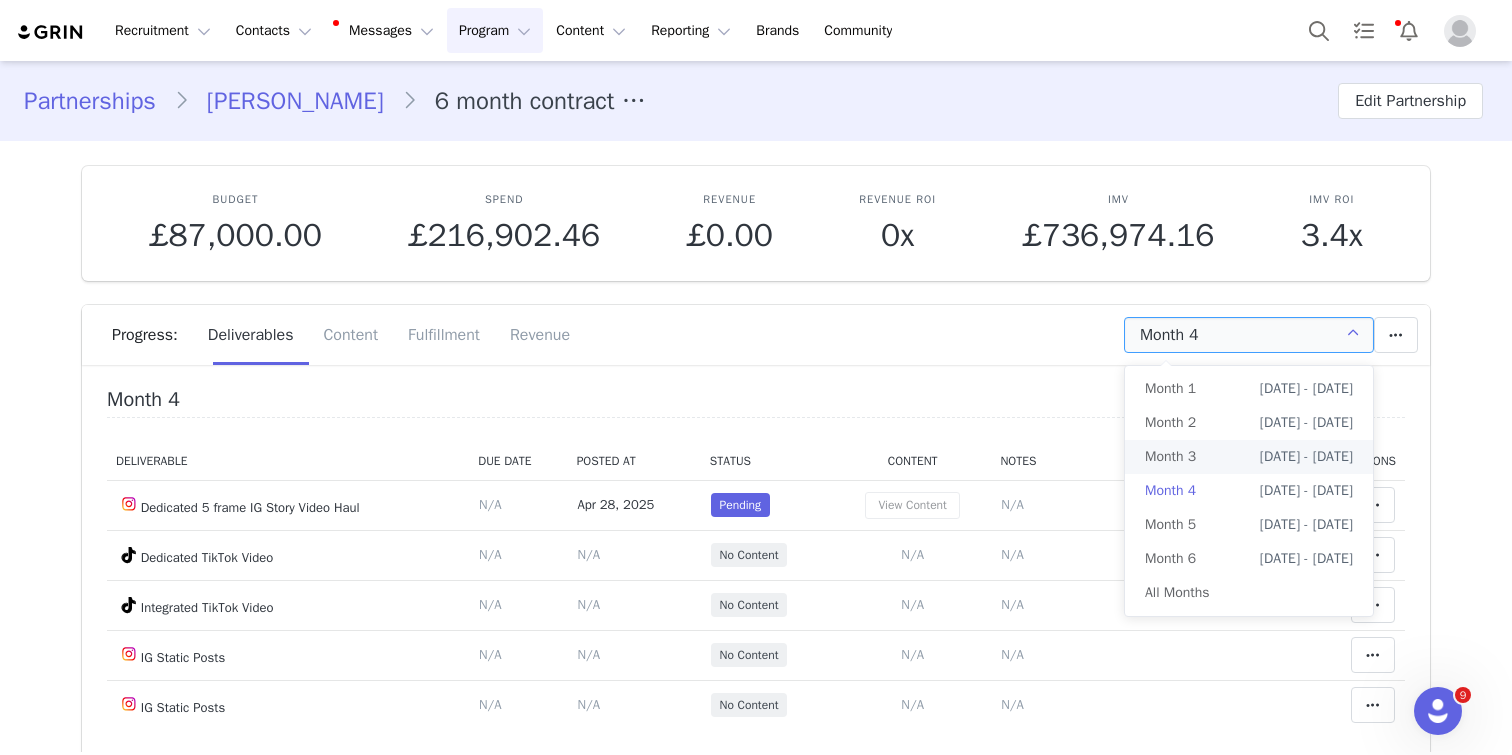 scroll, scrollTop: 0, scrollLeft: 0, axis: both 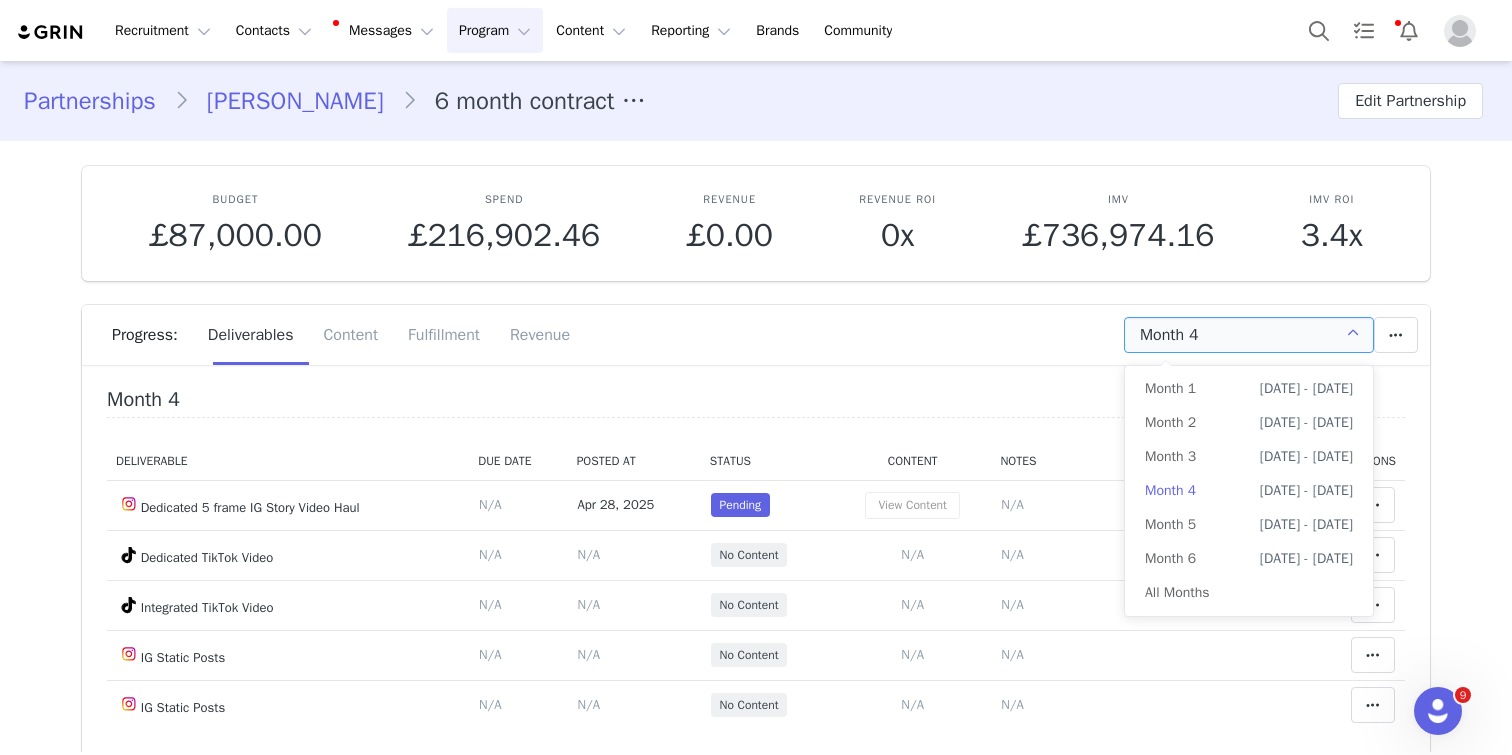 click on "Month 3  [DATE] - [DATE]" at bounding box center [1249, 457] 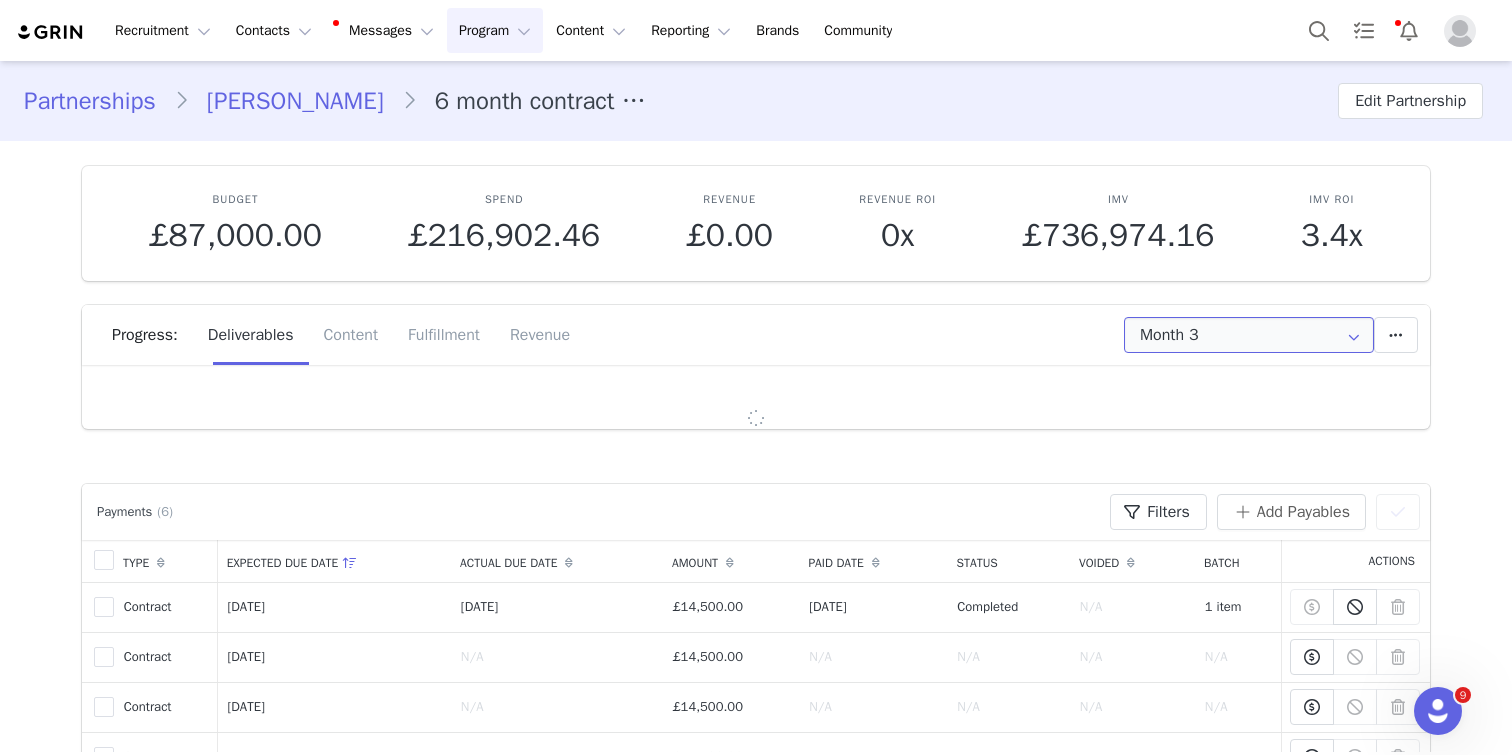 scroll, scrollTop: 206, scrollLeft: 0, axis: vertical 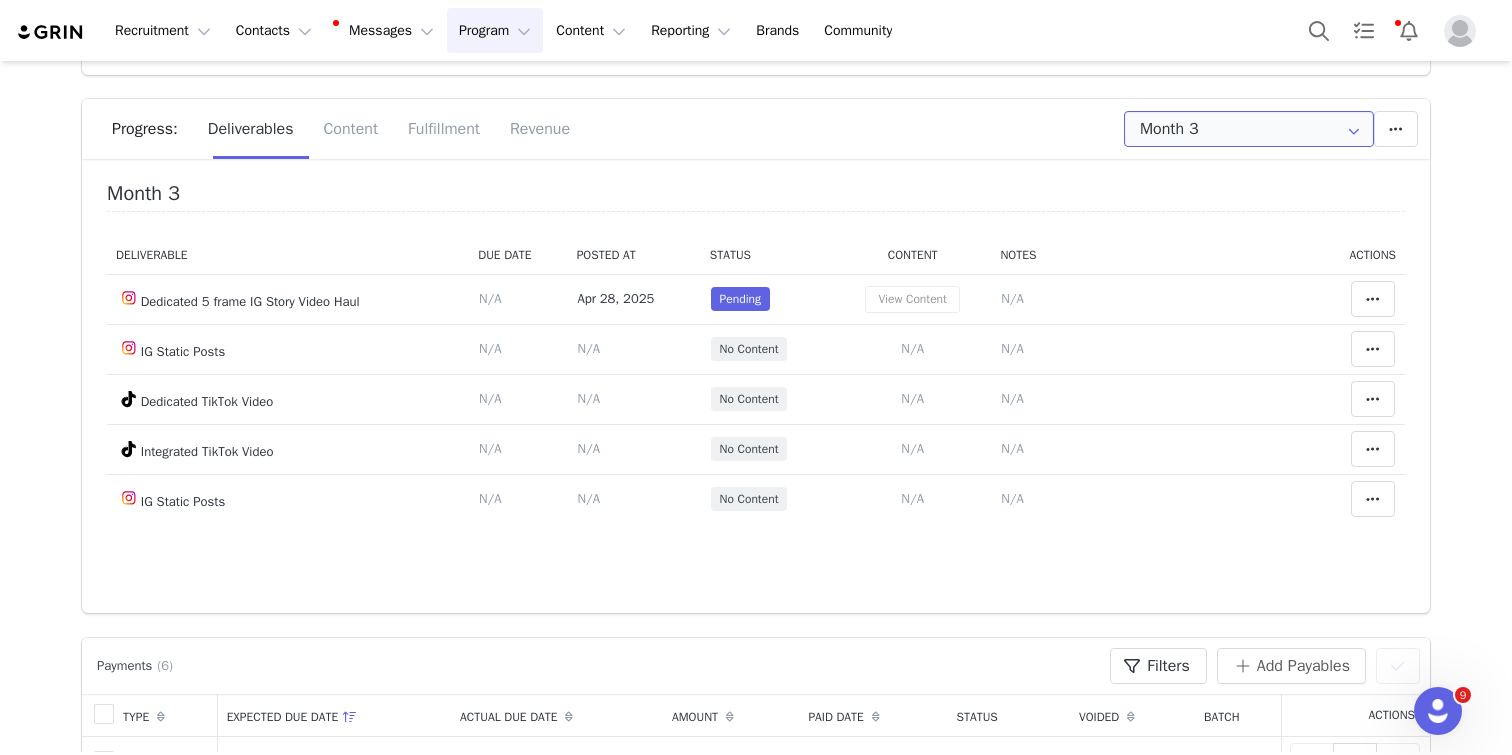 click on "Month 3" at bounding box center [1249, 129] 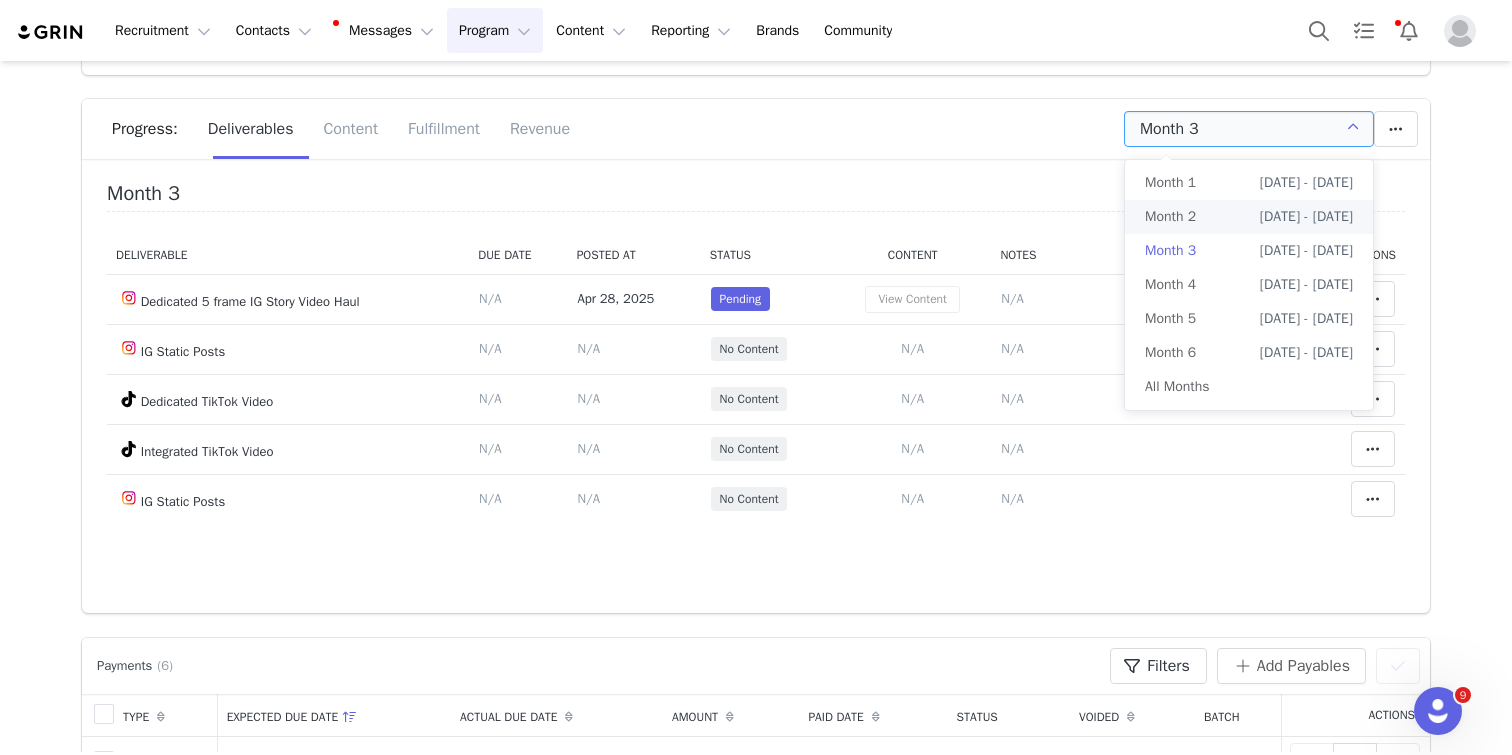 click on "Month 2  [DATE] - [DATE]" at bounding box center (1249, 217) 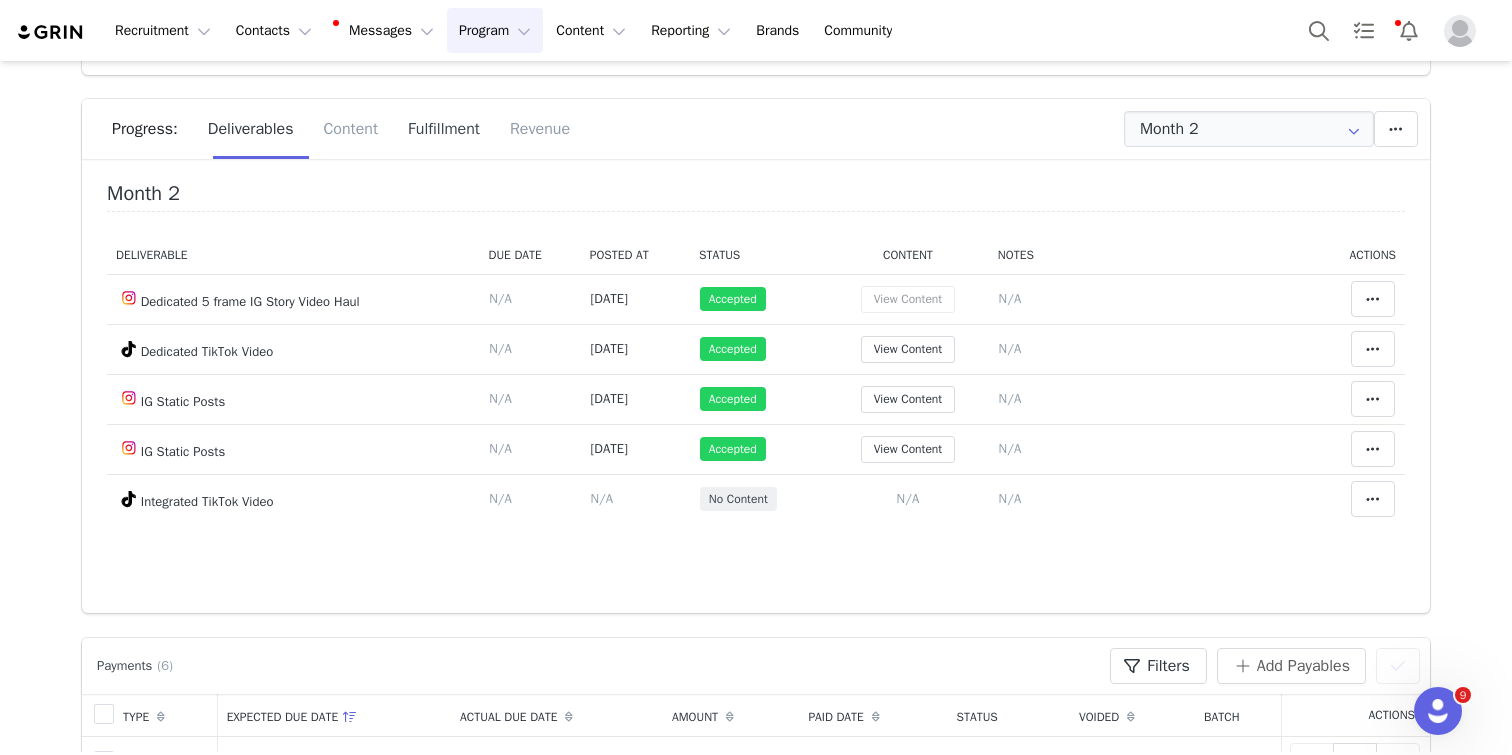 click on "Fulfillment" at bounding box center [444, 129] 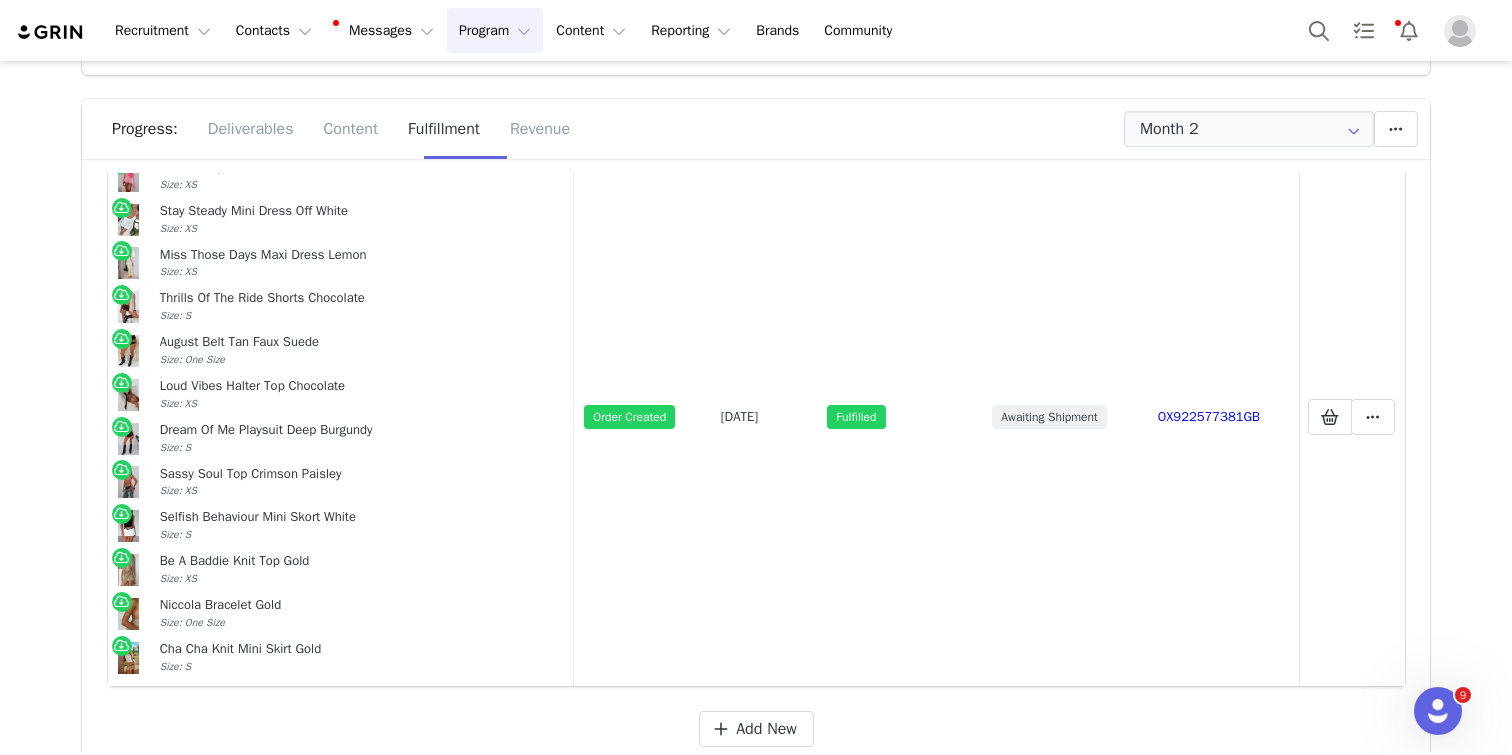 scroll, scrollTop: 743, scrollLeft: 0, axis: vertical 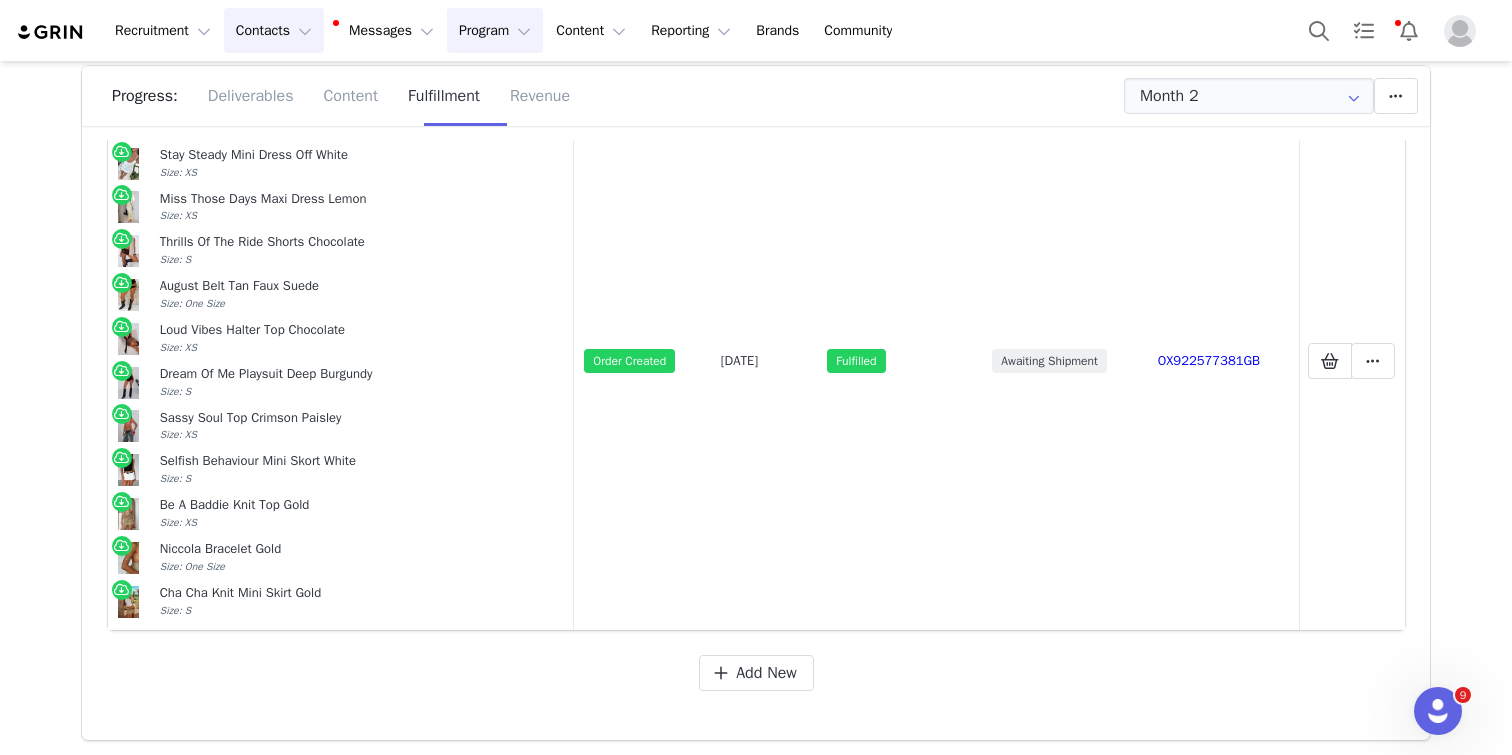 click on "Contacts Contacts" at bounding box center [274, 30] 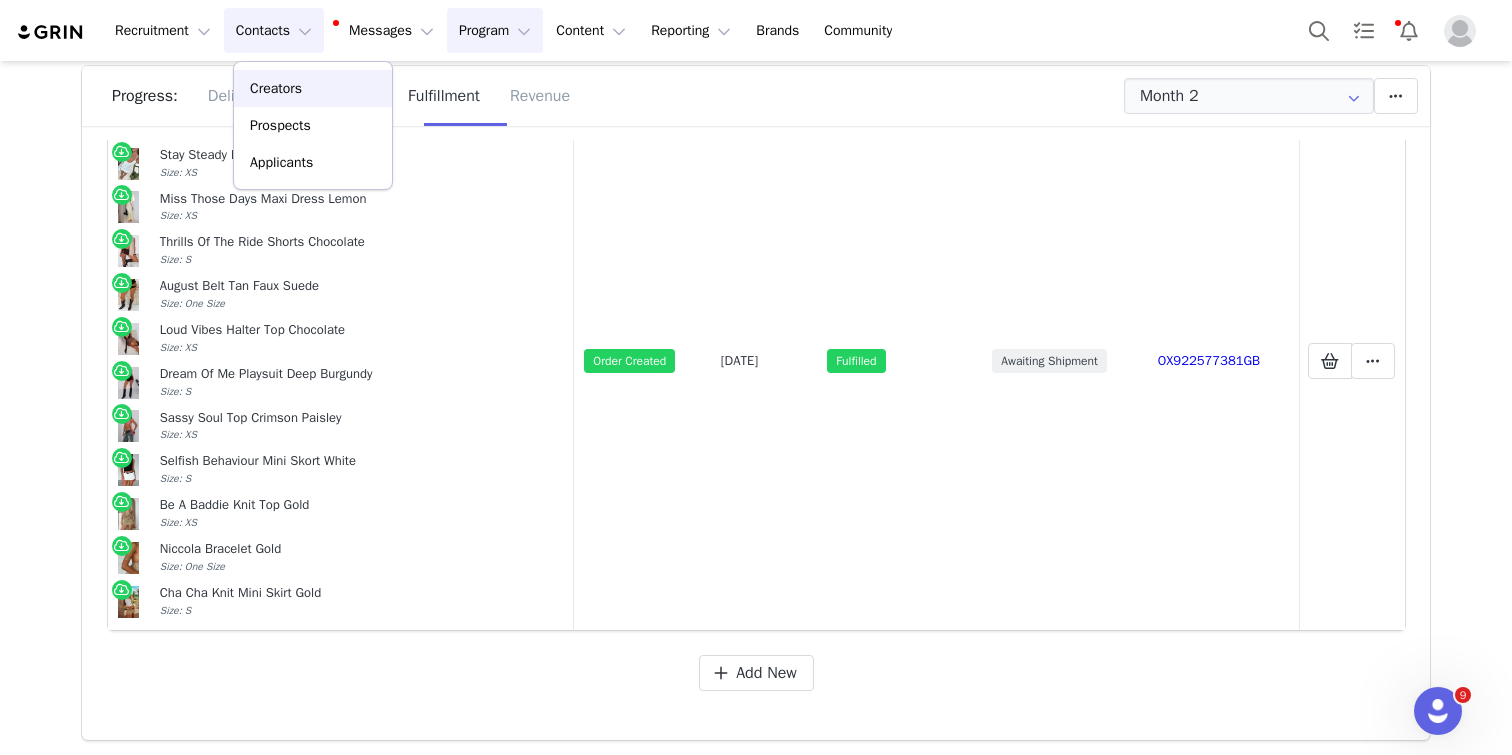 click on "Creators" at bounding box center [276, 88] 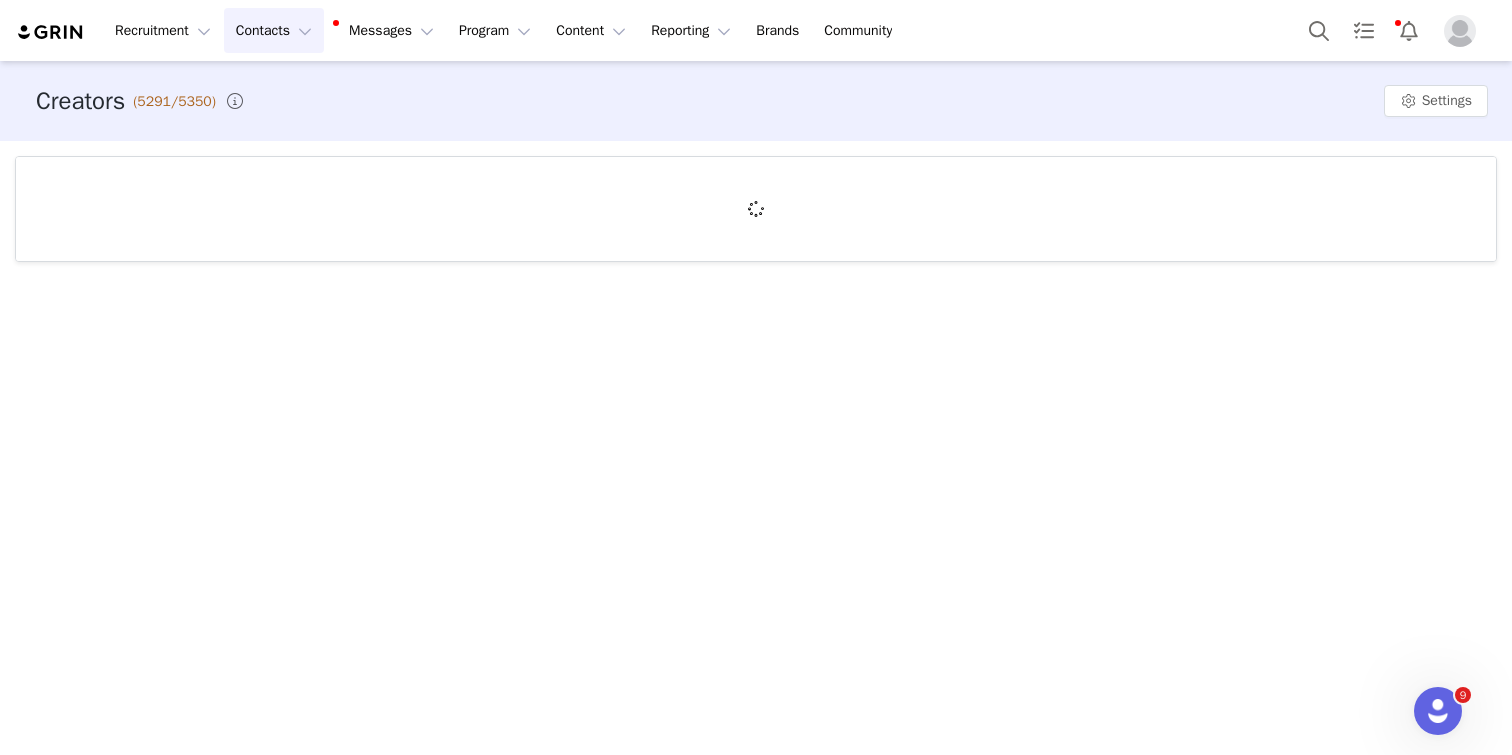 scroll, scrollTop: 0, scrollLeft: 0, axis: both 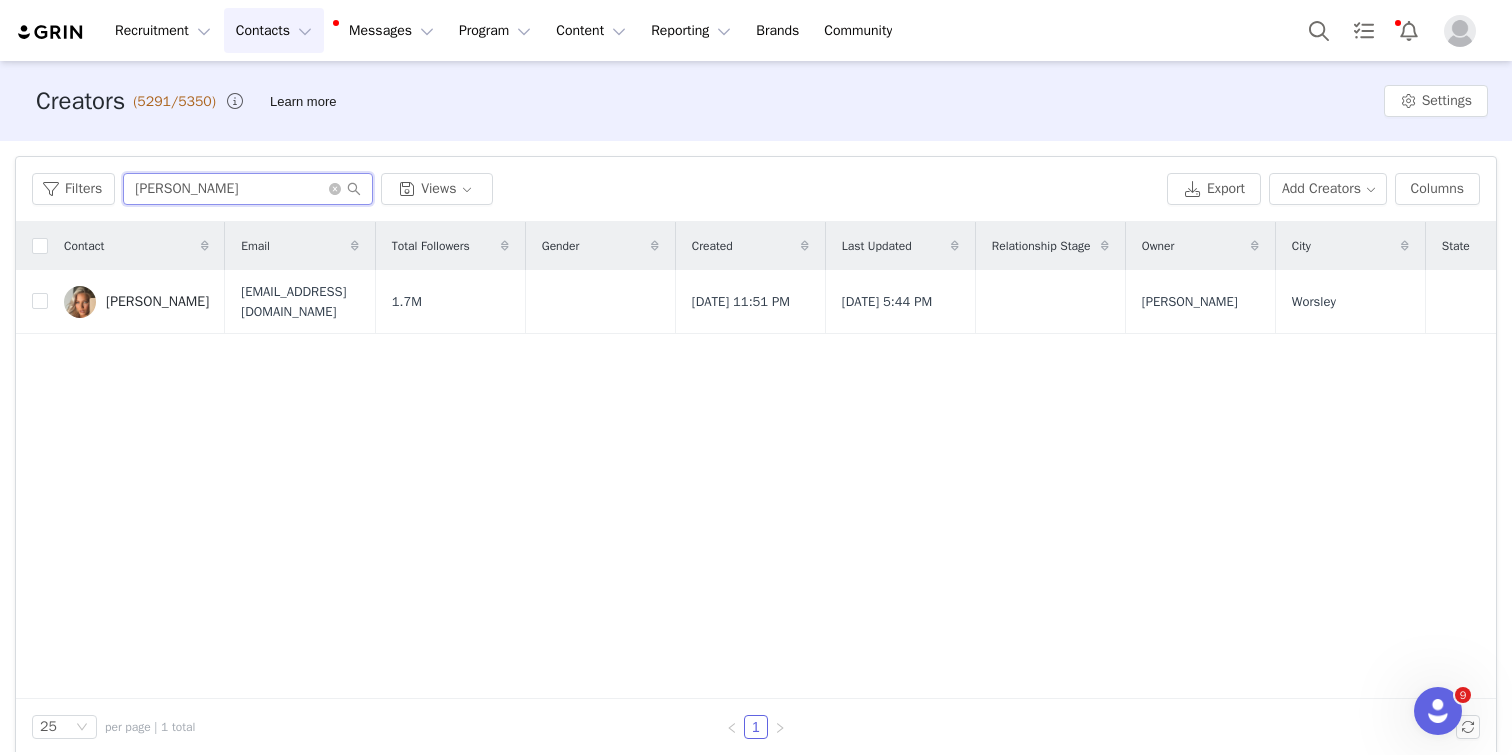 click on "[PERSON_NAME]" at bounding box center (248, 189) 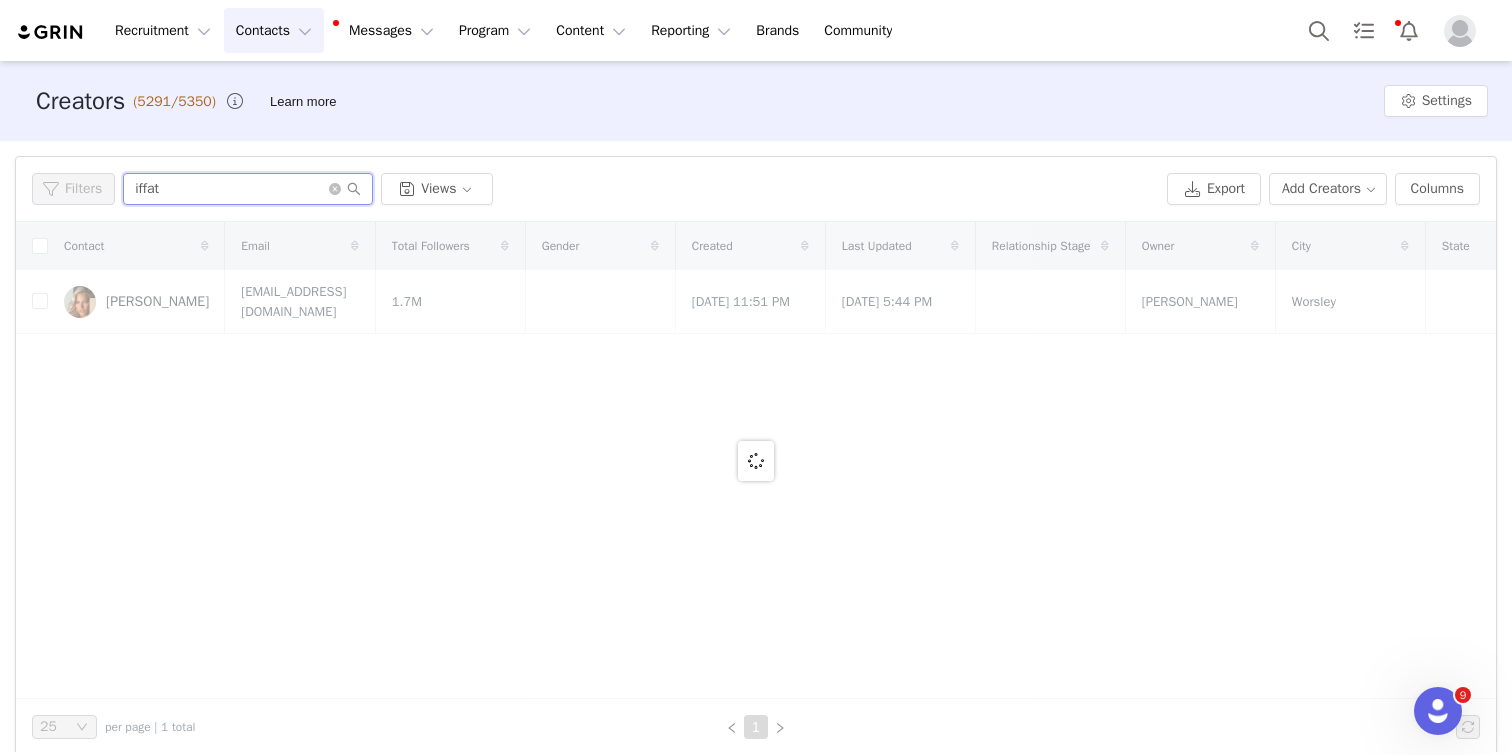 type on "iffat" 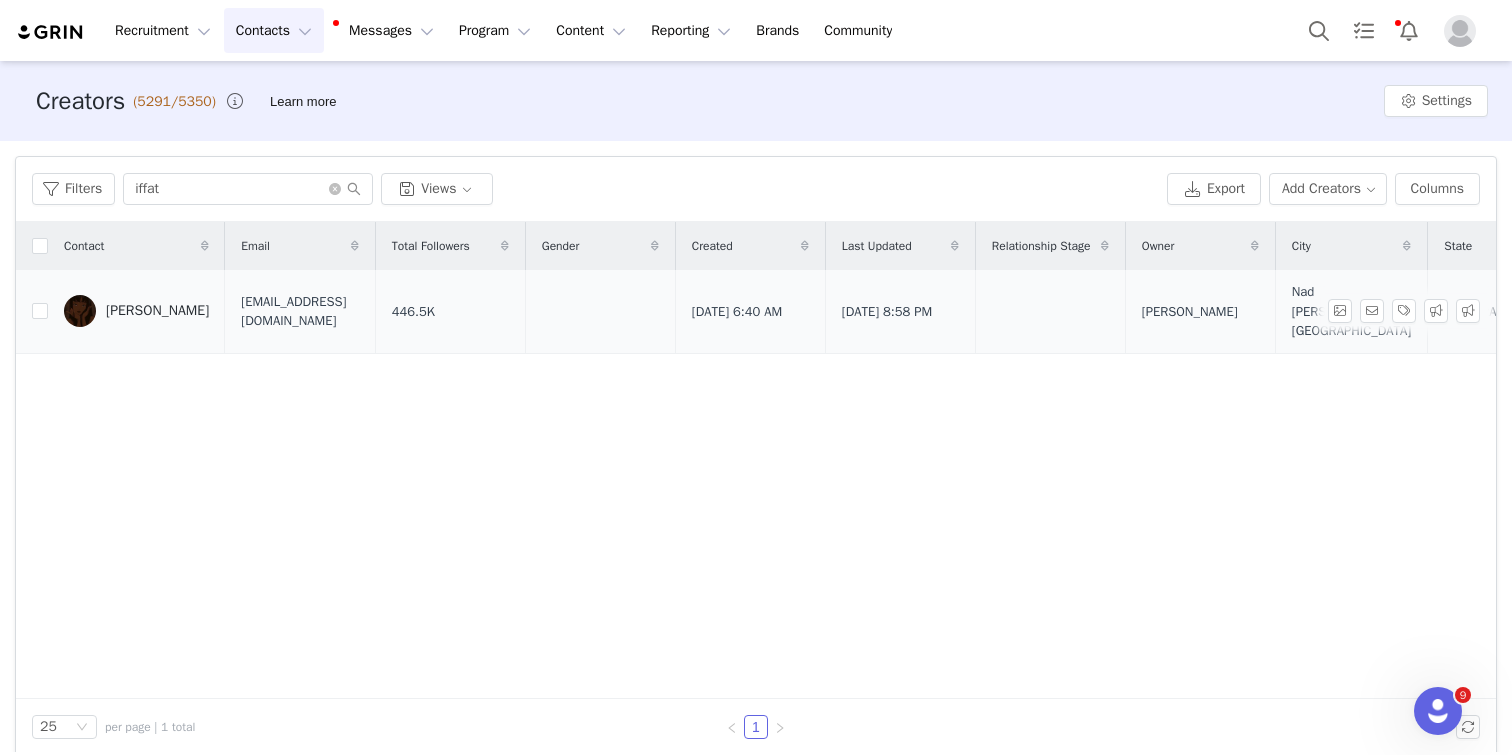click on "[PERSON_NAME]" at bounding box center [157, 311] 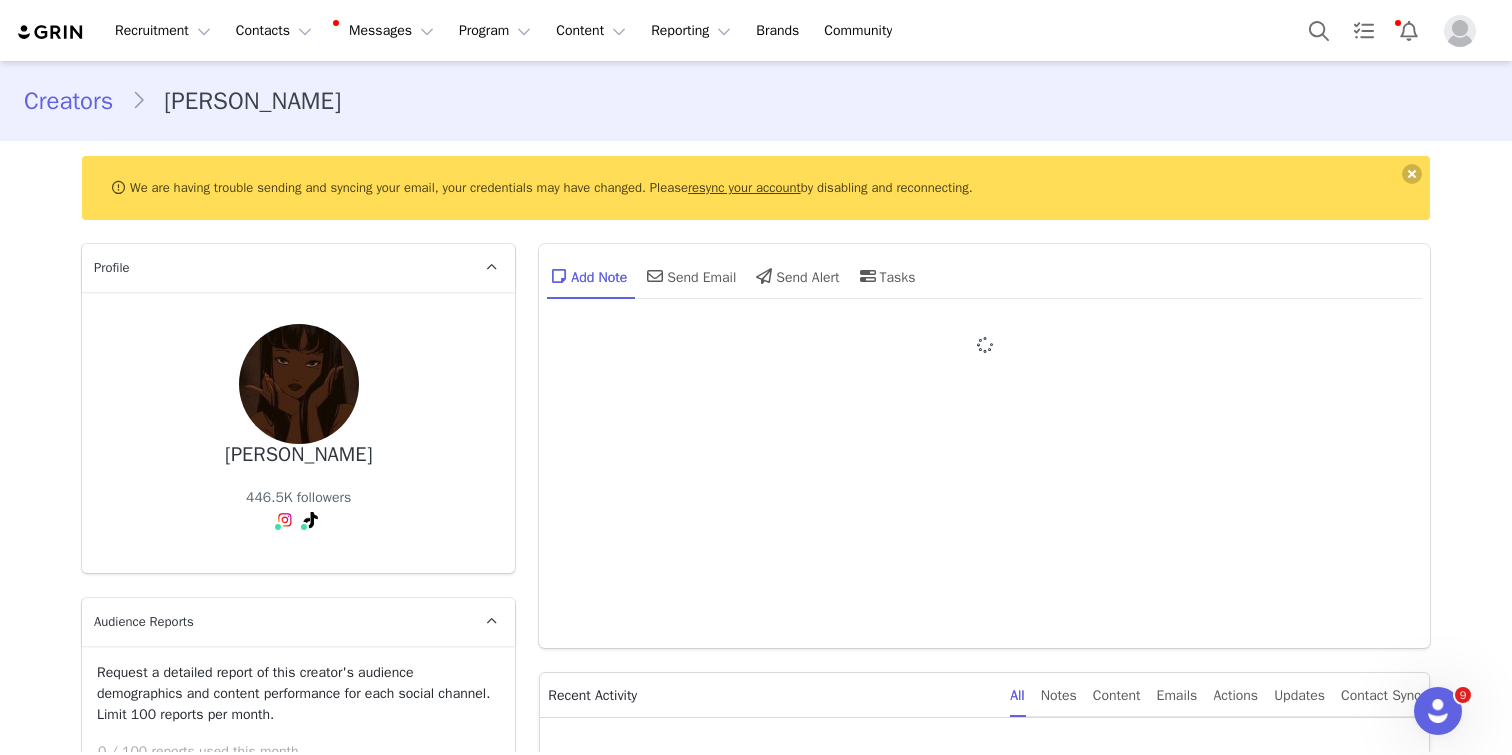 type on "+971 ([GEOGRAPHIC_DATA])" 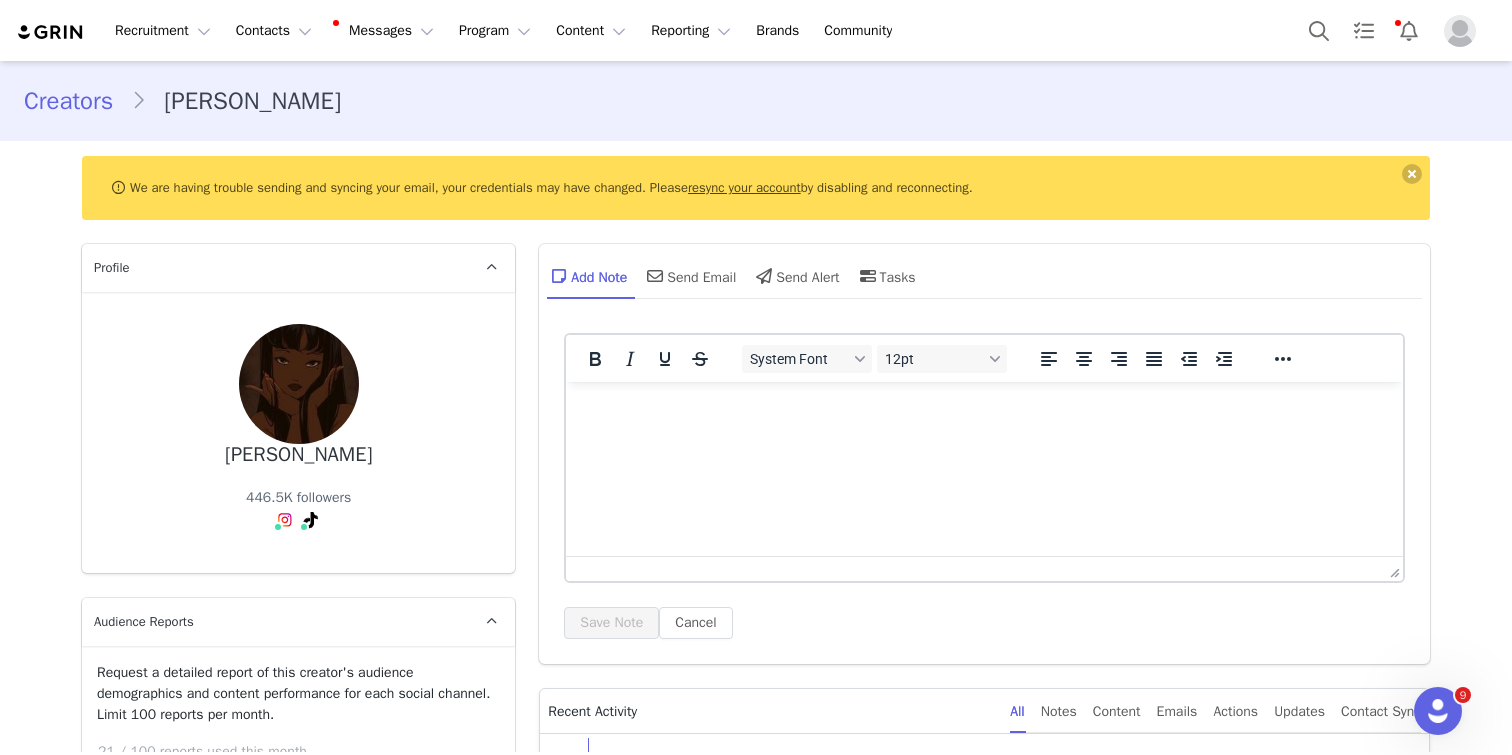 scroll, scrollTop: 792, scrollLeft: 0, axis: vertical 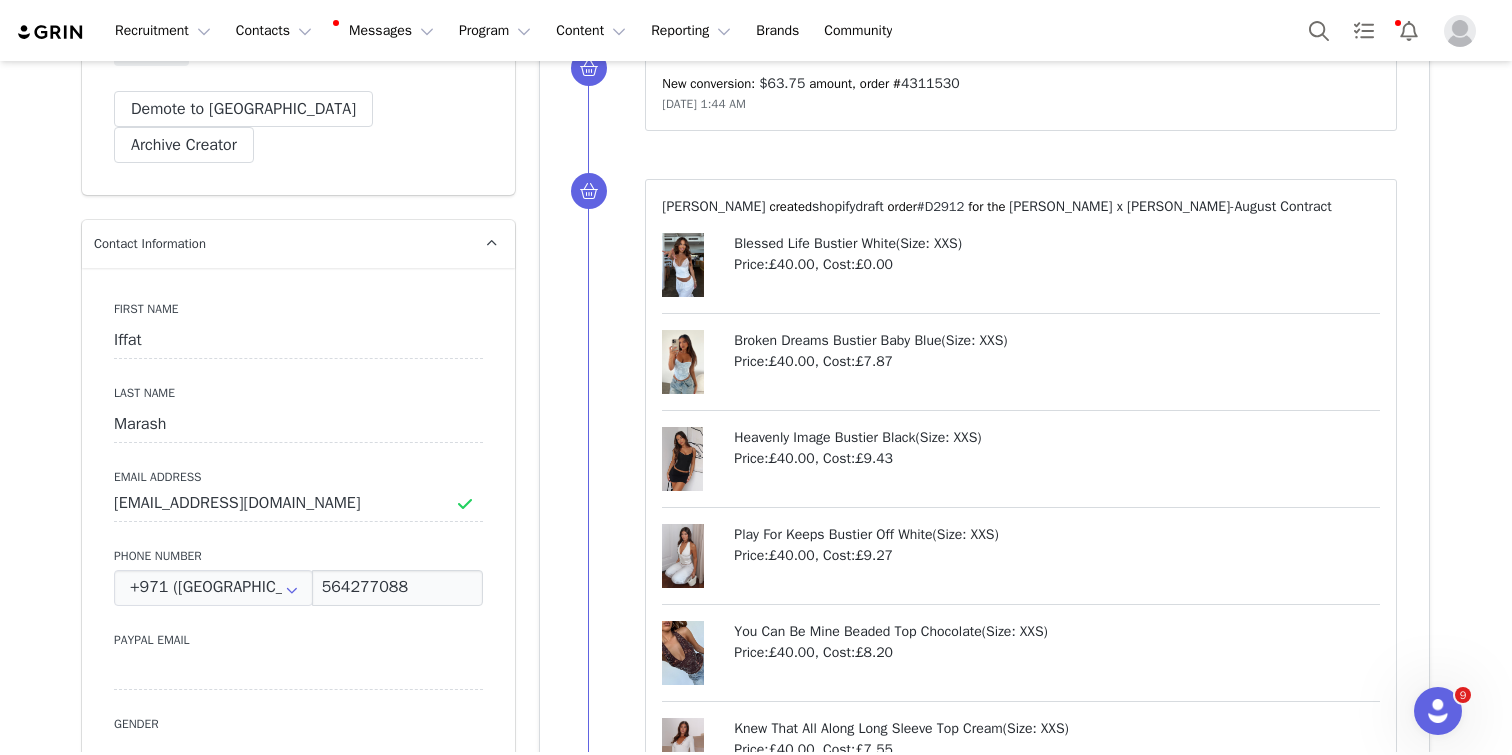 click on "#D2912" at bounding box center [941, 206] 